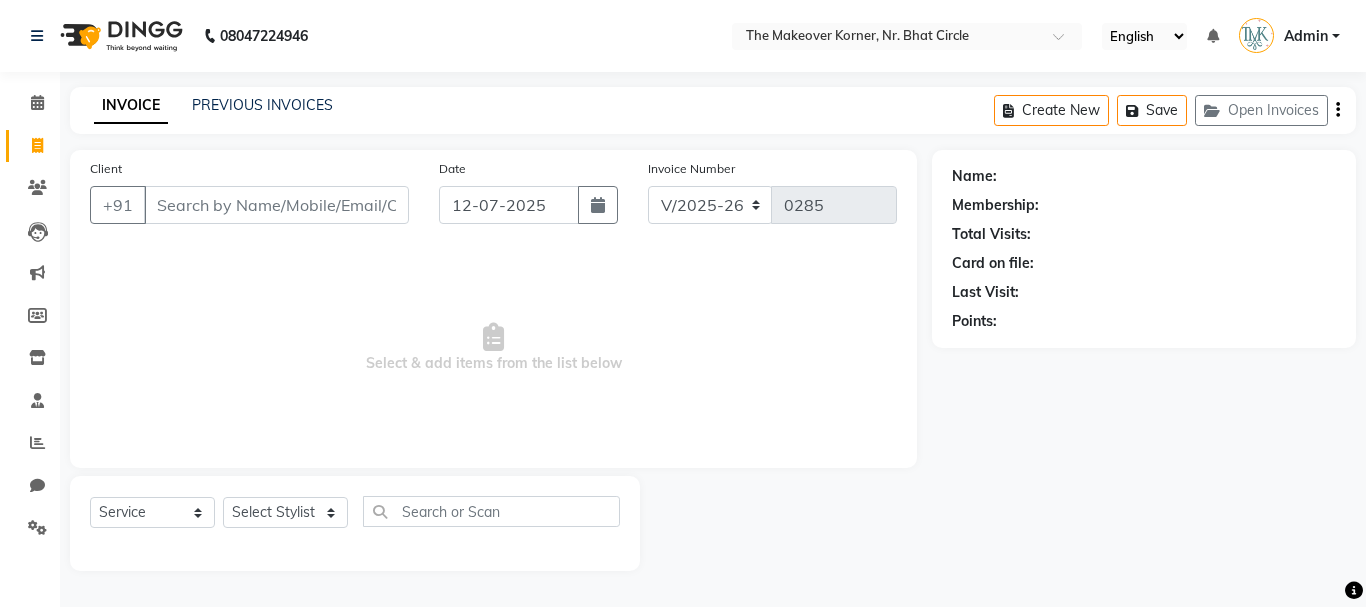 select on "5477" 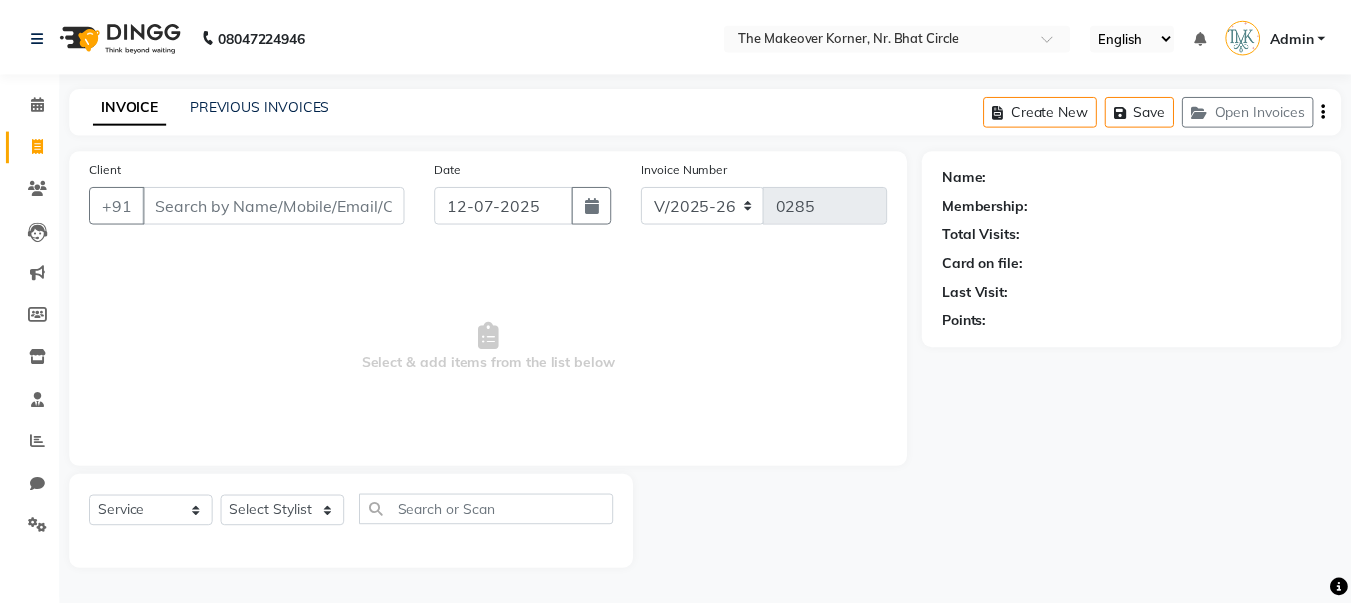scroll, scrollTop: 0, scrollLeft: 0, axis: both 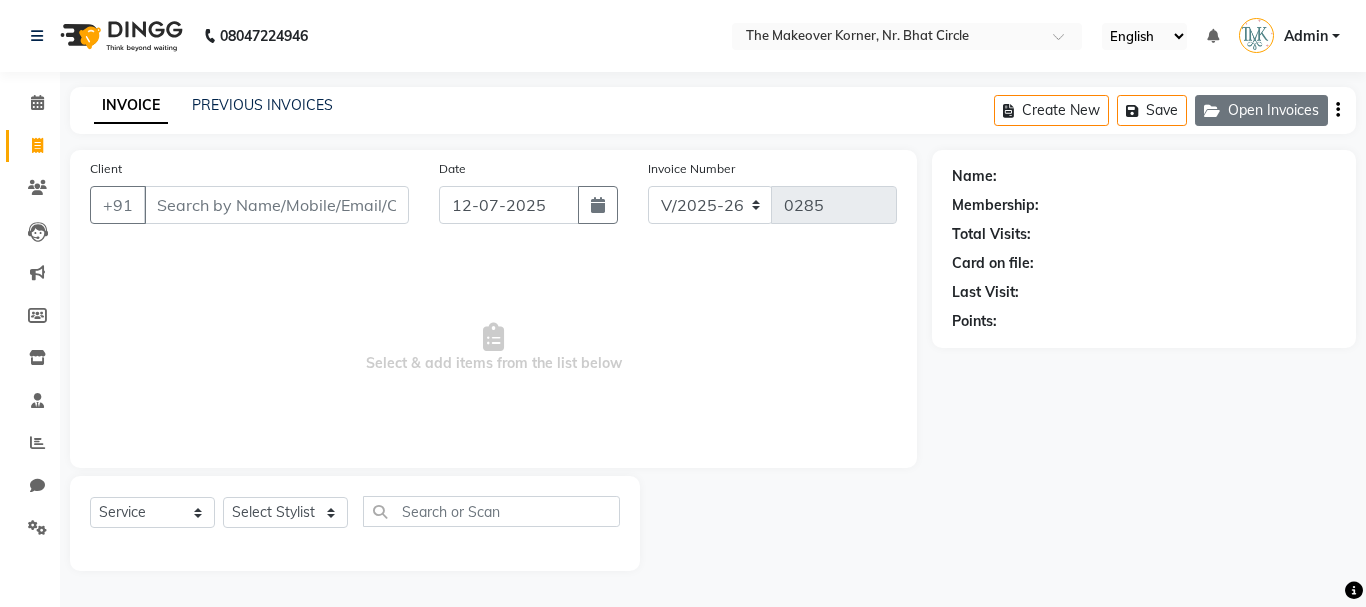 click on "Open Invoices" 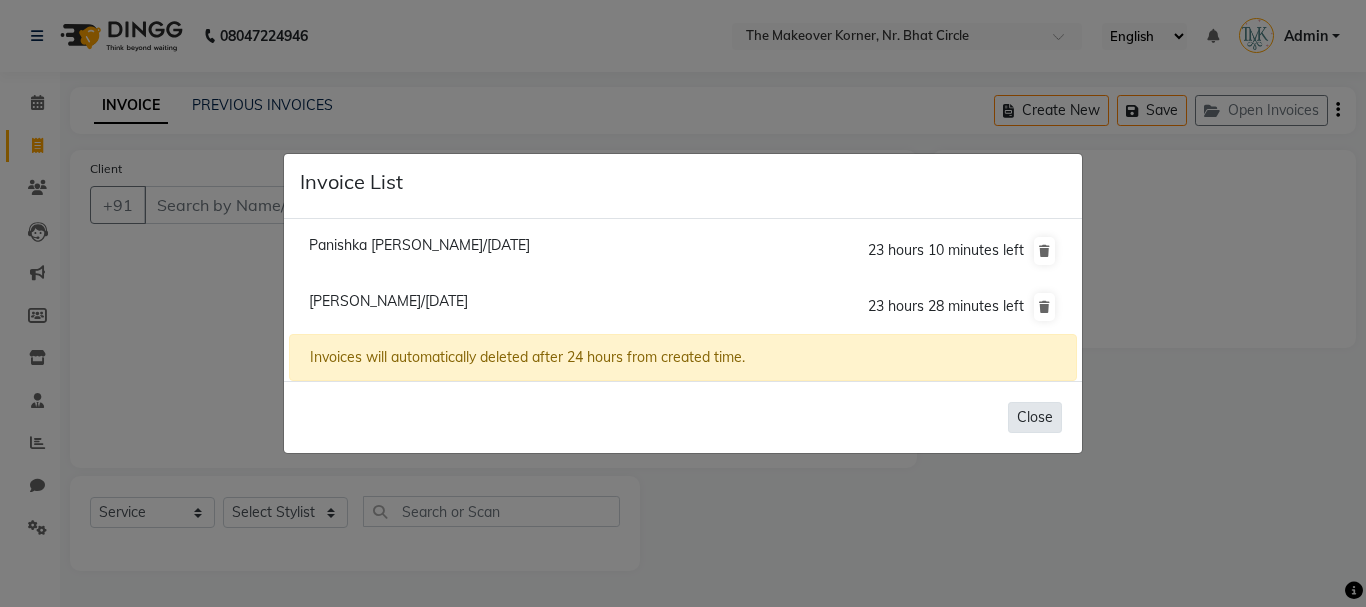 click on "Close" 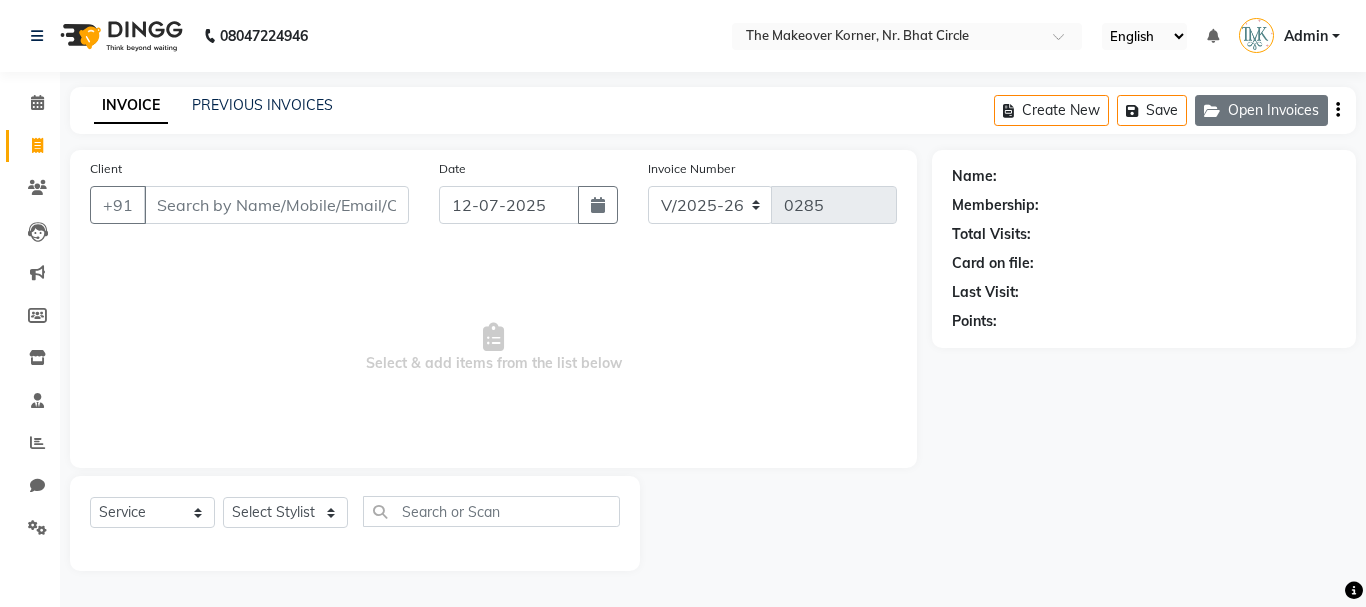 click on "Open Invoices" 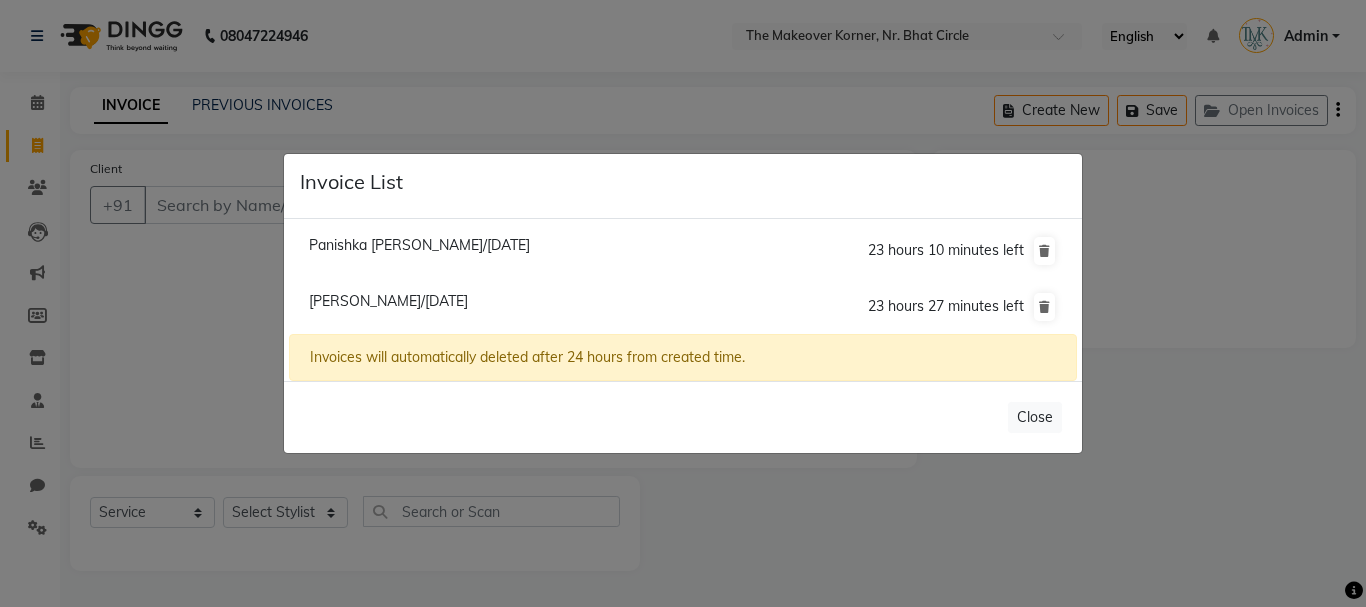 click on "Payal Tekwani/12 July 2025" 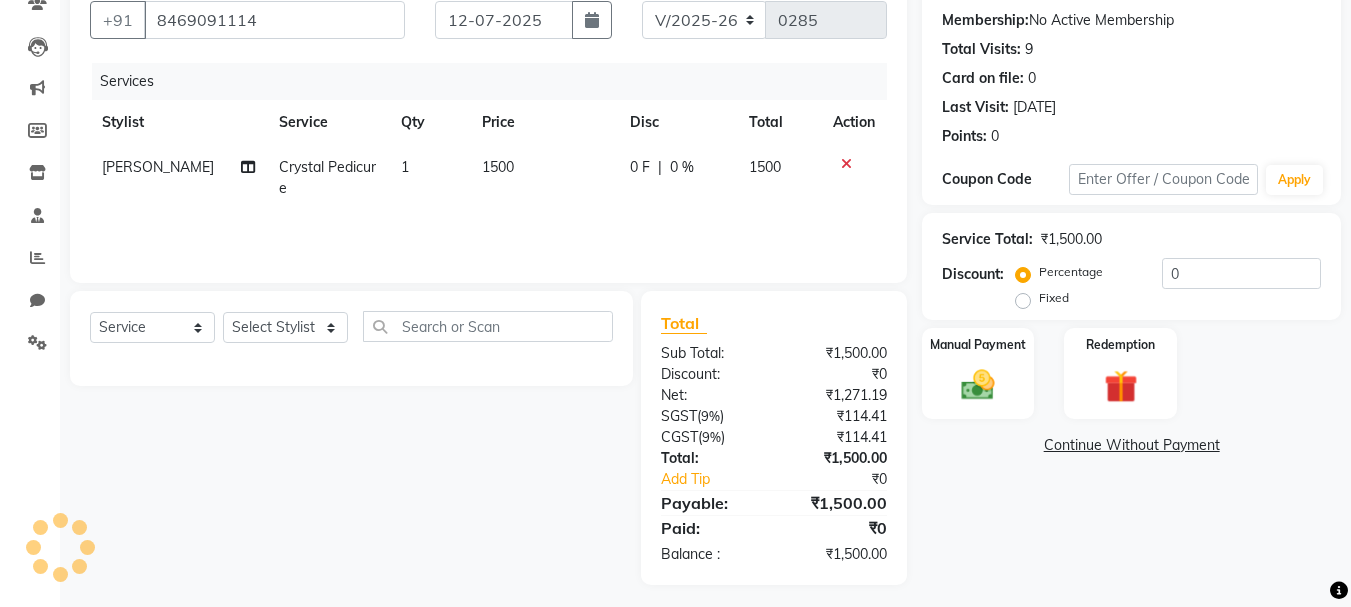 scroll, scrollTop: 193, scrollLeft: 0, axis: vertical 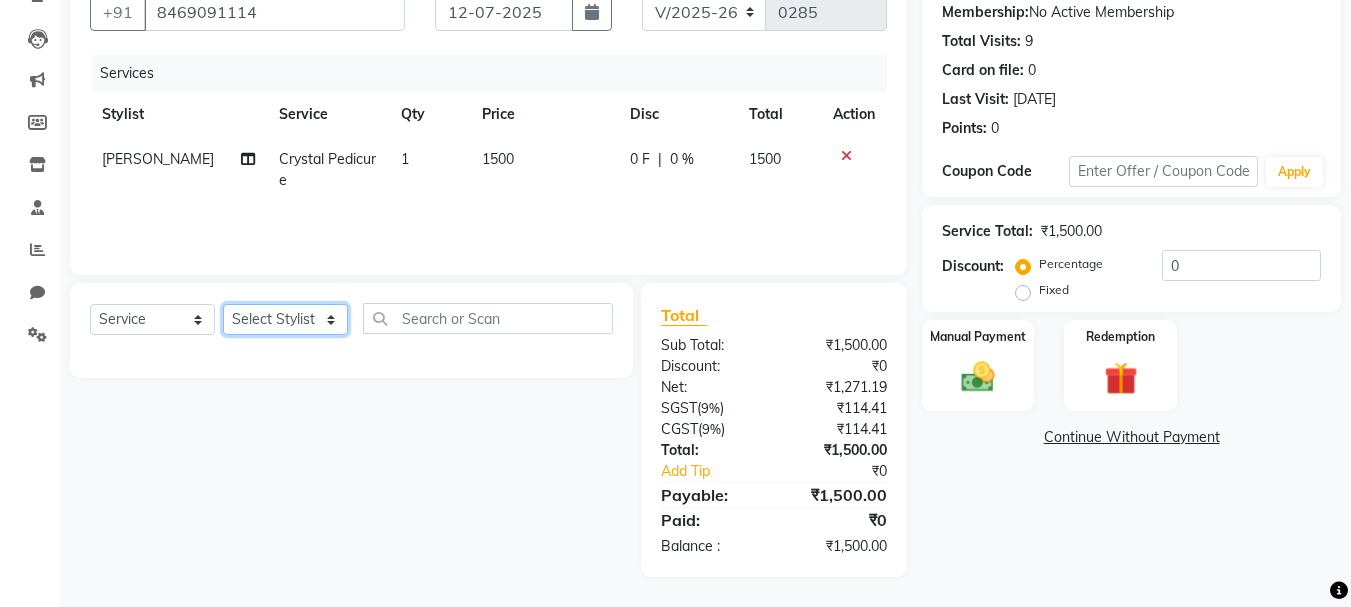 click on "Select Stylist Admin [PERSON_NAME] [PERSON_NAME] [PERSON_NAME]" 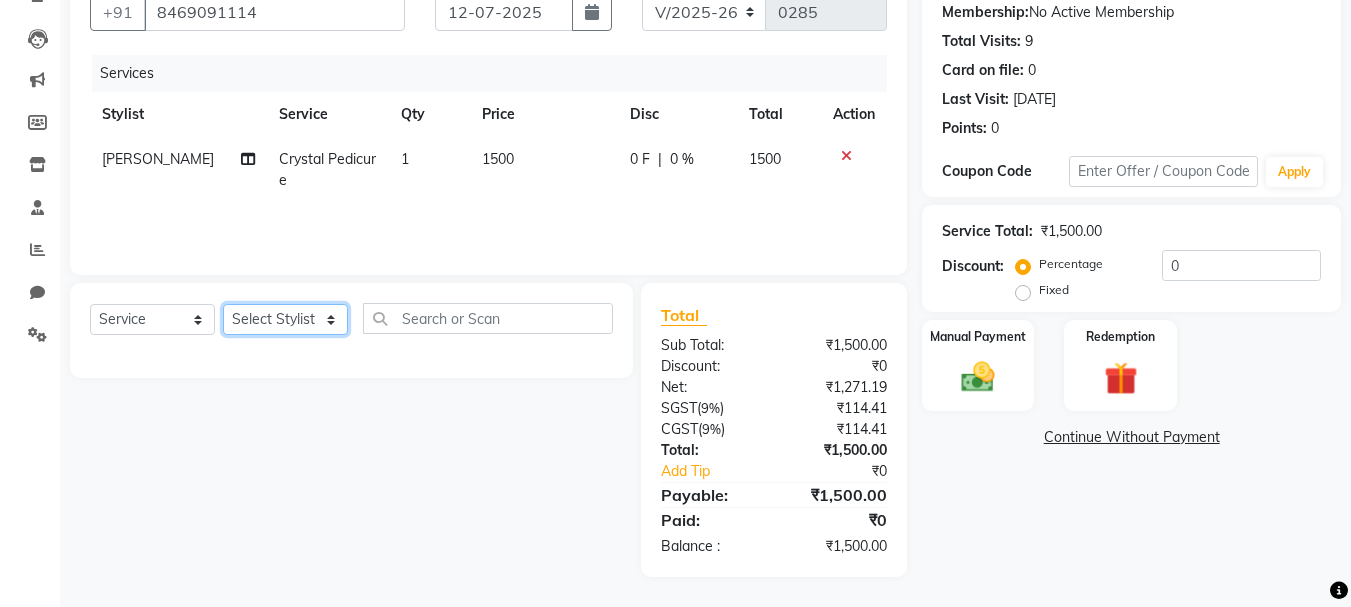 select on "53830" 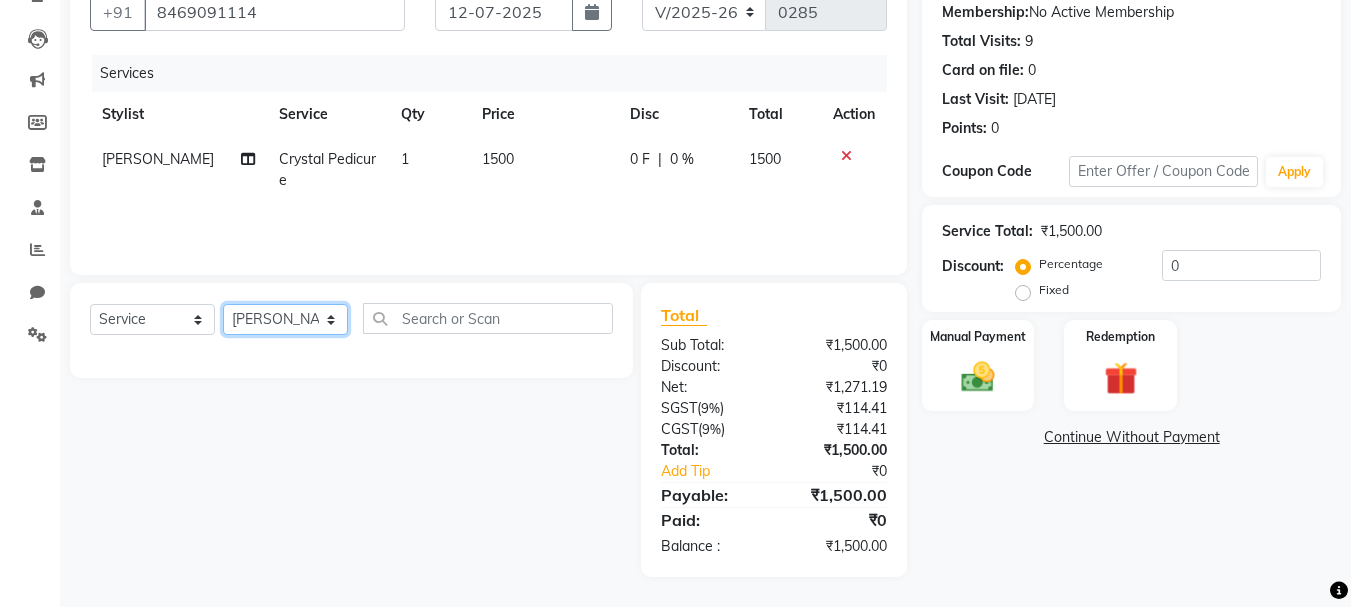click on "Select Stylist Admin [PERSON_NAME] [PERSON_NAME] [PERSON_NAME]" 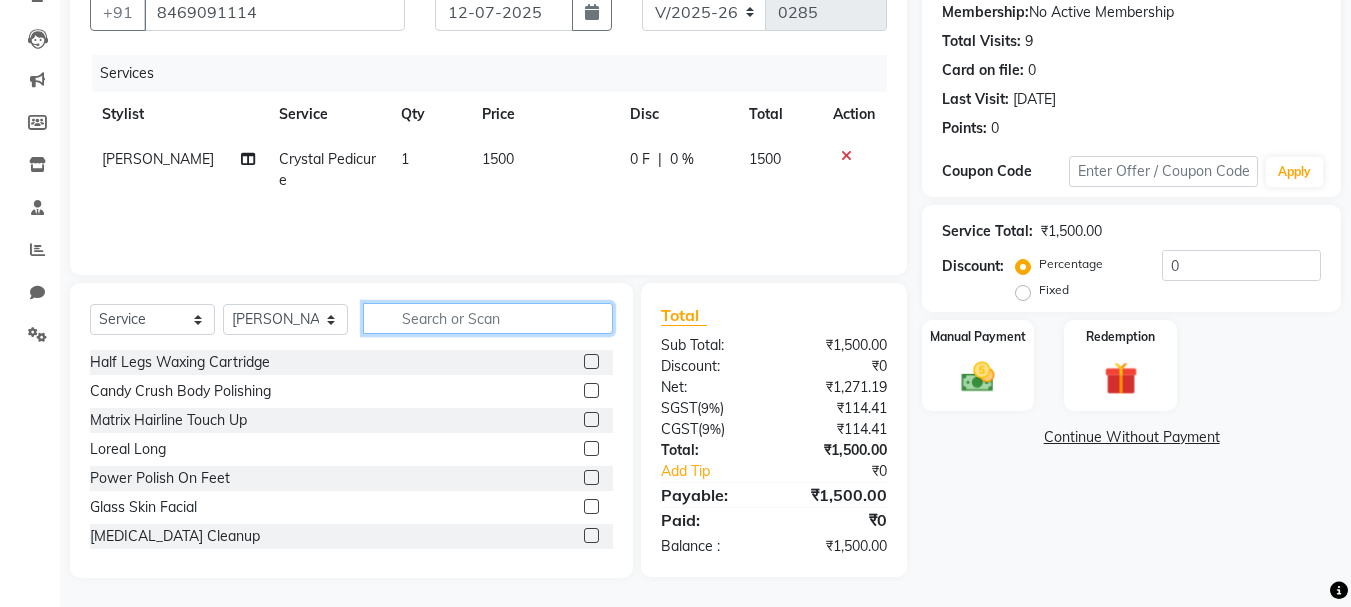 click 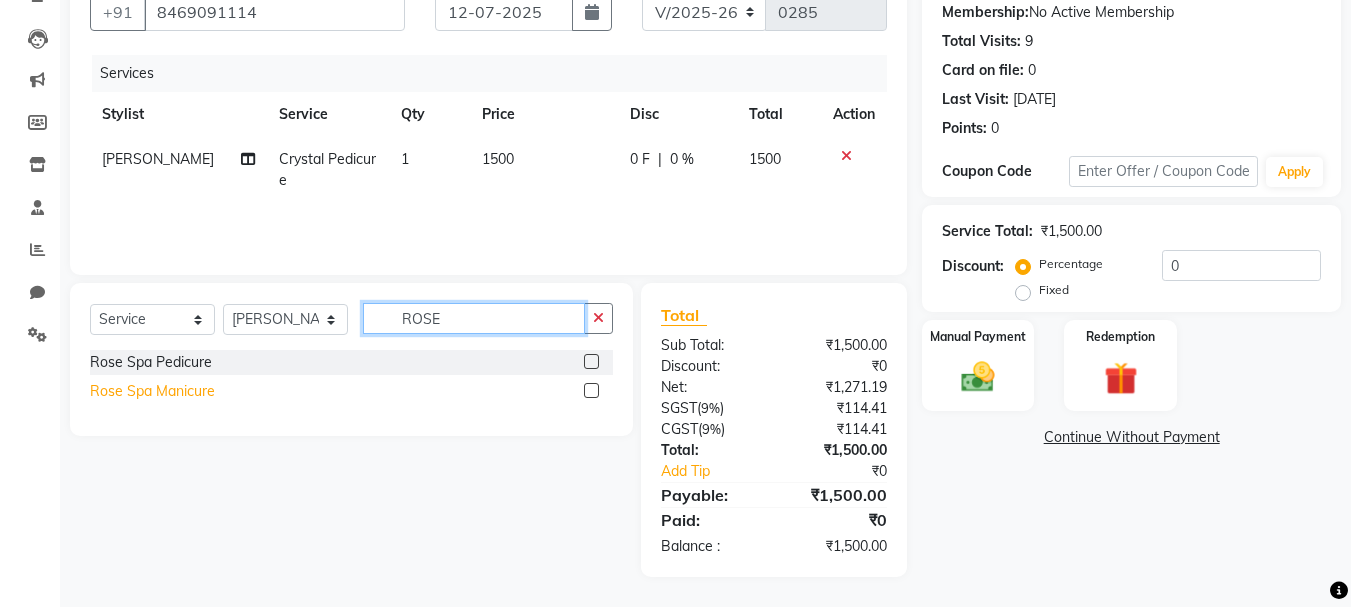 type on "ROSE" 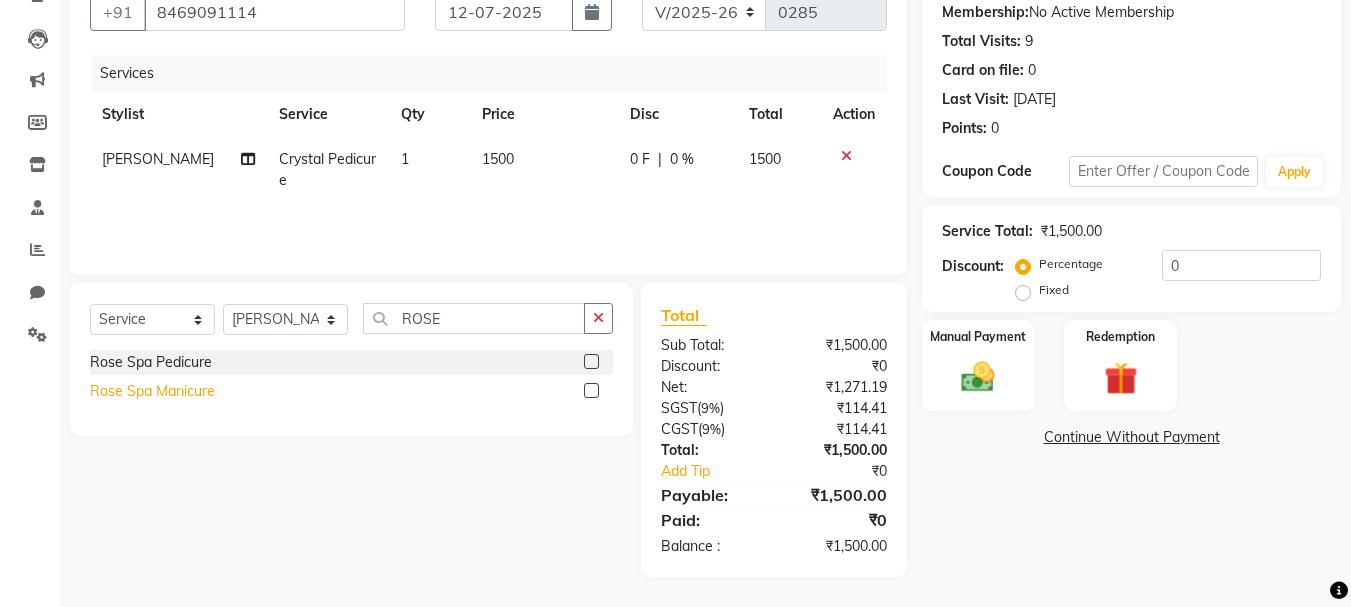 click on "Rose Spa Manicure" 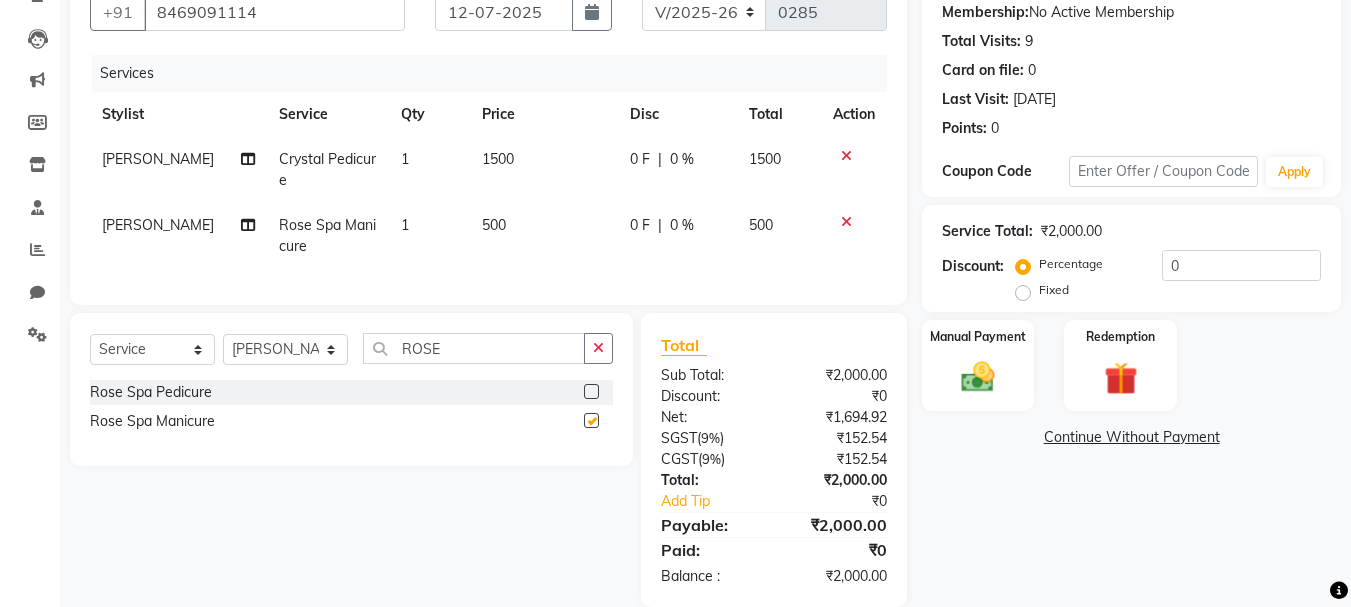 checkbox on "false" 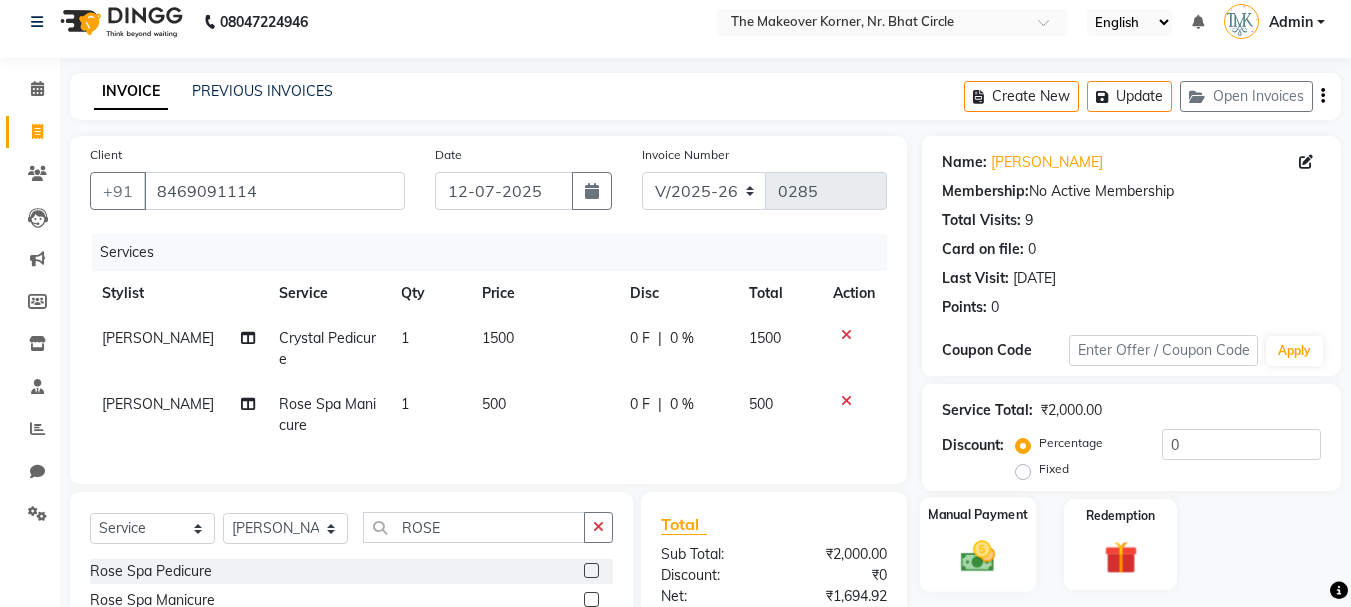 scroll, scrollTop: 0, scrollLeft: 0, axis: both 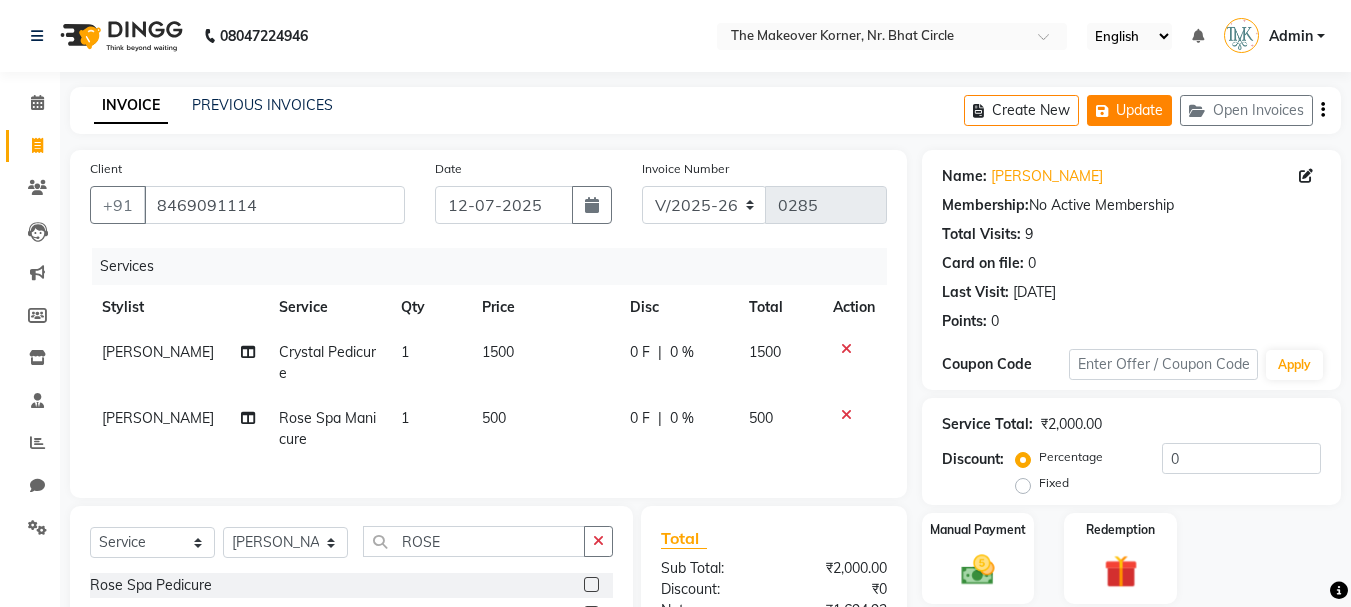 click on "Update" 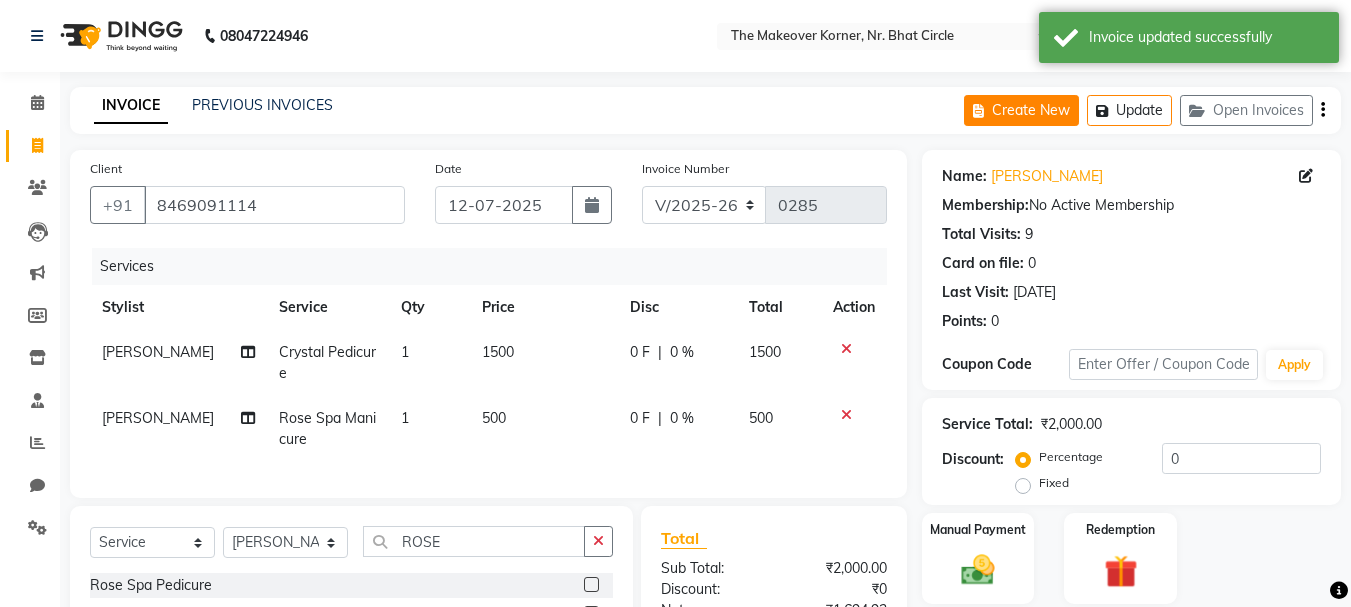 click on "Create New" 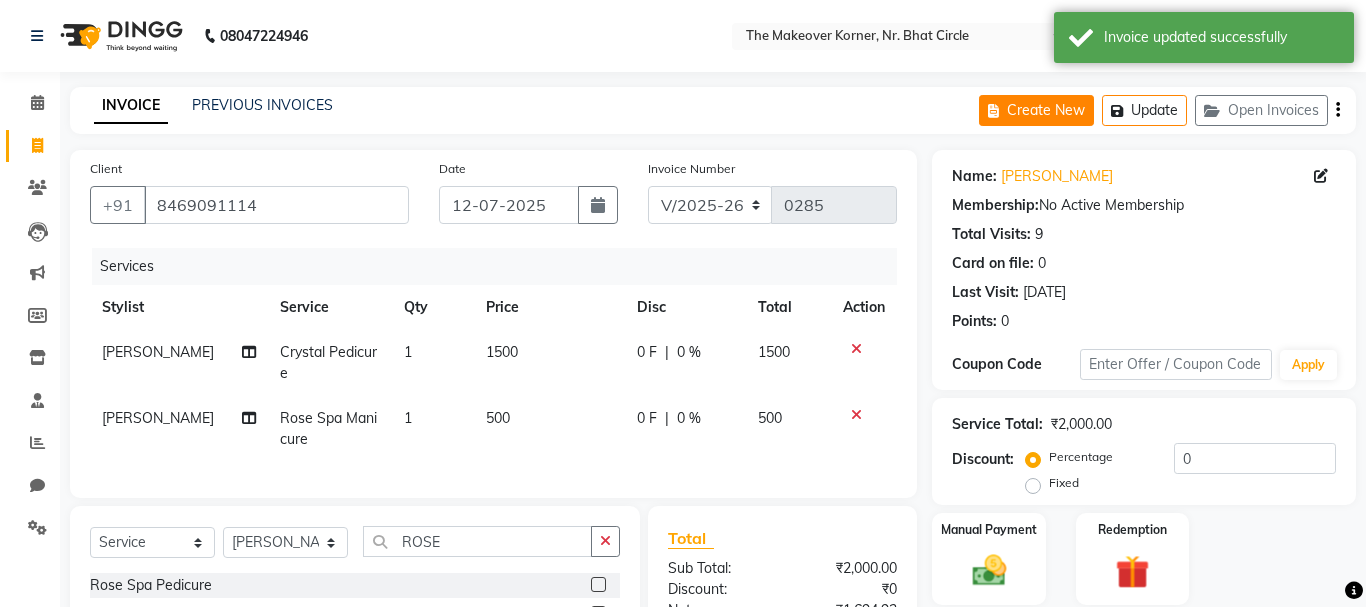 select on "5477" 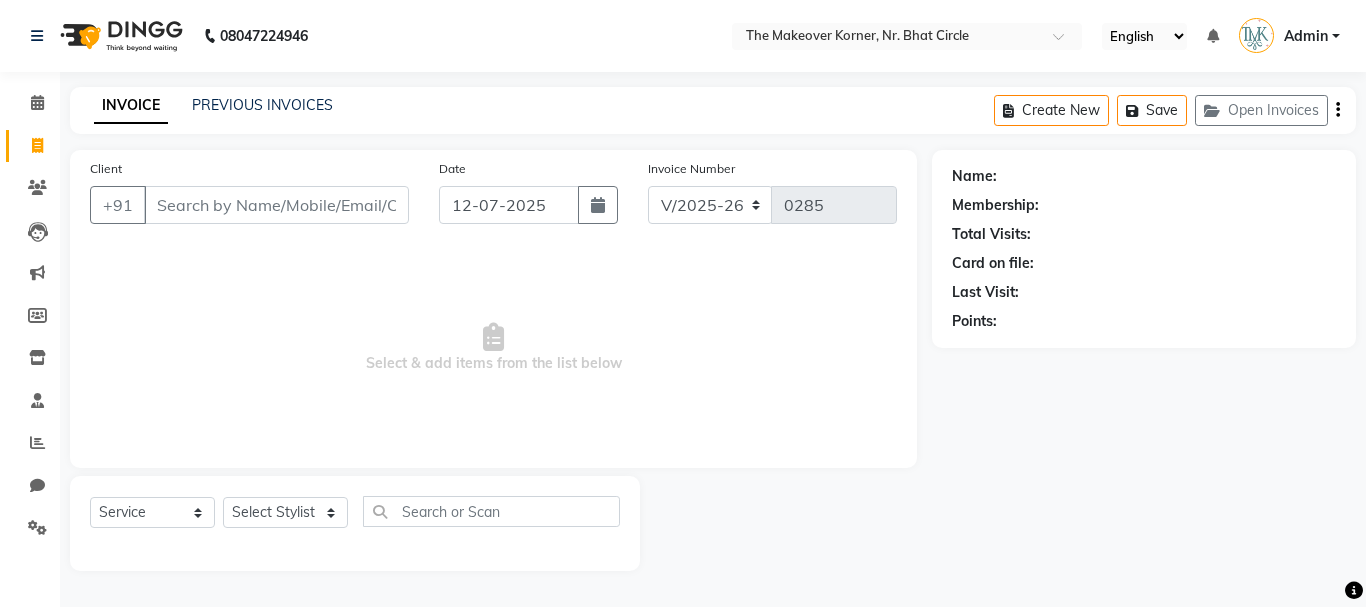 click on "Client" at bounding box center [276, 205] 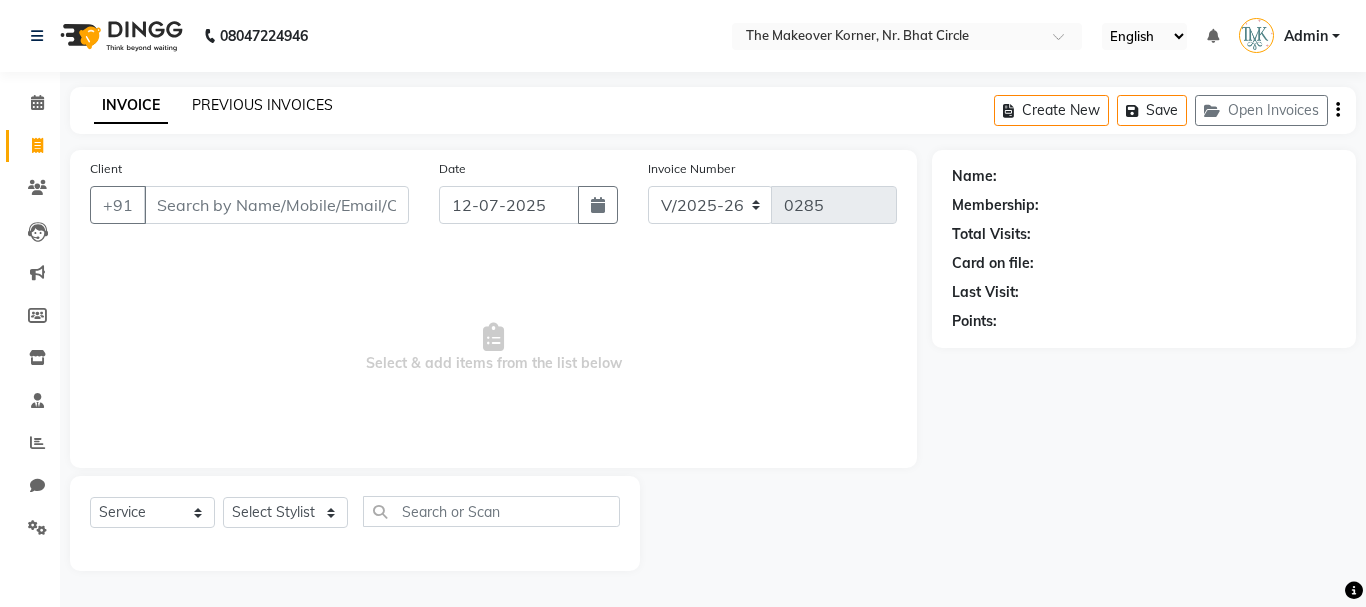 click on "PREVIOUS INVOICES" 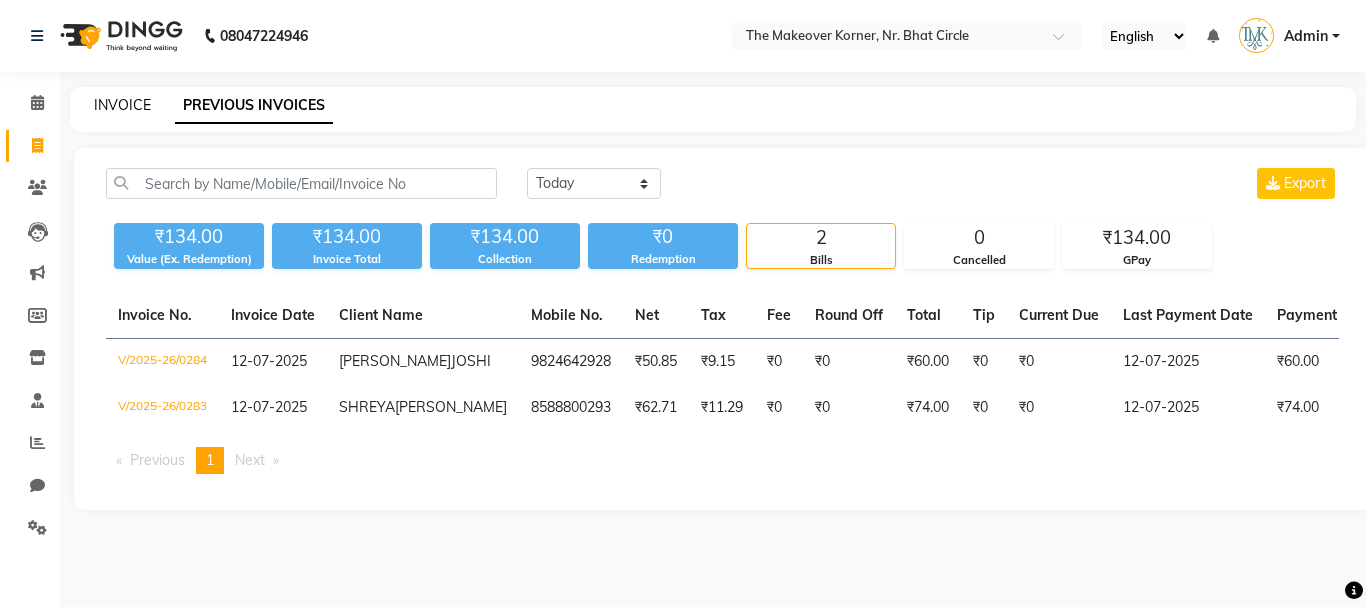 click on "INVOICE" 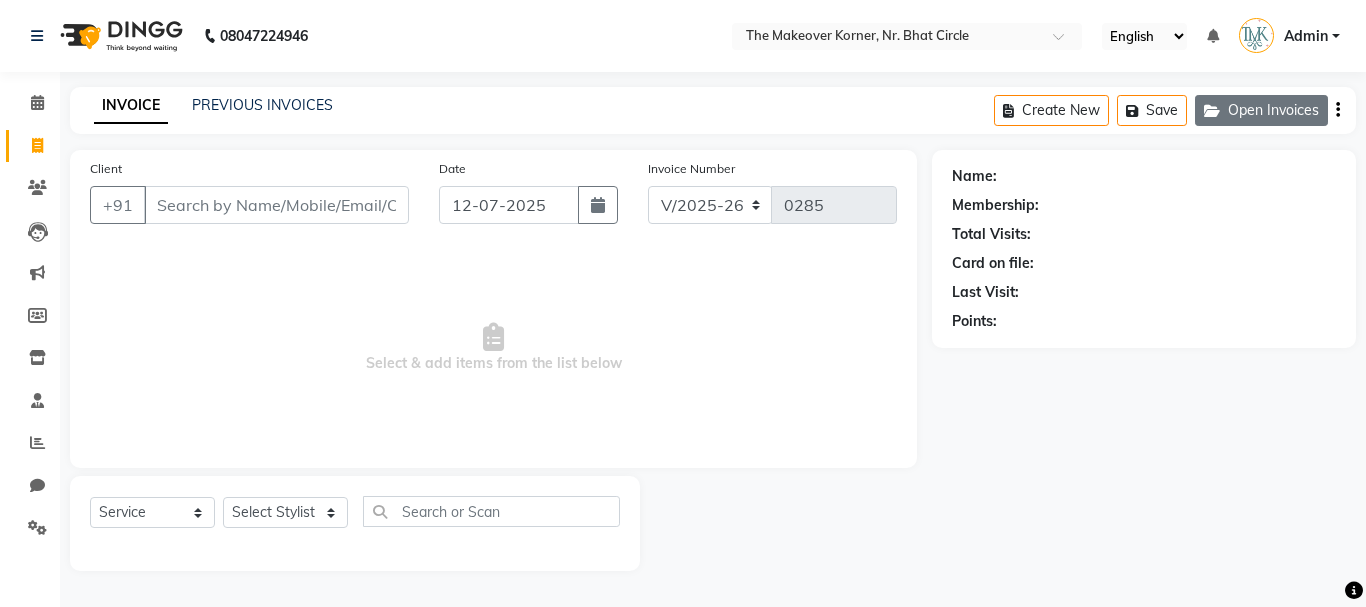 click 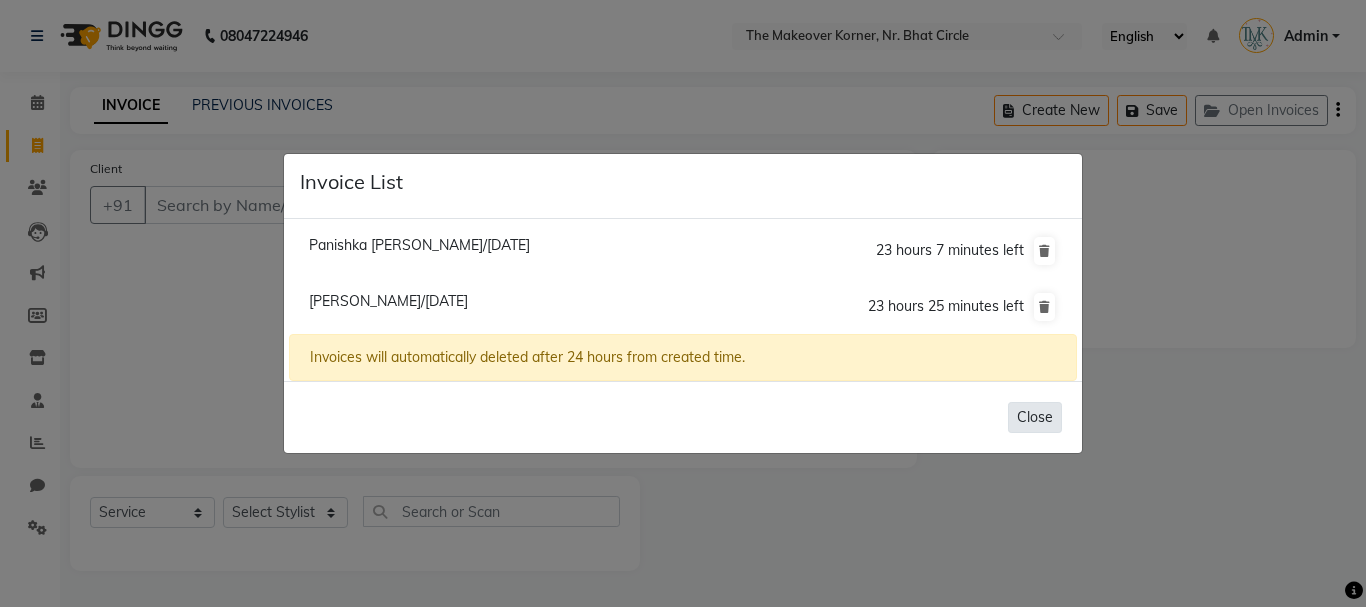 click on "Close" 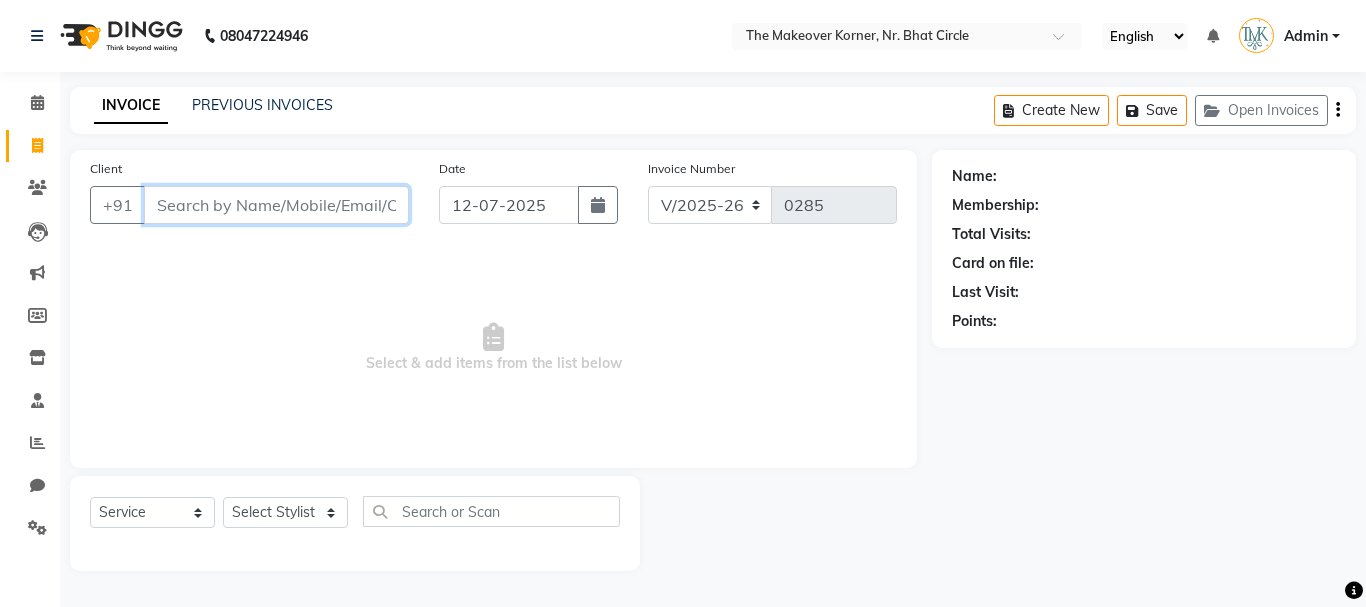 click on "Client" at bounding box center [276, 205] 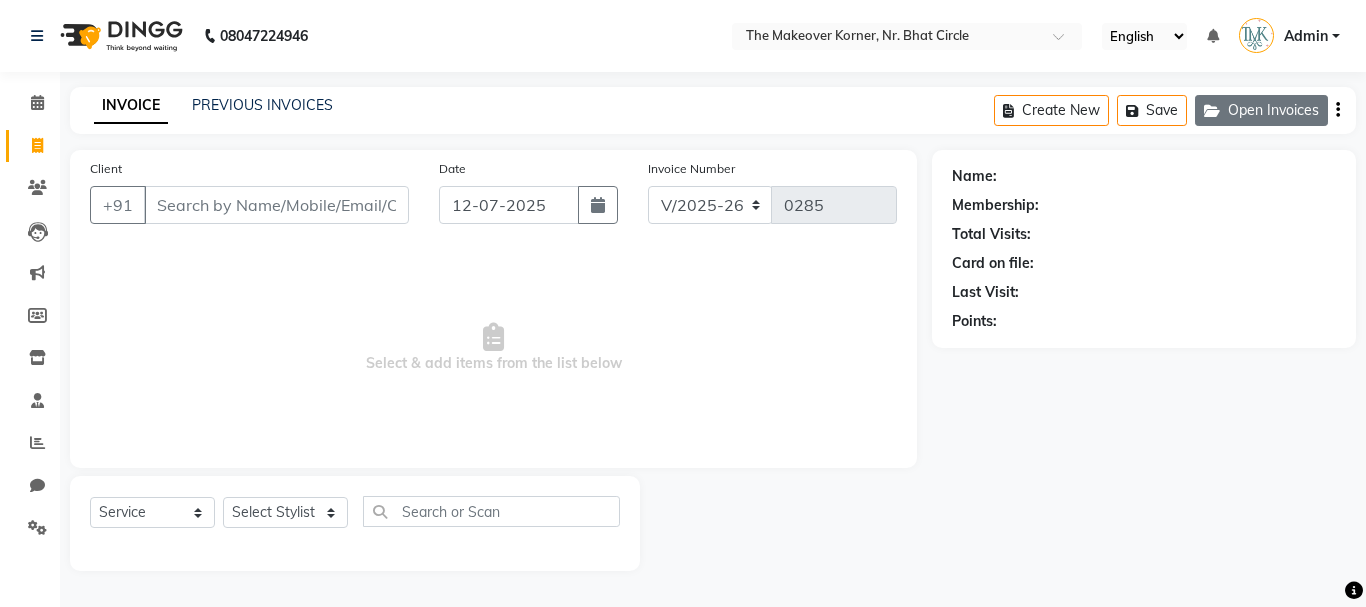 click on "Open Invoices" 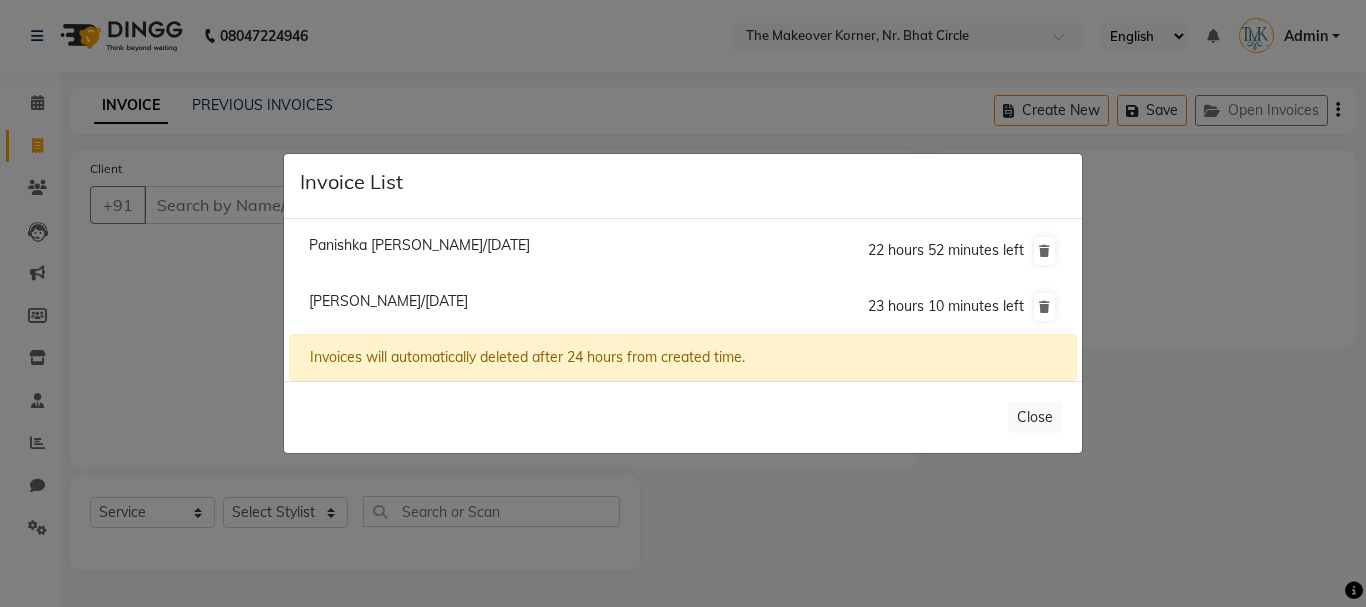 click on "Panishka Santwani/12 July 2025" 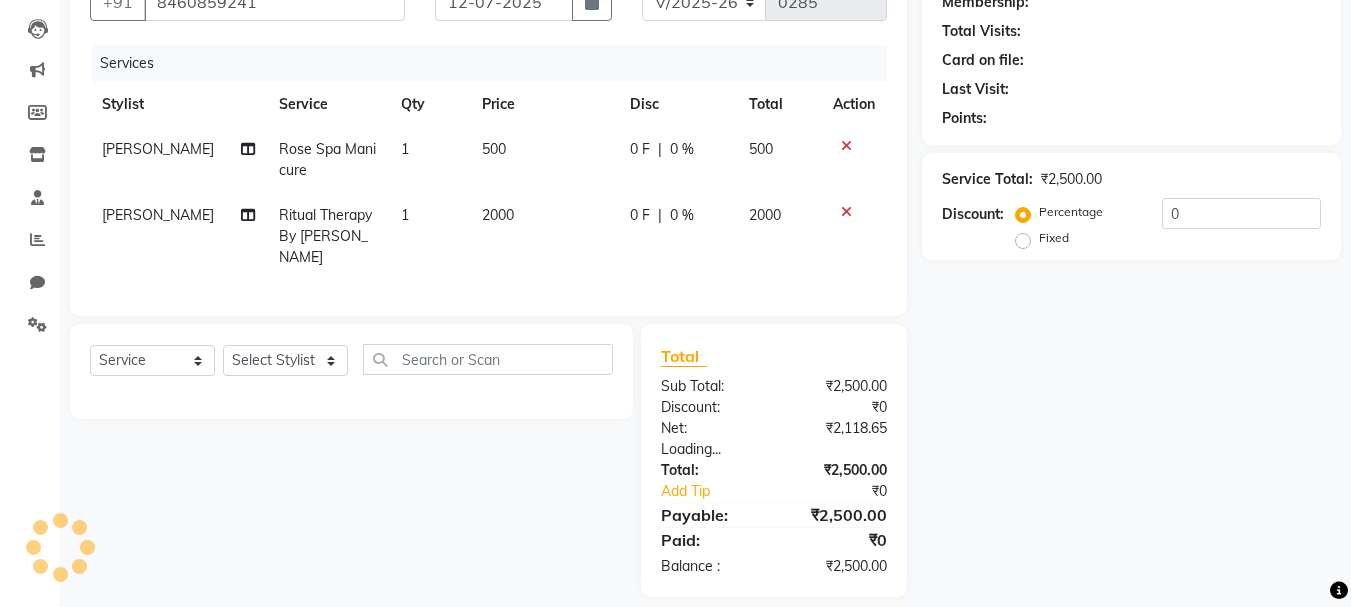 scroll, scrollTop: 217, scrollLeft: 0, axis: vertical 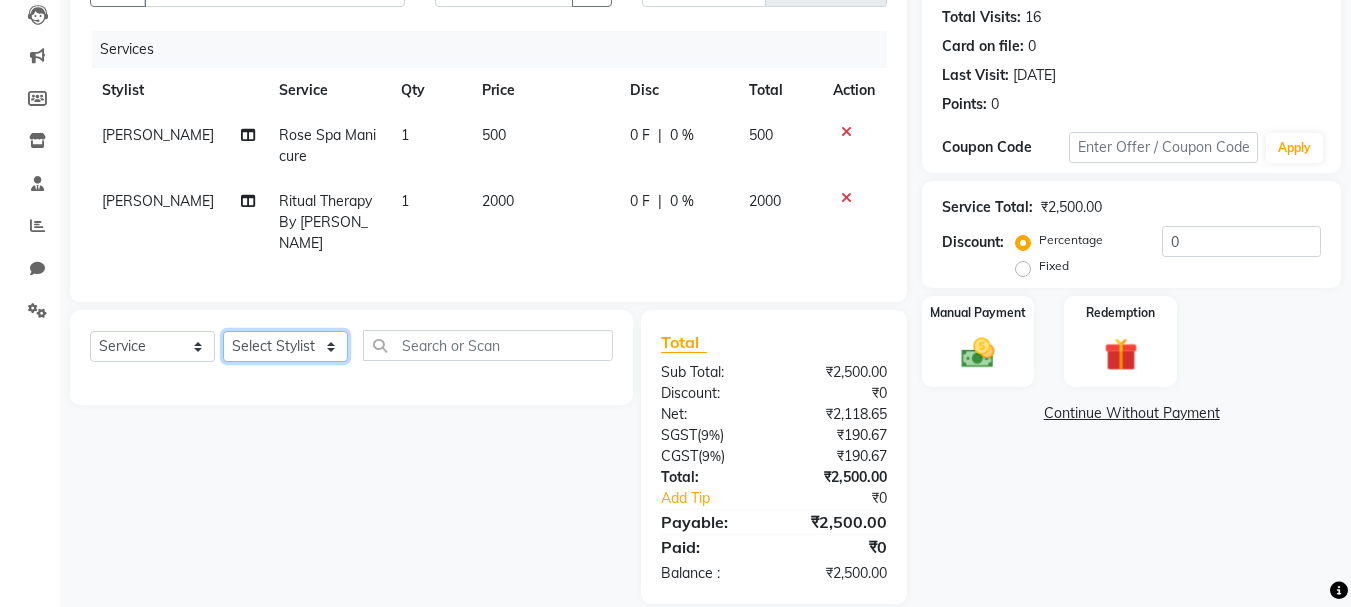 drag, startPoint x: 303, startPoint y: 327, endPoint x: 303, endPoint y: 353, distance: 26 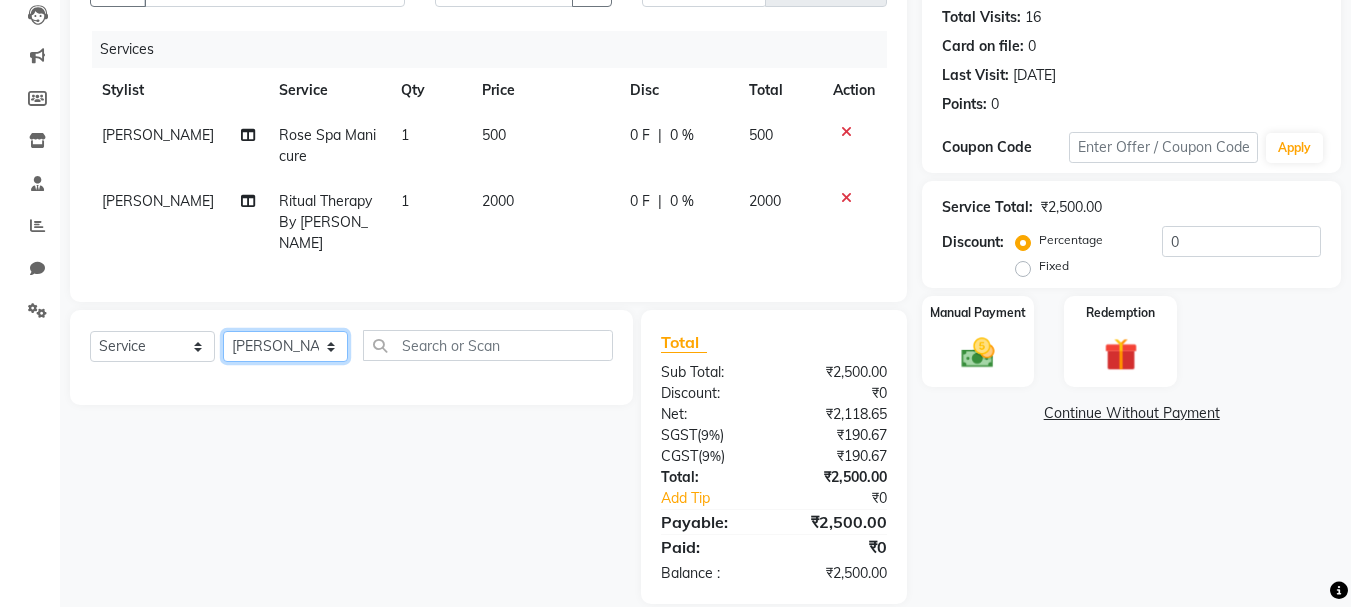 click on "Select Stylist Admin [PERSON_NAME] [PERSON_NAME] [PERSON_NAME]" 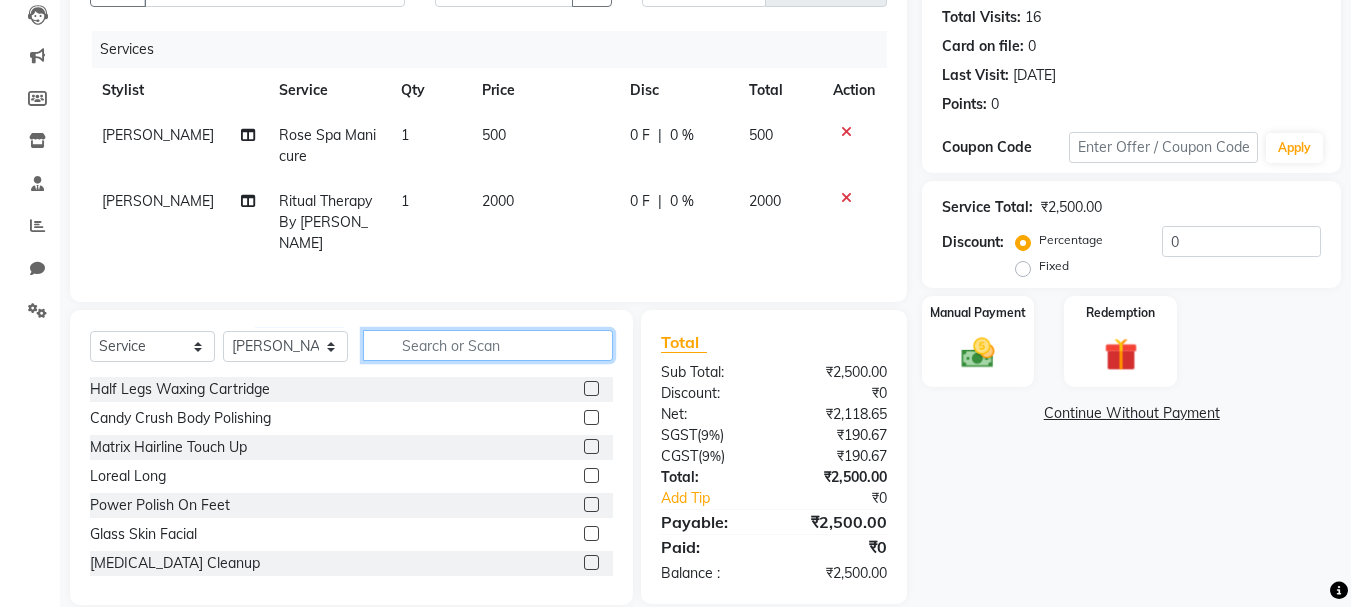 click 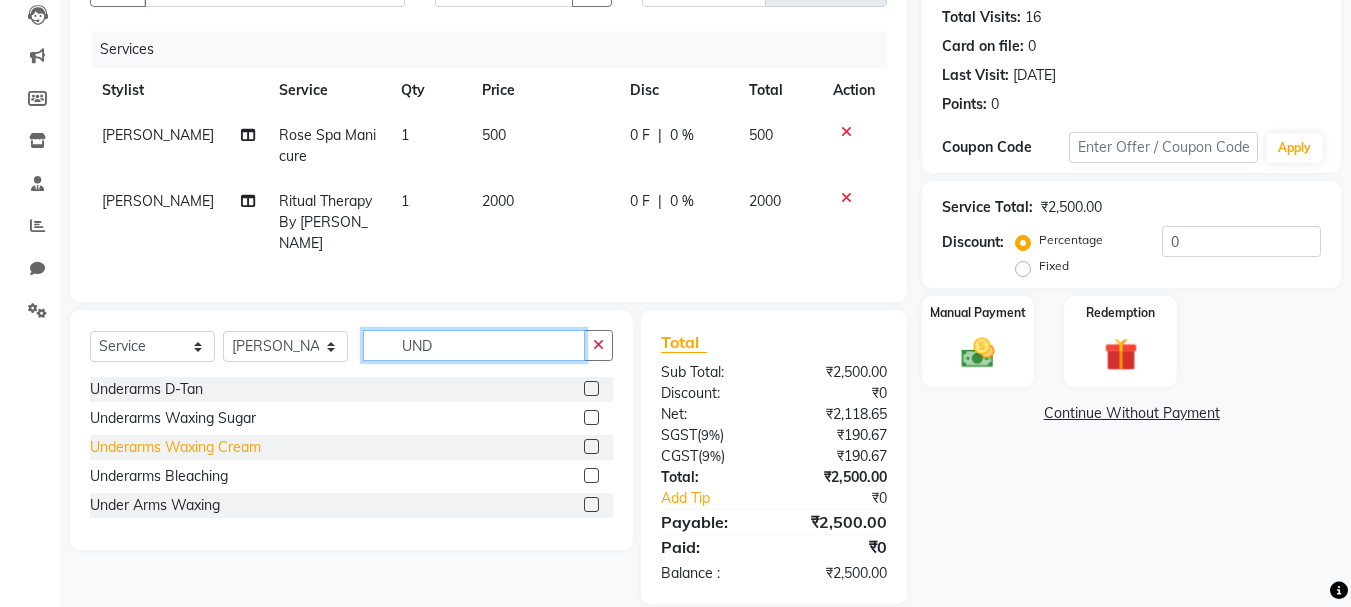 type on "UND" 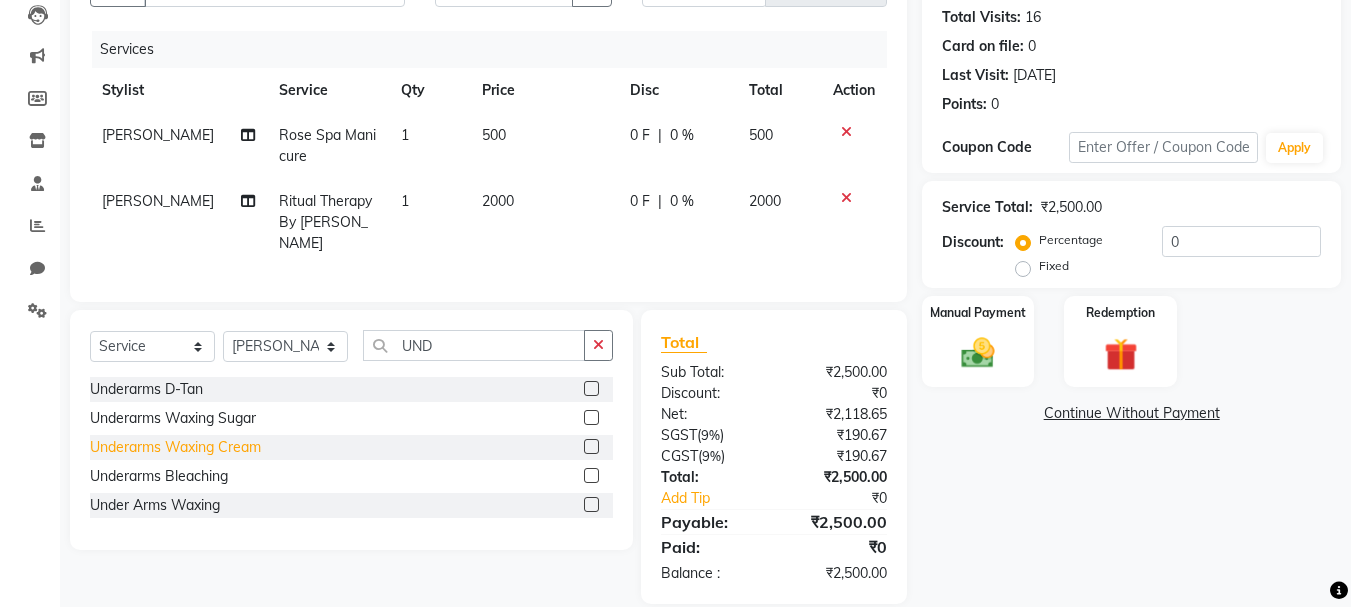 click on "Underarms Waxing Cream" 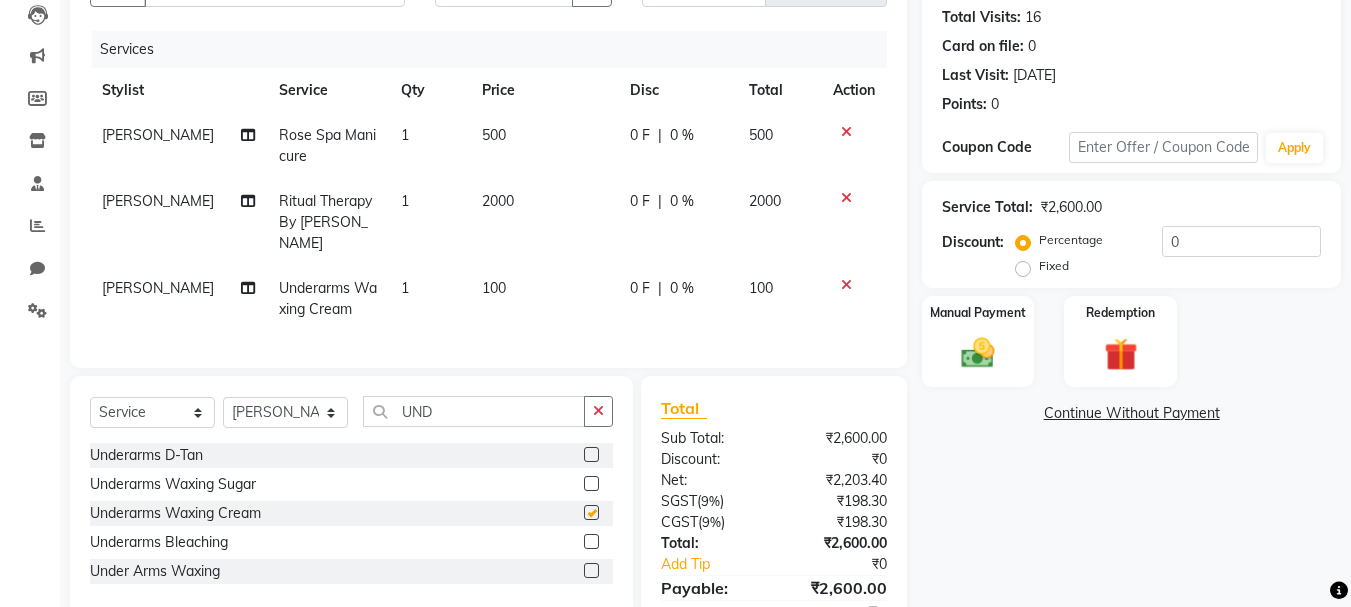 checkbox on "false" 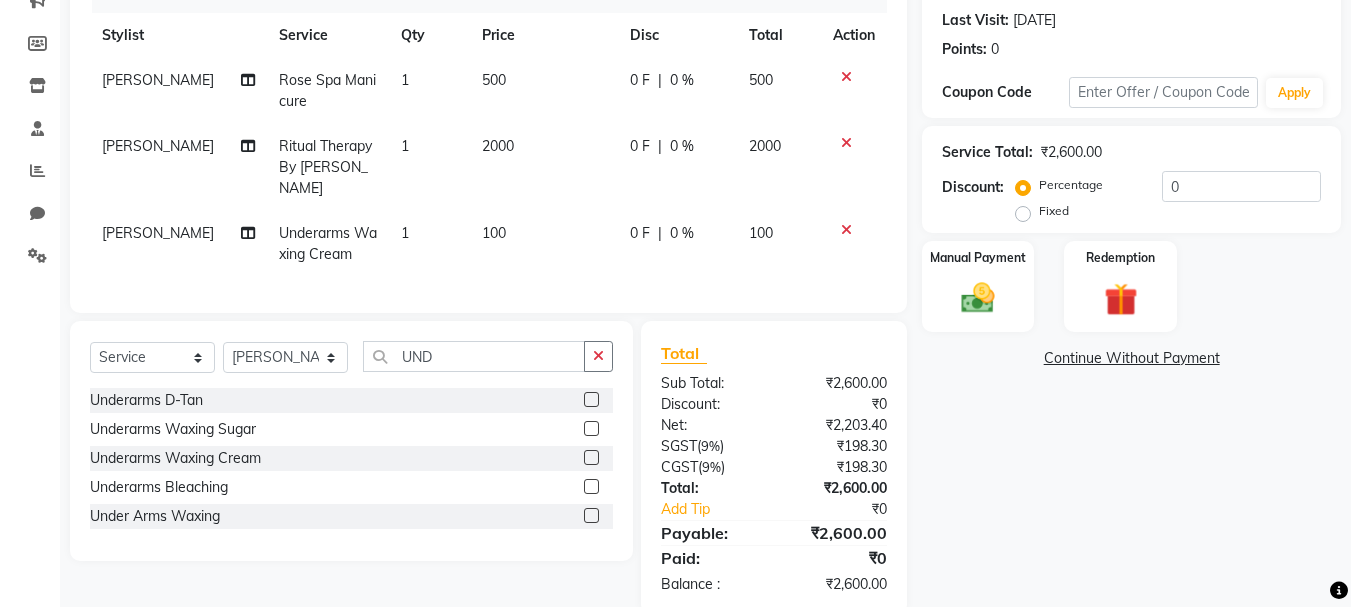 scroll, scrollTop: 304, scrollLeft: 0, axis: vertical 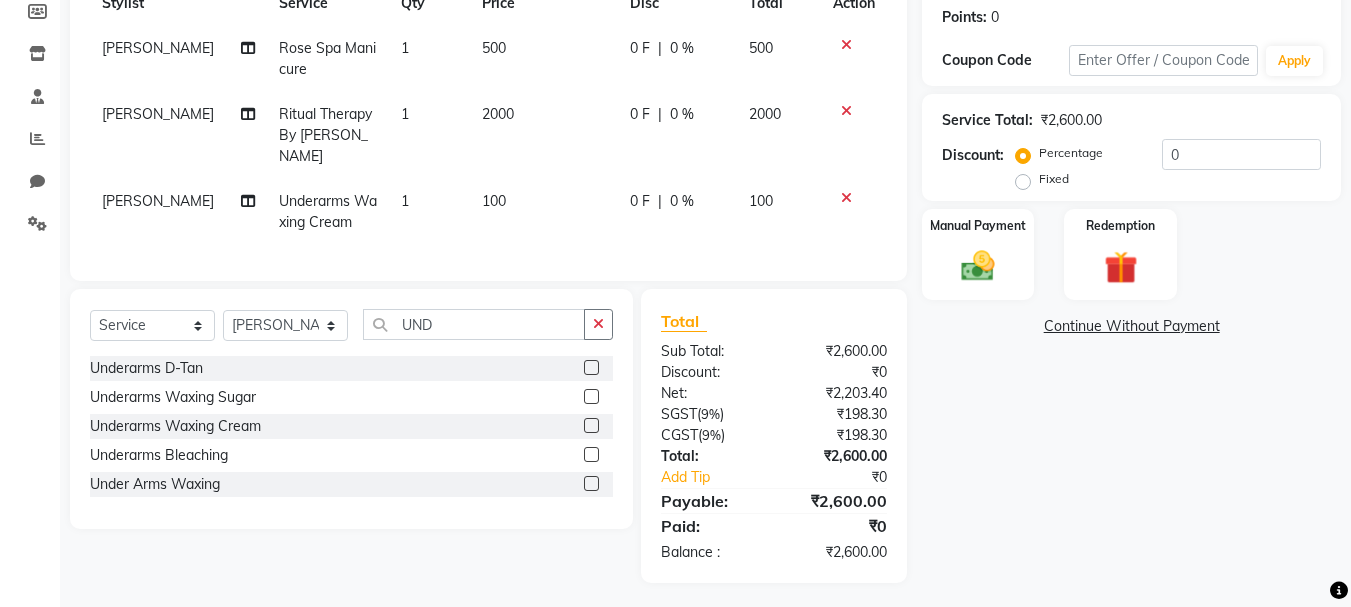 click on "0 F" 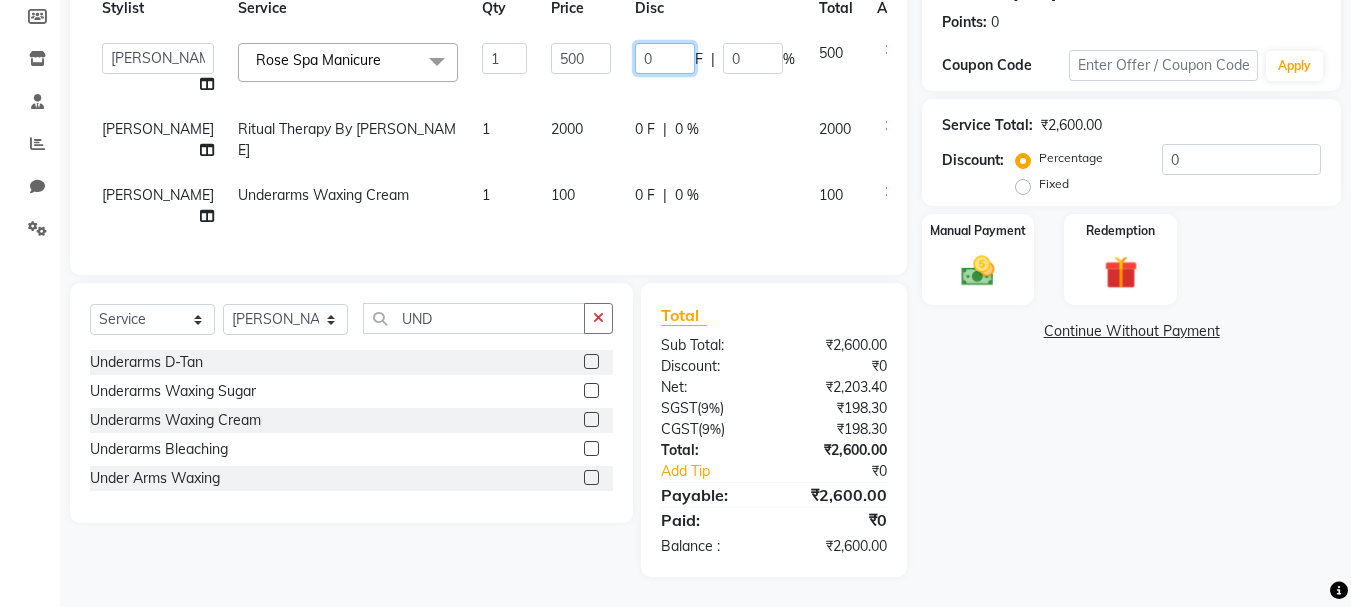 drag, startPoint x: 641, startPoint y: 65, endPoint x: 620, endPoint y: 89, distance: 31.890438 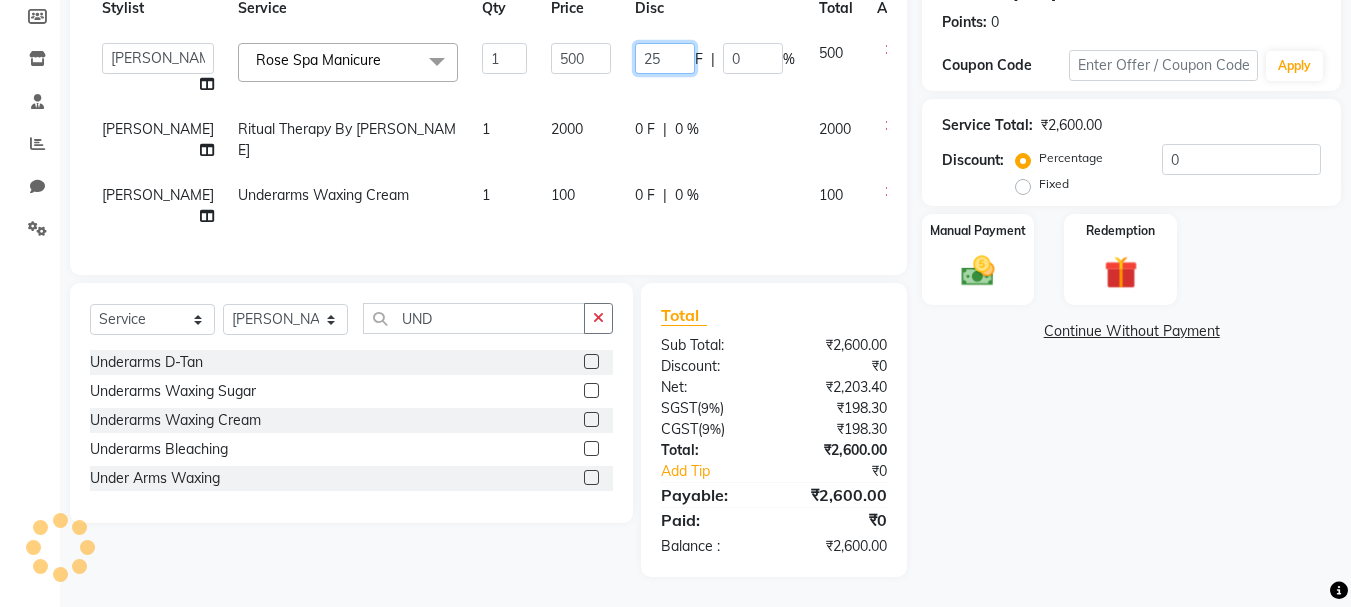 type on "250" 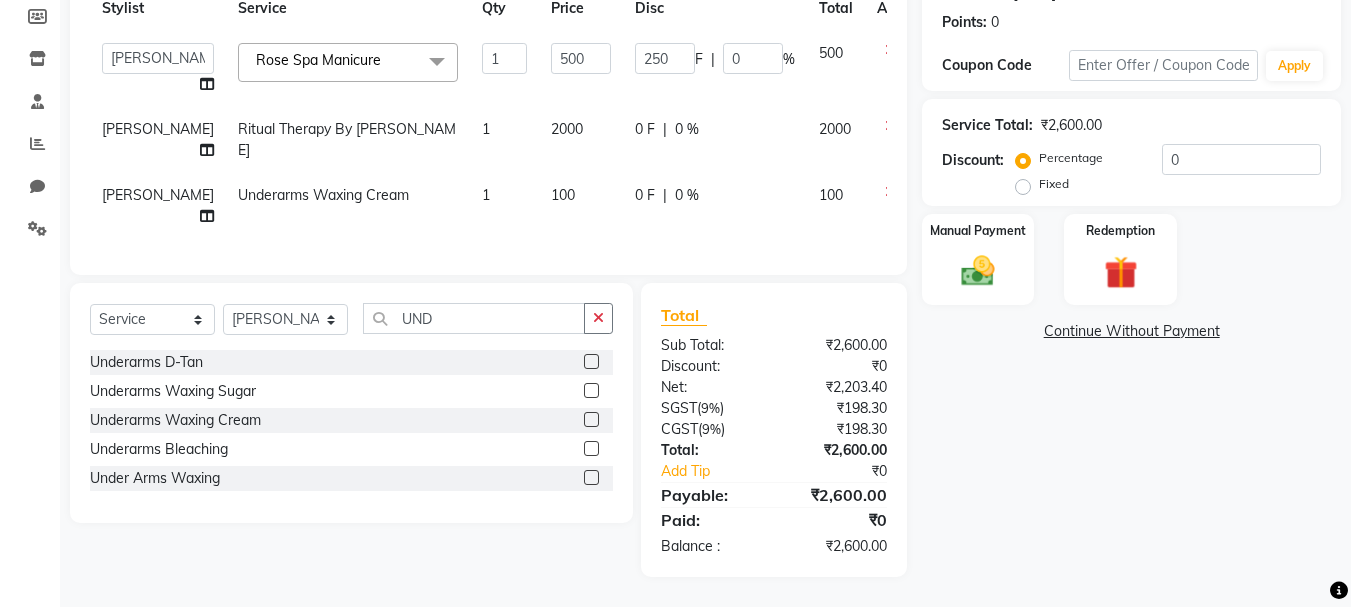click on "0 F" 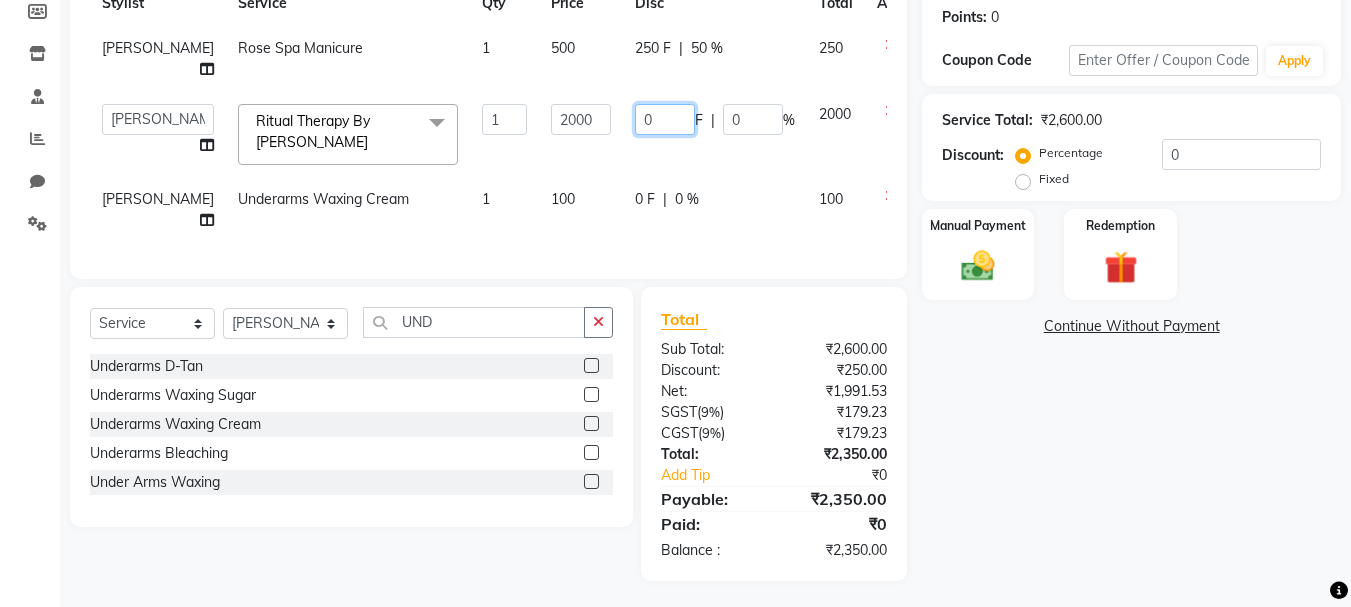 click on "0" 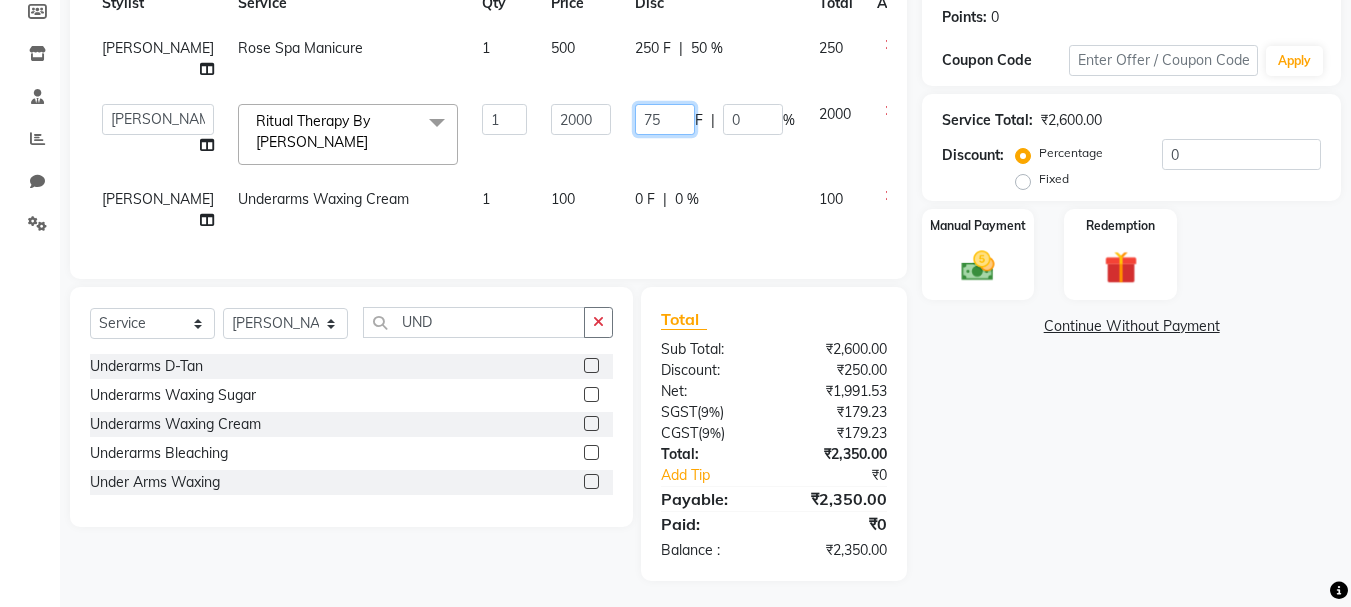 type on "750" 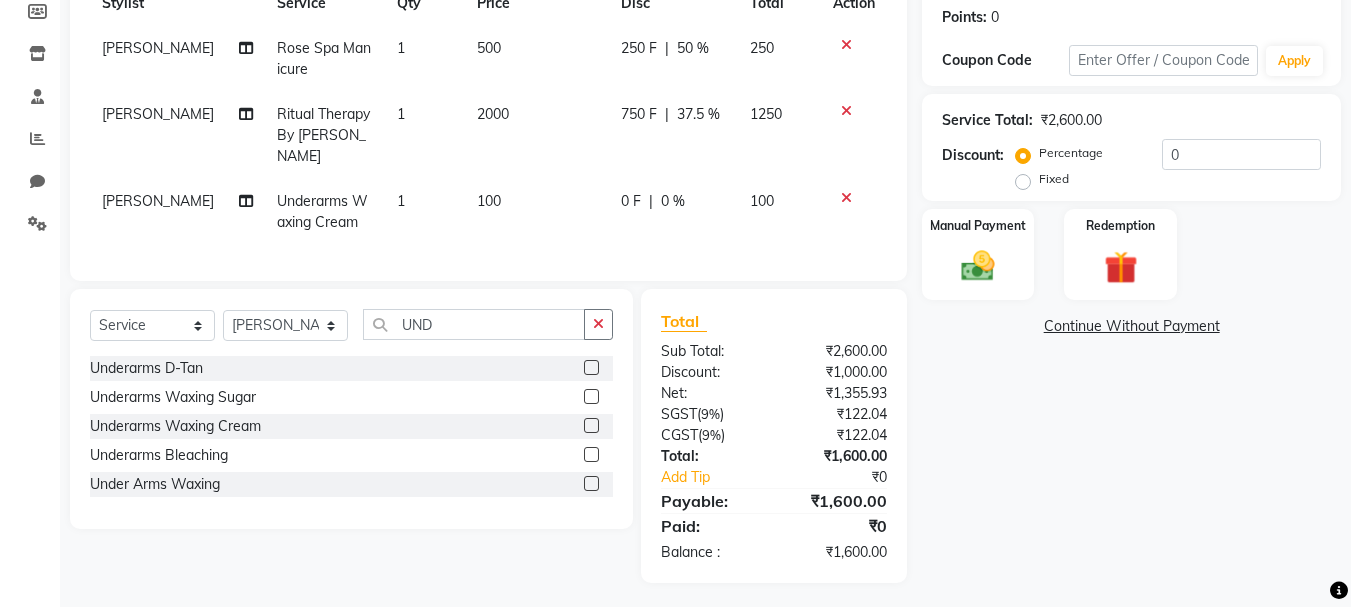 click on "VANSHITA PARMAR Rose Spa Manicure 1 500 250 F | 50 % 250 SACHIN BHANUSHALI Ritual Therapy By Nashi 1 2000 750 F | 37.5 % 1250 VANSHITA PARMAR Underarms Waxing Cream 1 100 0 F | 0 % 100" 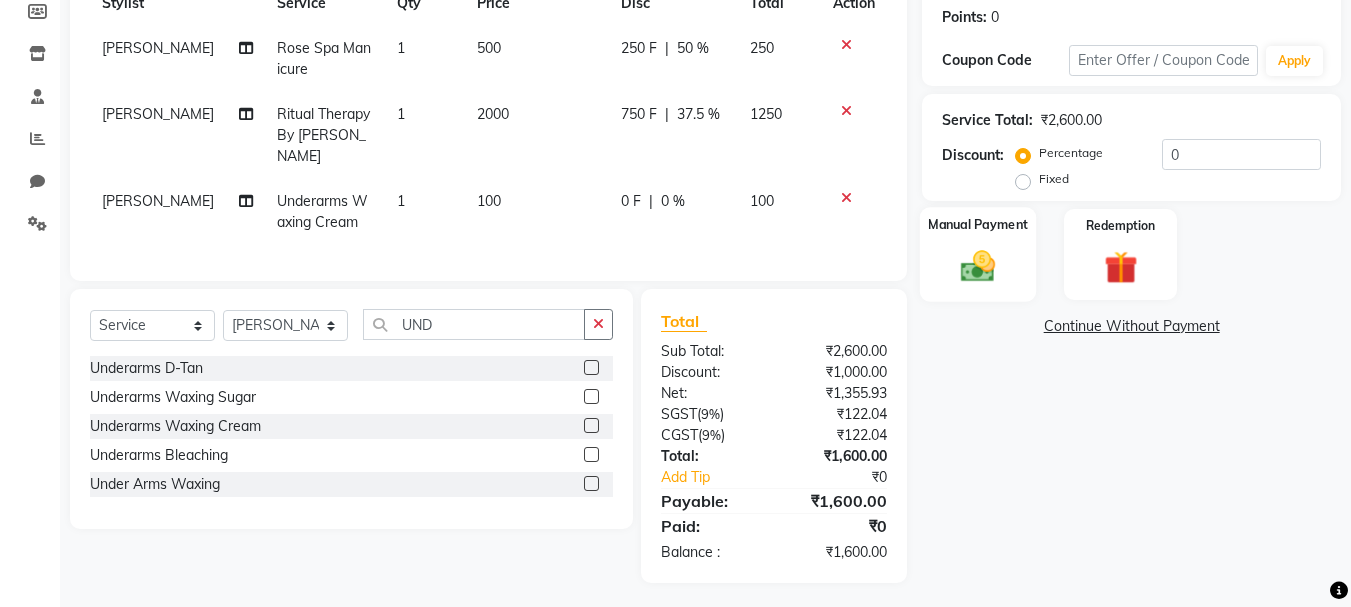 click 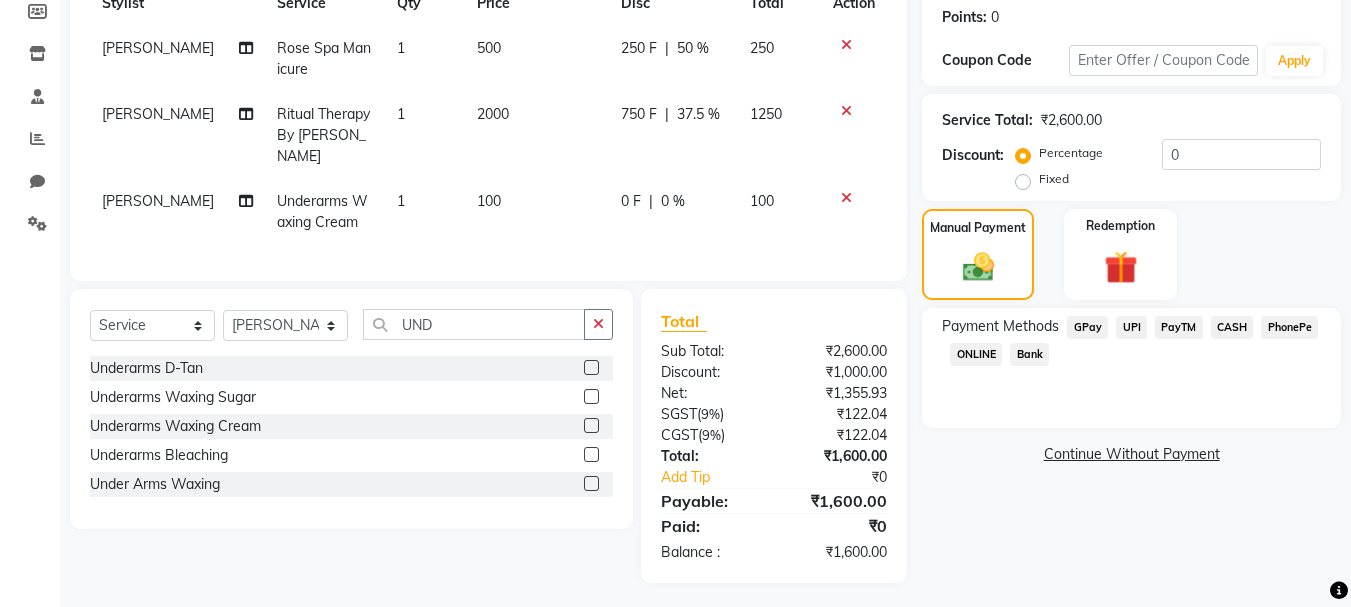 click on "GPay" 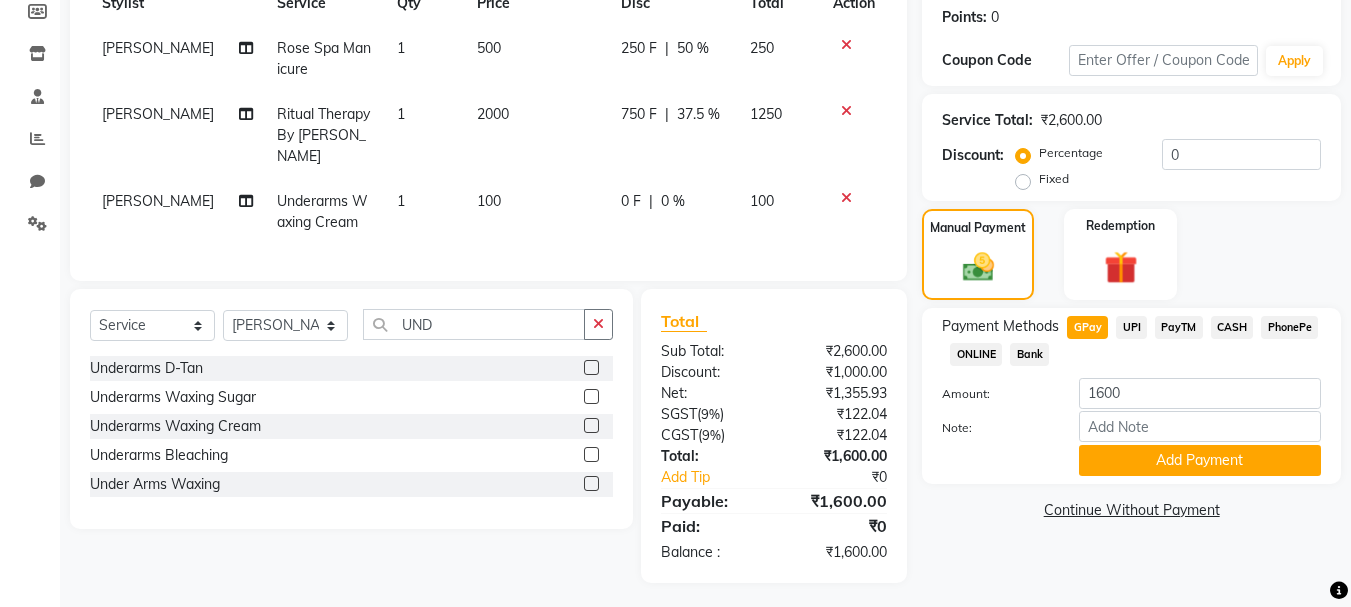 click on "Payment Methods  GPay   UPI   PayTM   CASH   PhonePe   ONLINE   Bank  Amount: 1600 Note: Add Payment" 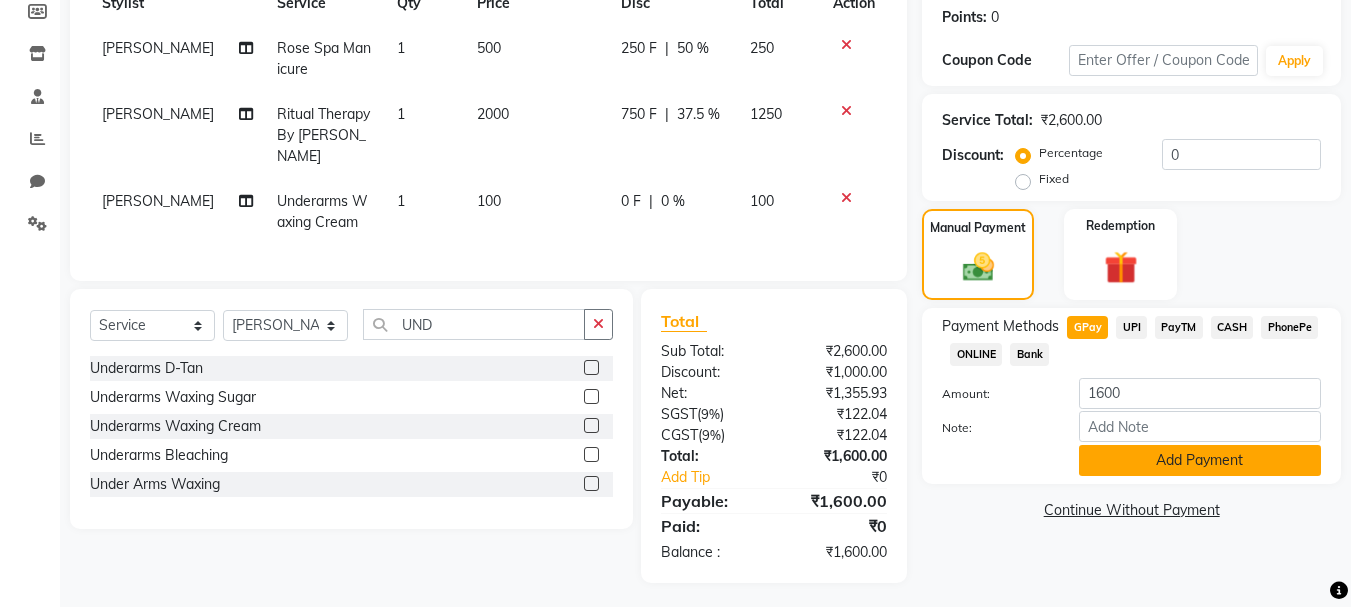 click on "Add Payment" 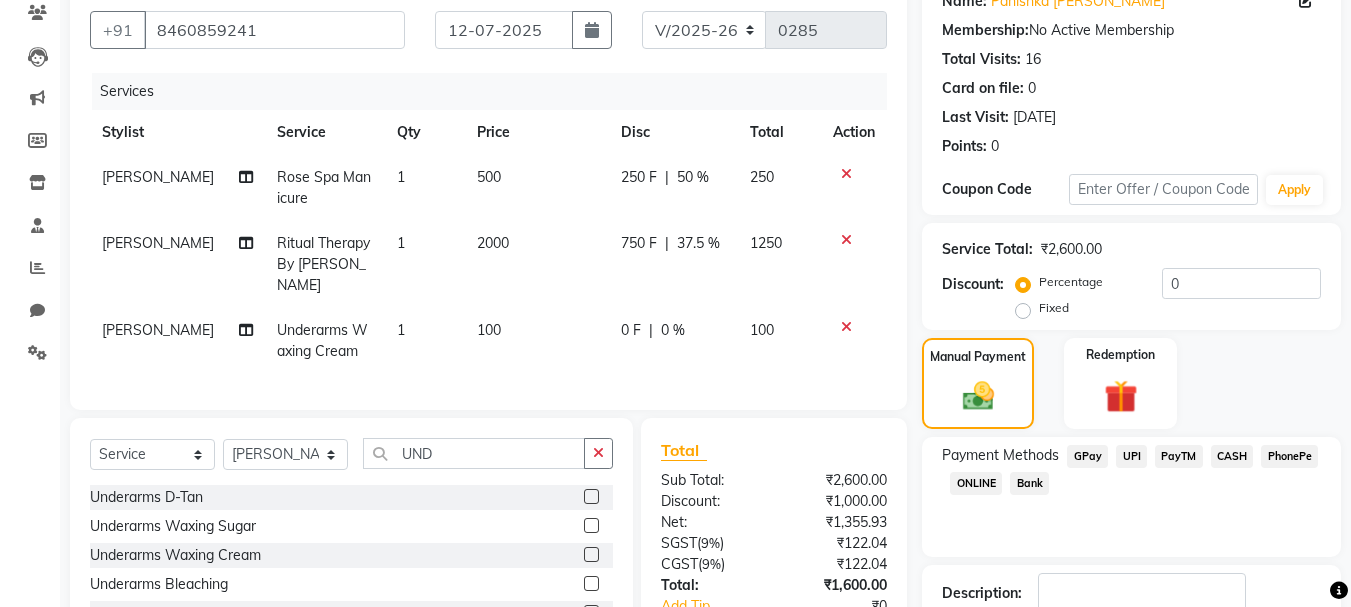 scroll, scrollTop: 346, scrollLeft: 0, axis: vertical 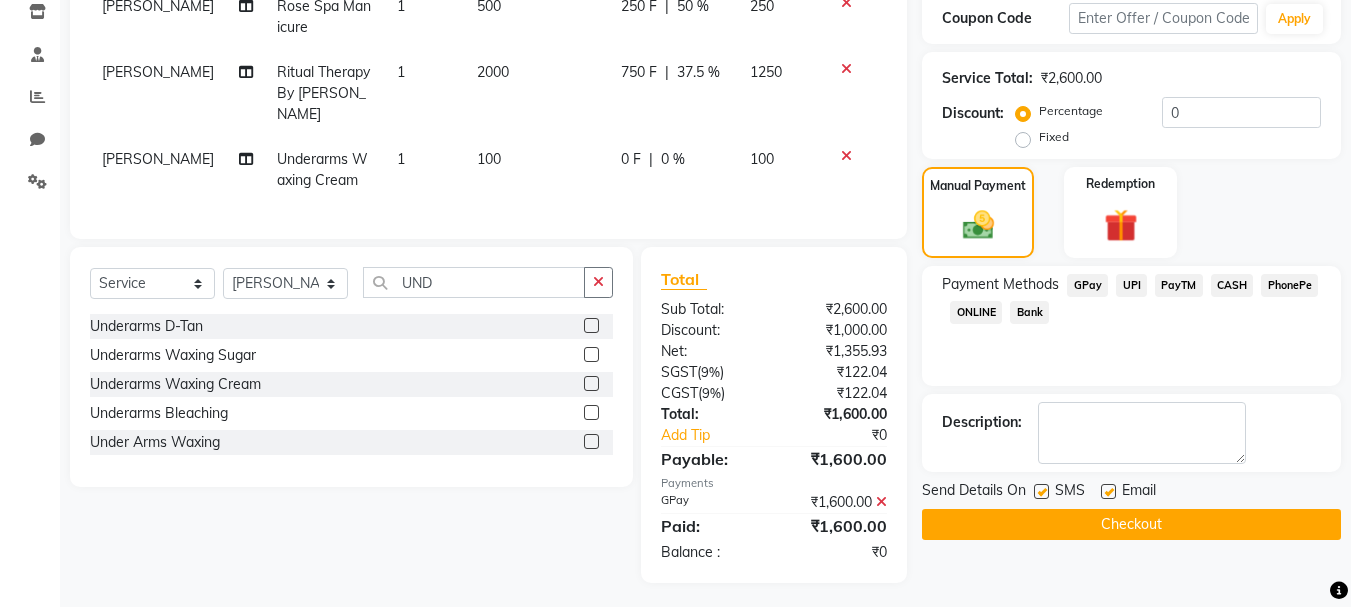 click on "Checkout" 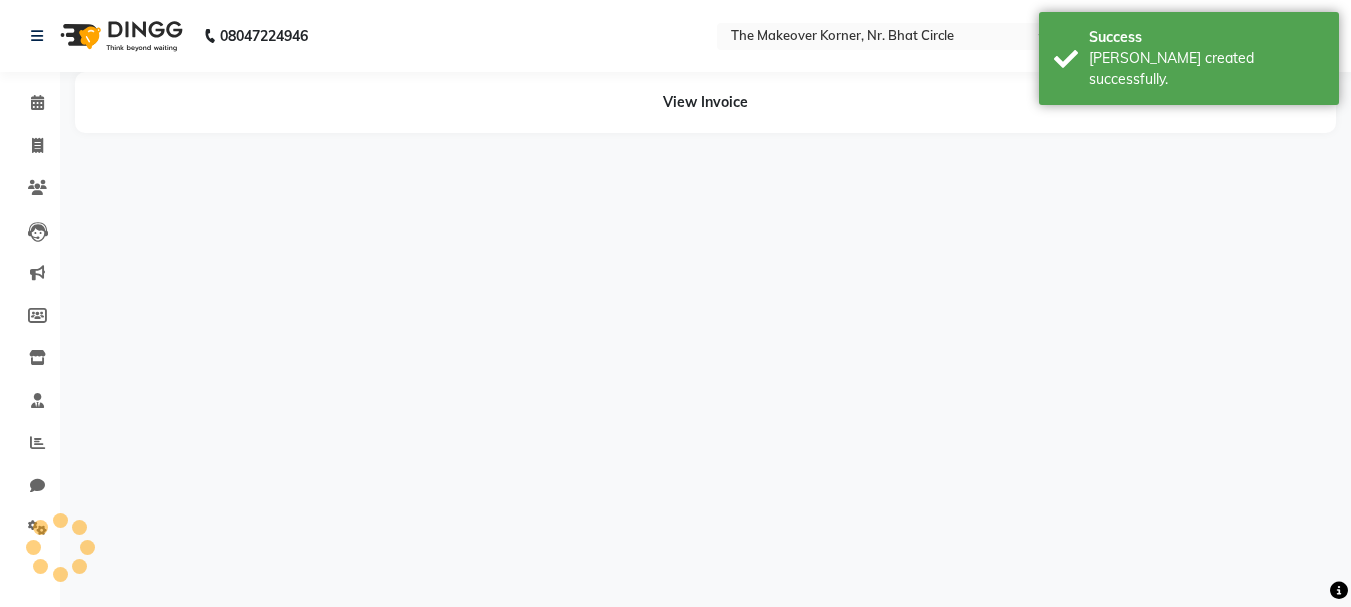 scroll, scrollTop: 0, scrollLeft: 0, axis: both 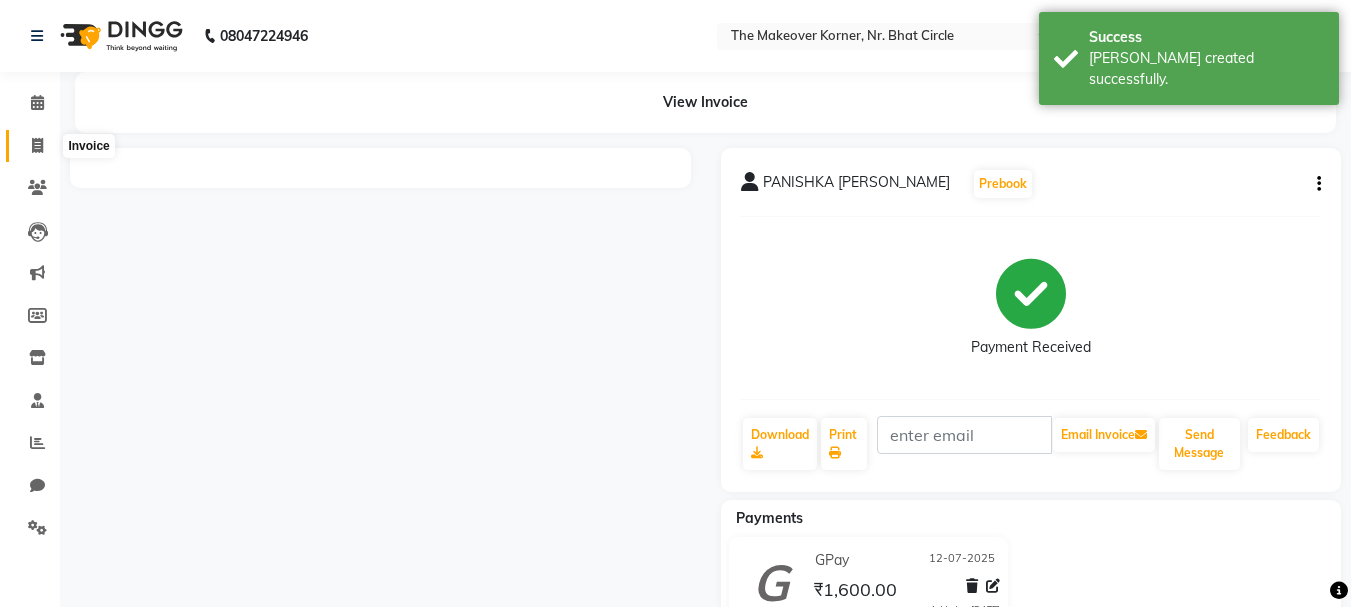 click 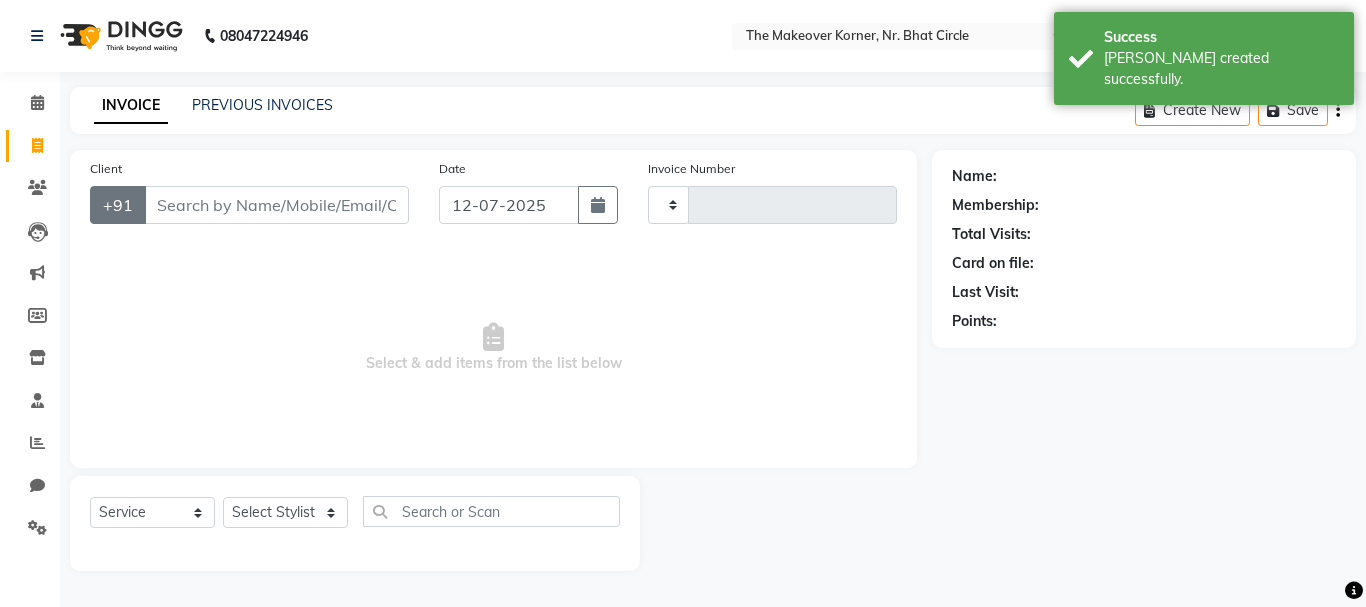 type on "0286" 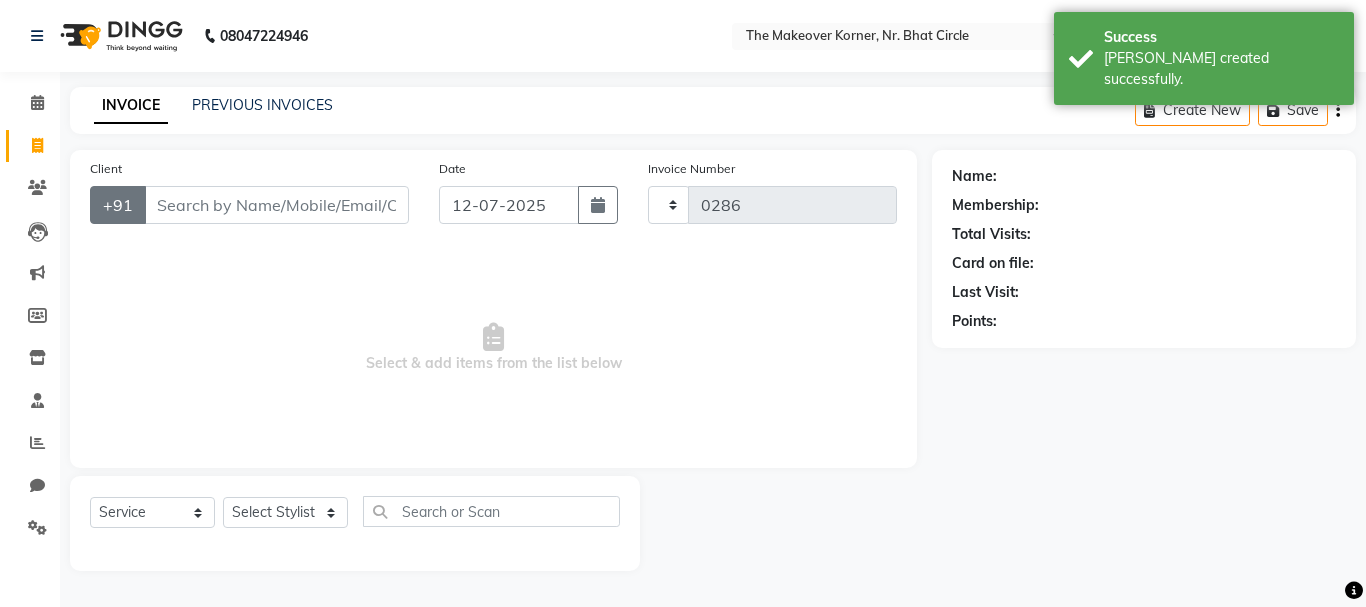select on "5477" 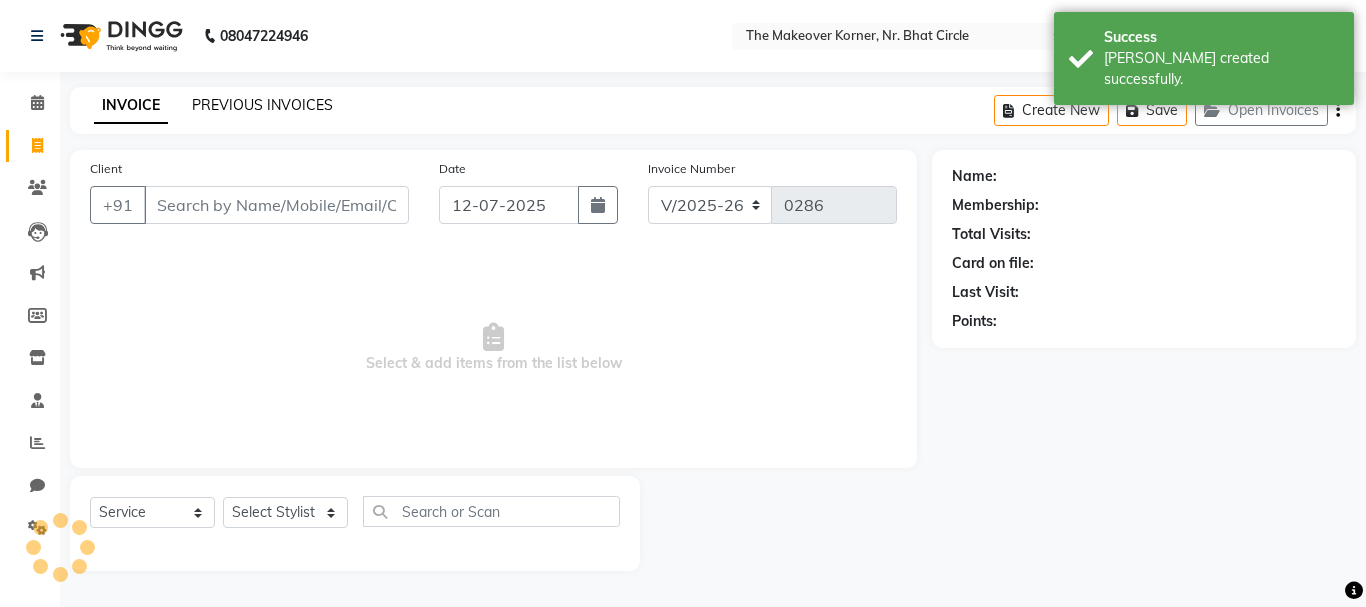click on "PREVIOUS INVOICES" 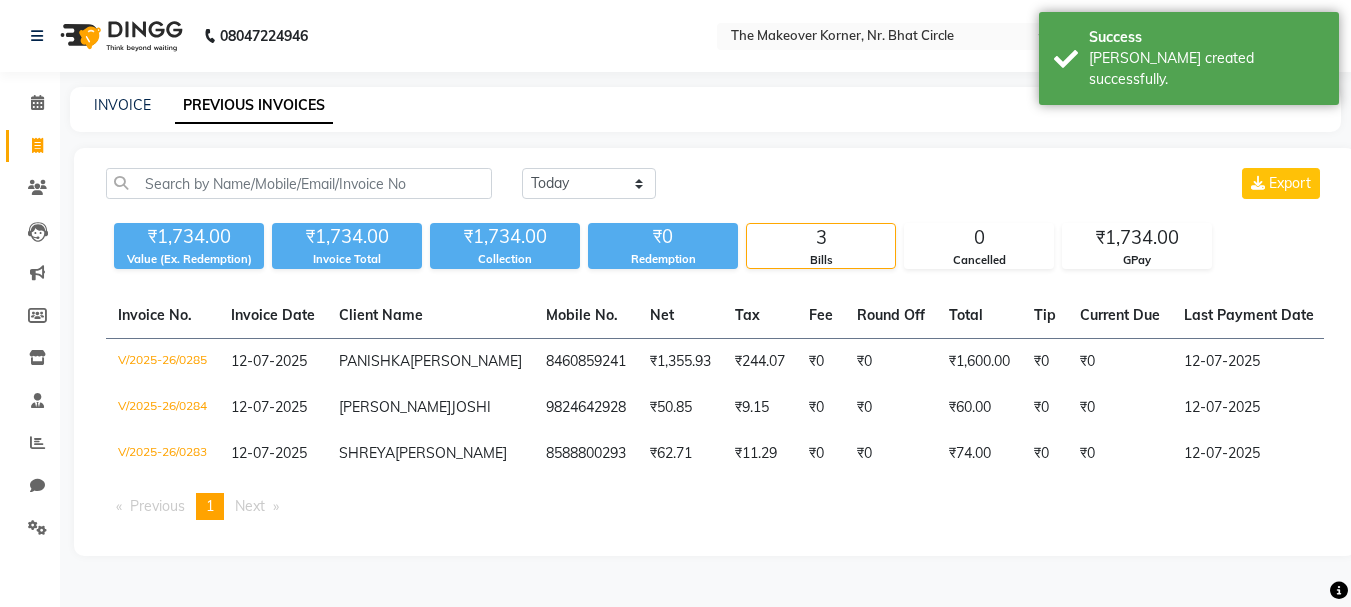 click on "INVOICE" 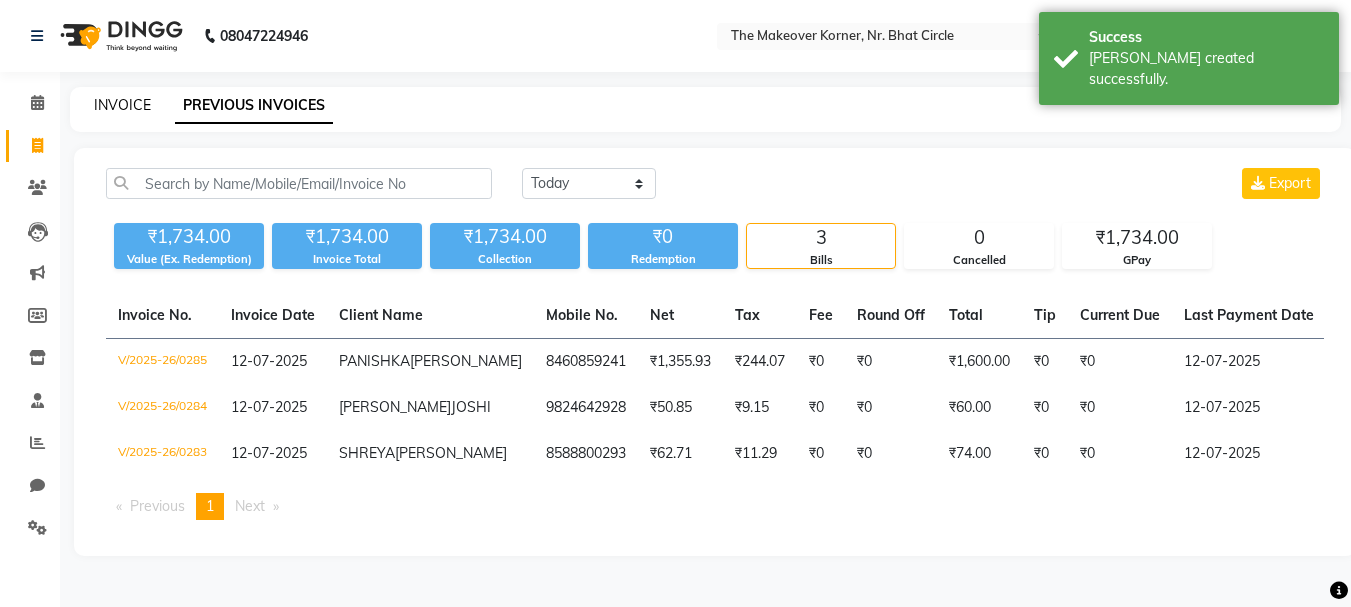 click on "INVOICE" 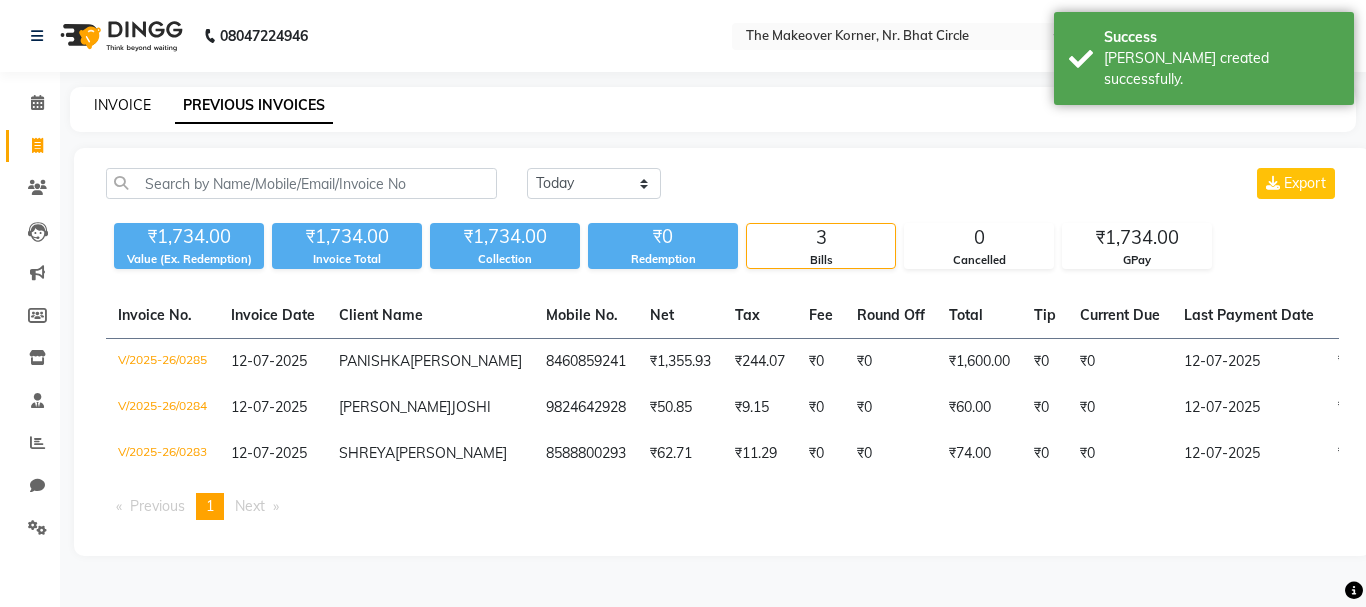 select on "5477" 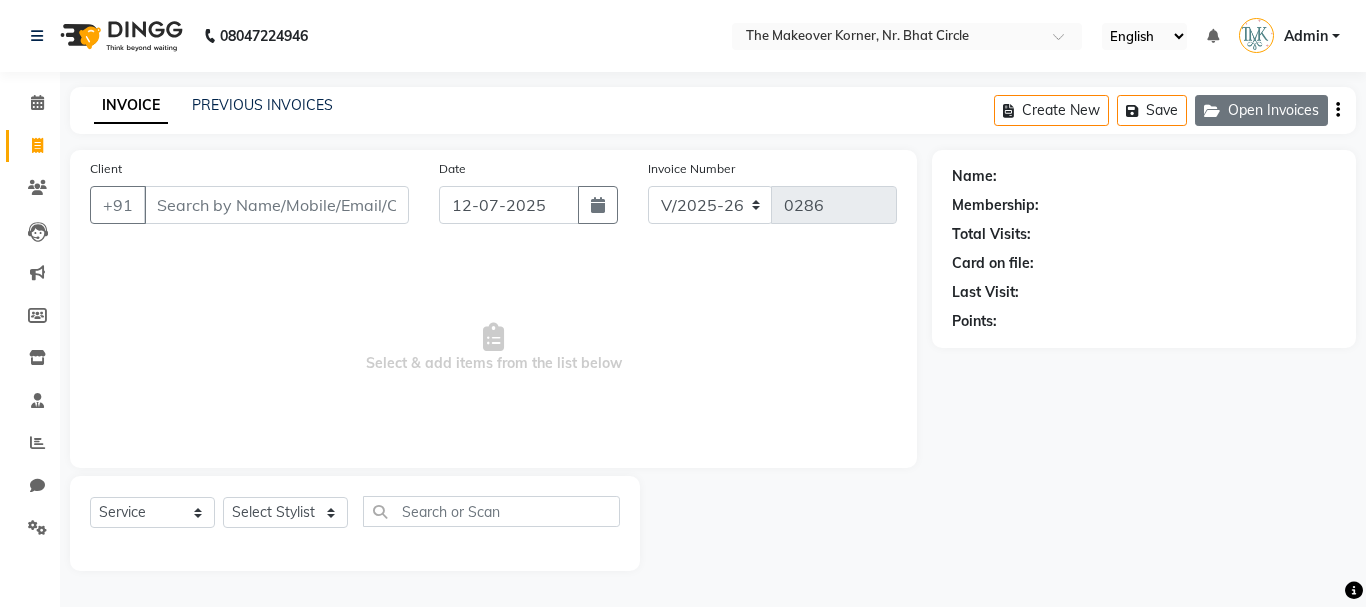 click on "Open Invoices" 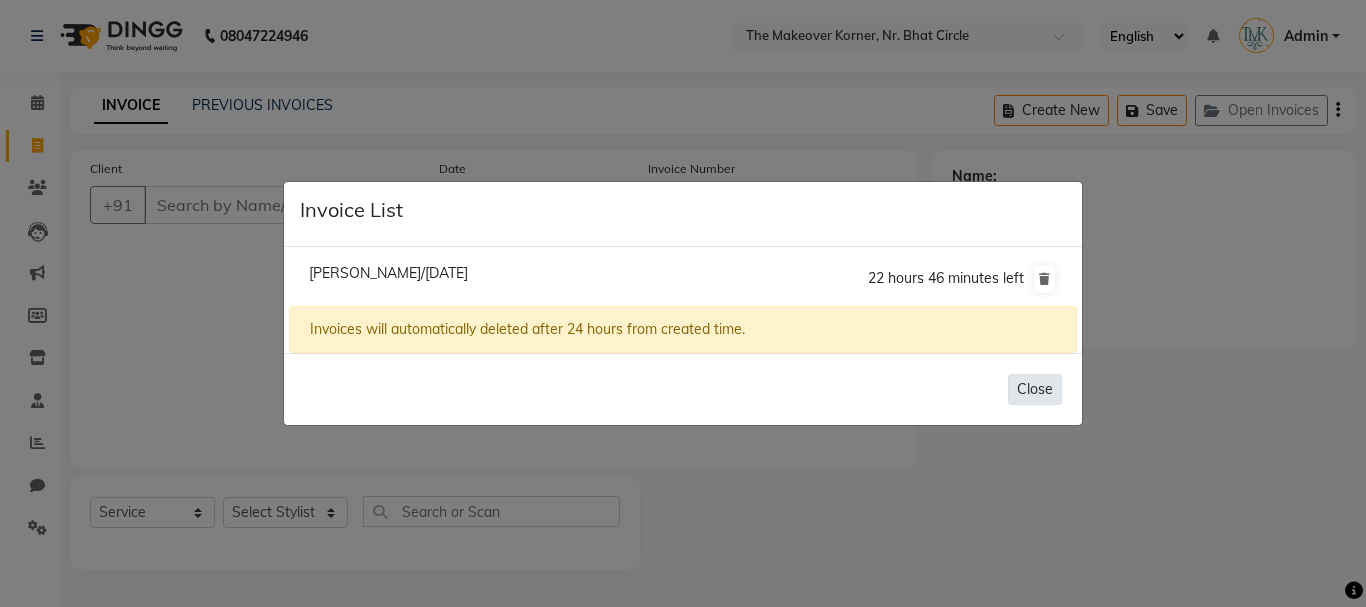 click on "Close" 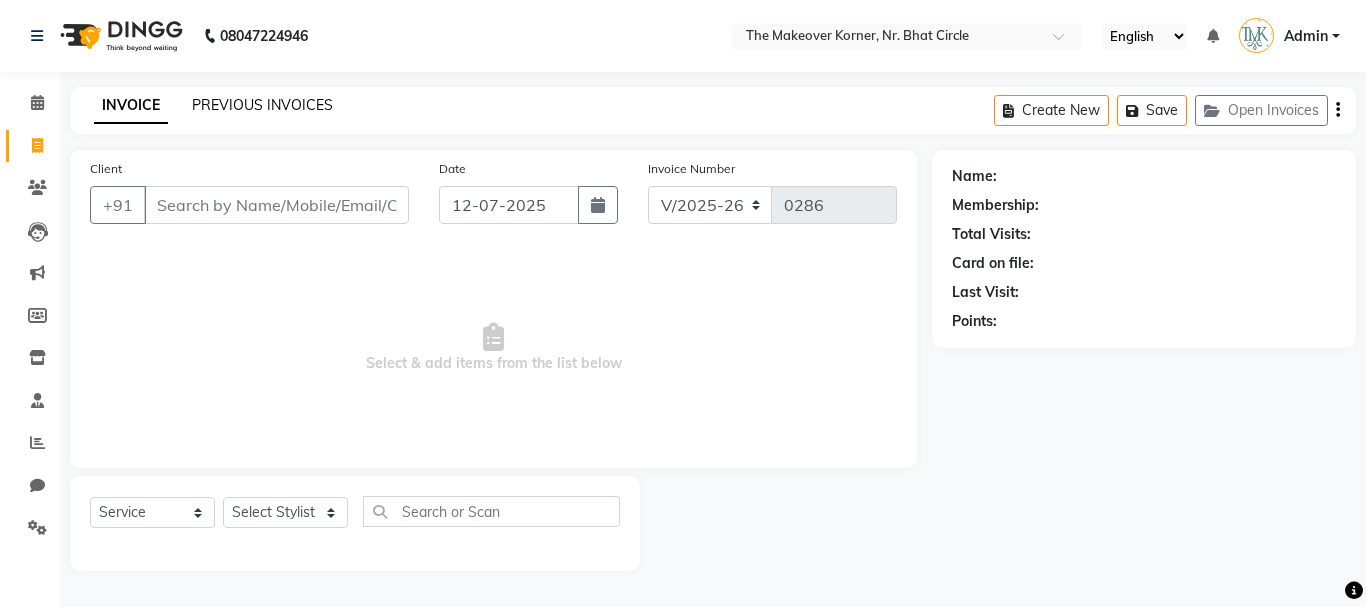 click on "PREVIOUS INVOICES" 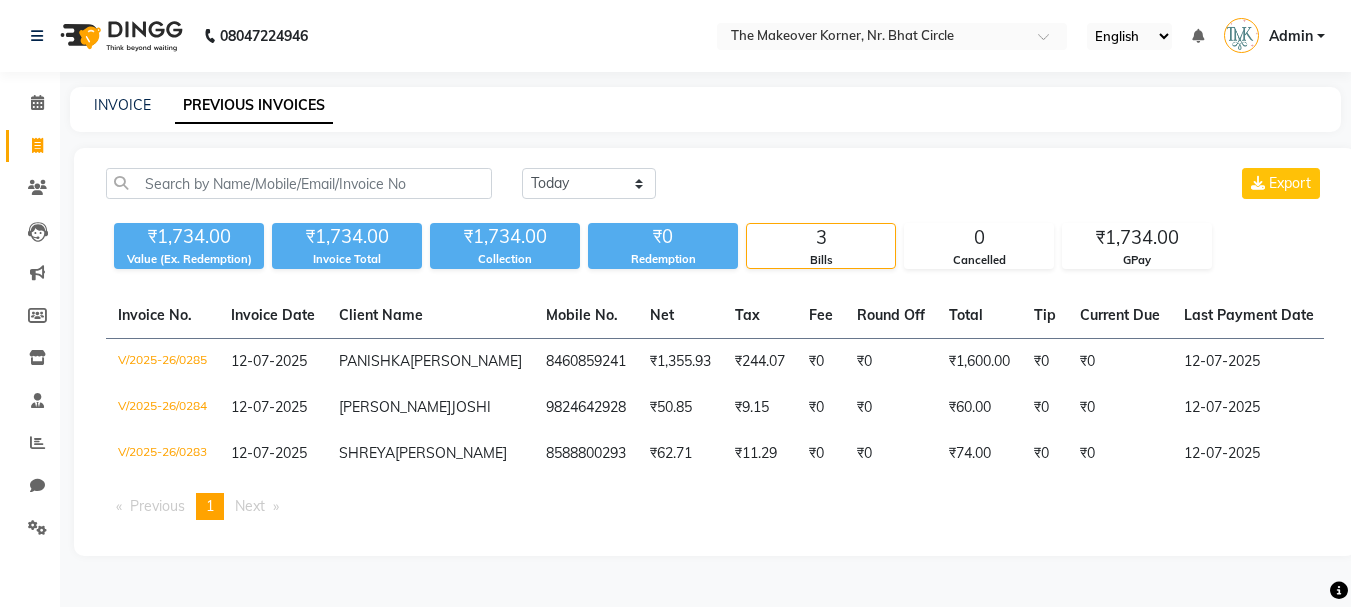 click on "INVOICE PREVIOUS INVOICES" 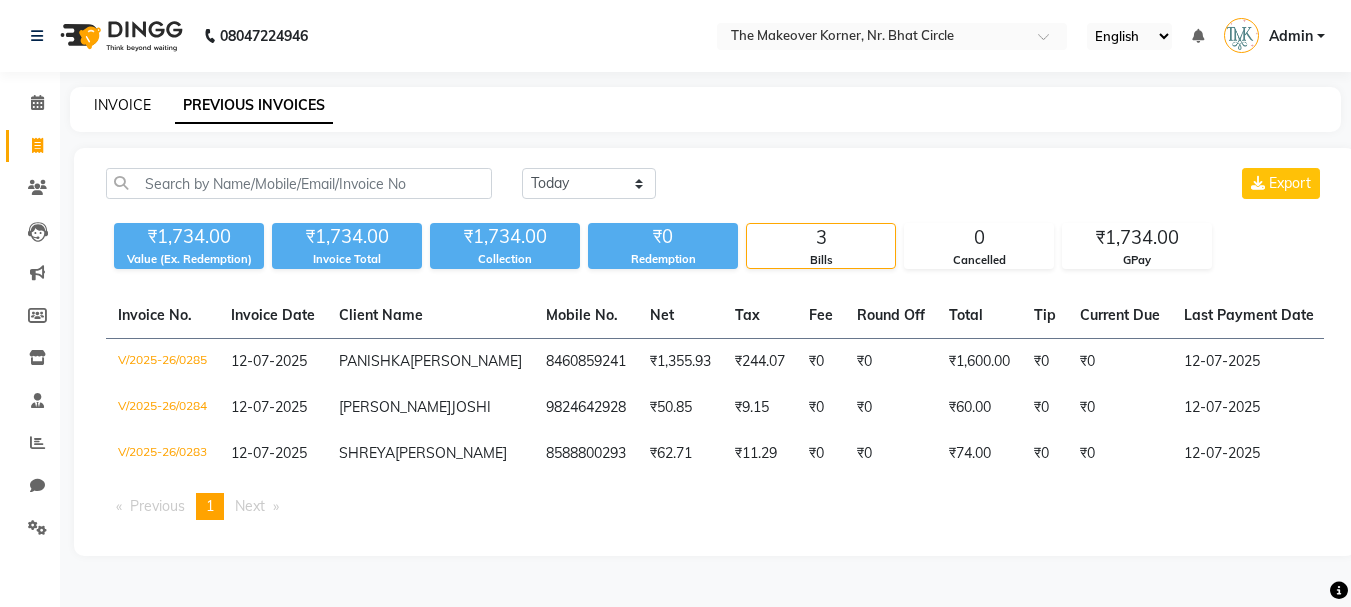 click on "INVOICE" 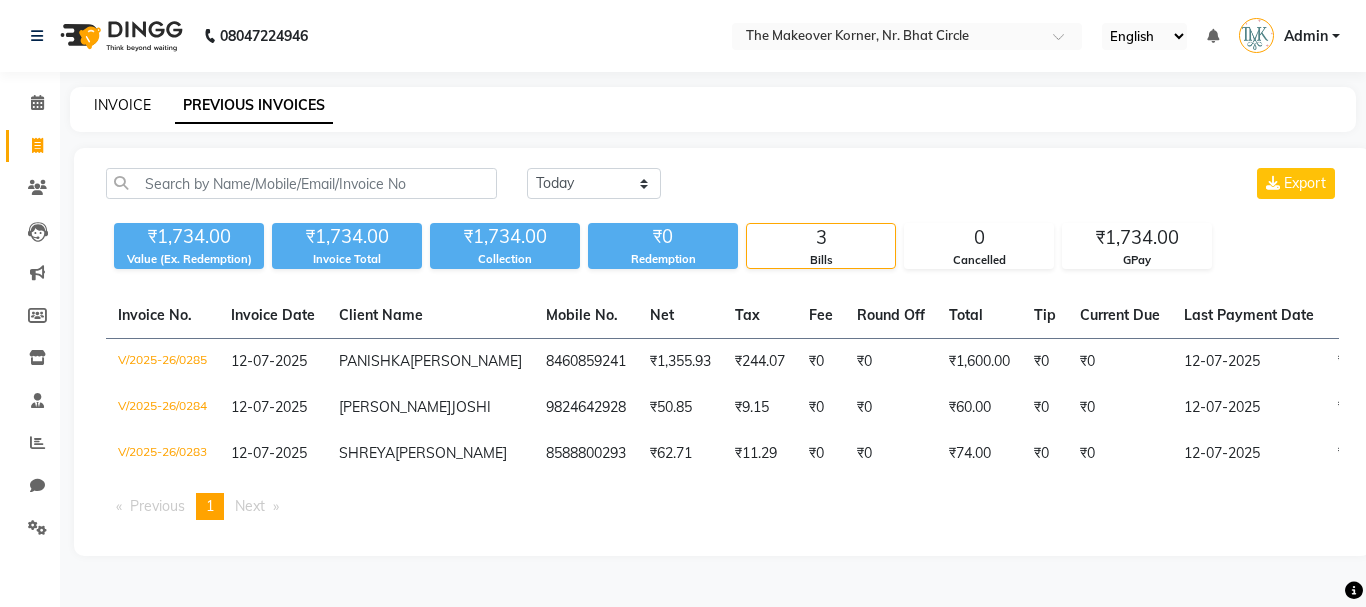 select on "5477" 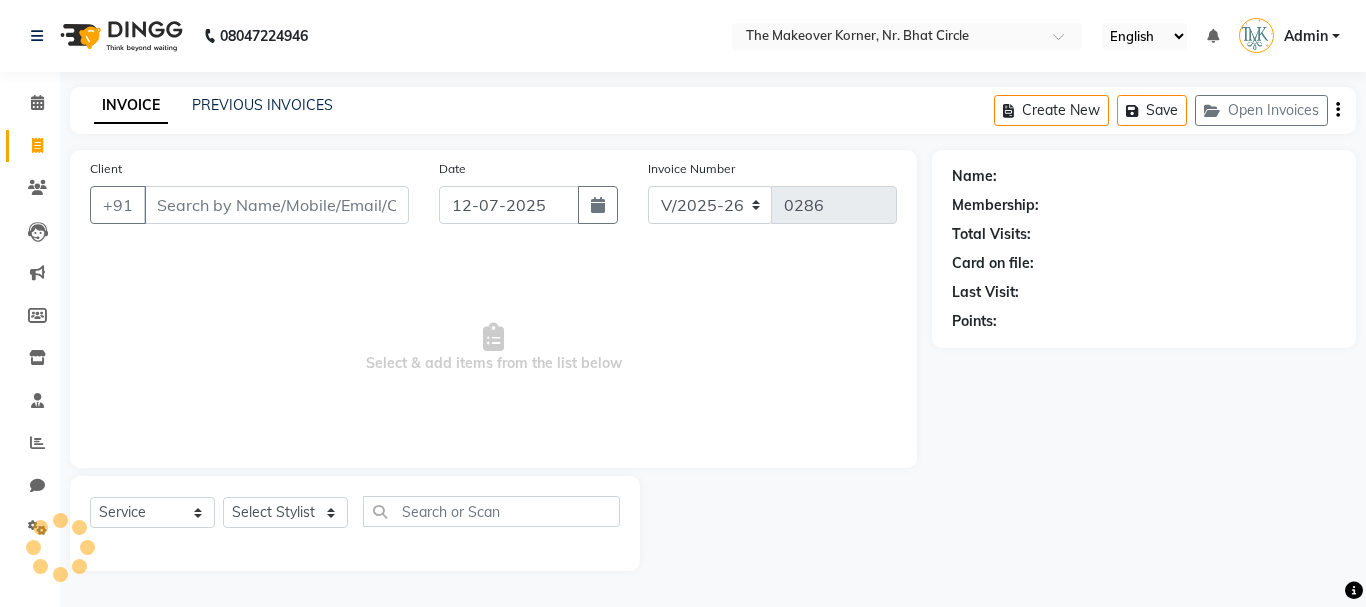 click on "Client +91" 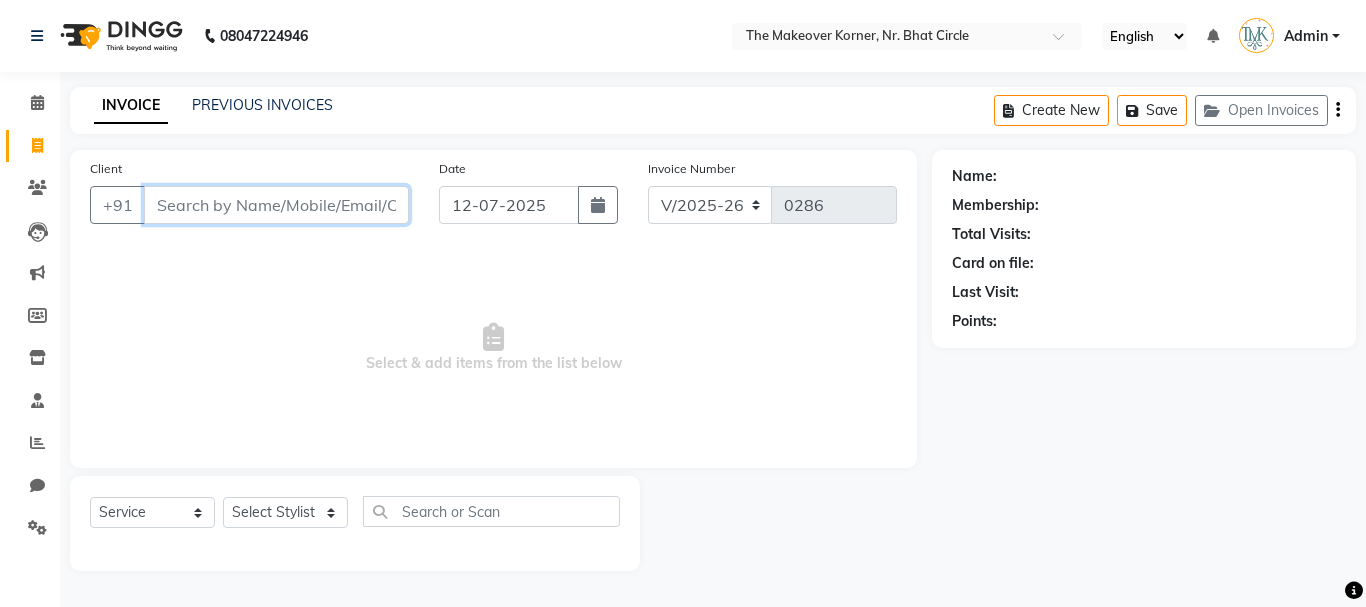 click on "Client" at bounding box center (276, 205) 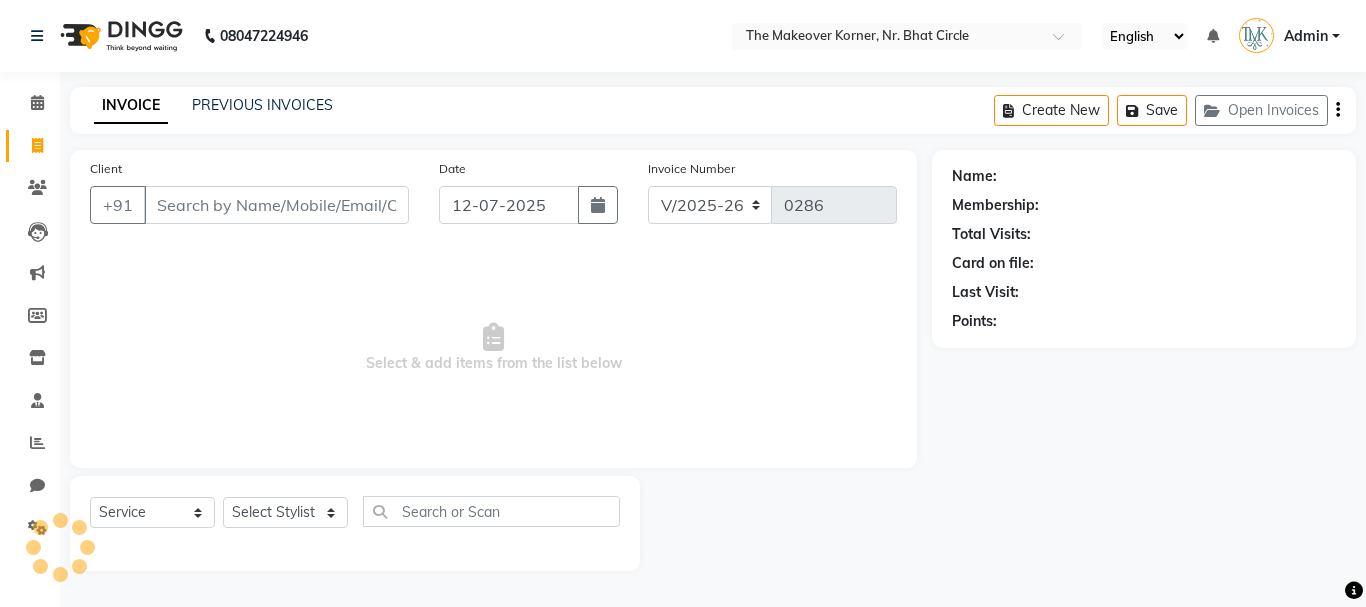 click on "Select & add items from the list below" at bounding box center (493, 348) 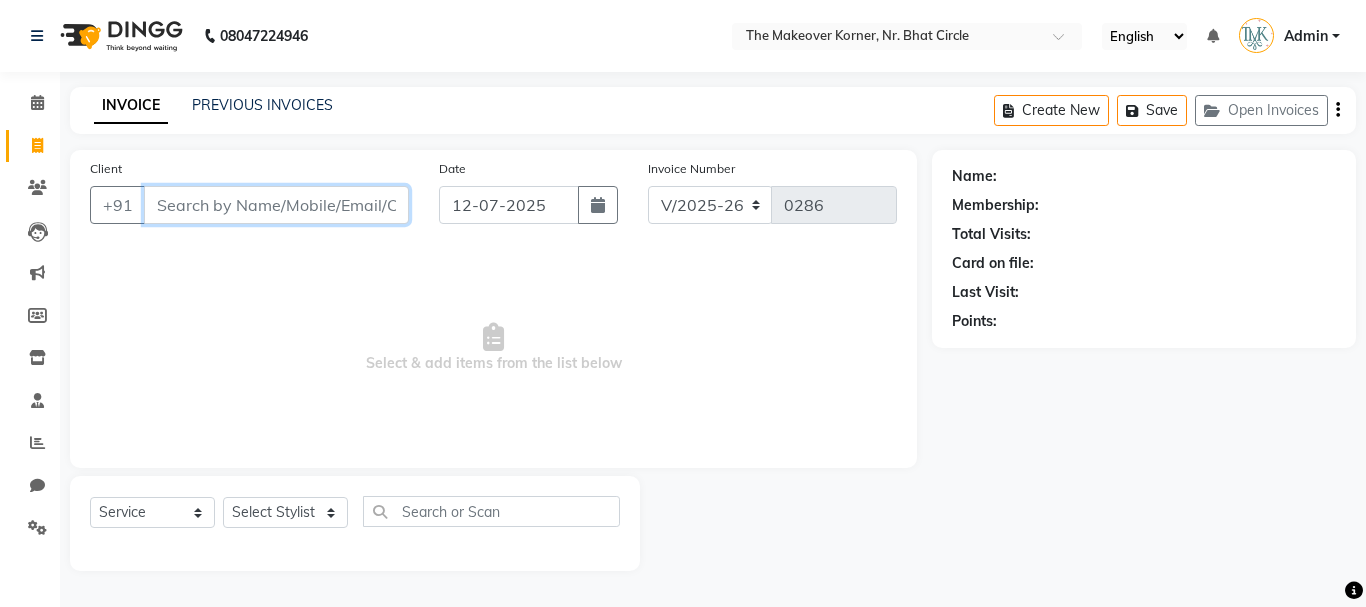 click on "Client" at bounding box center [276, 205] 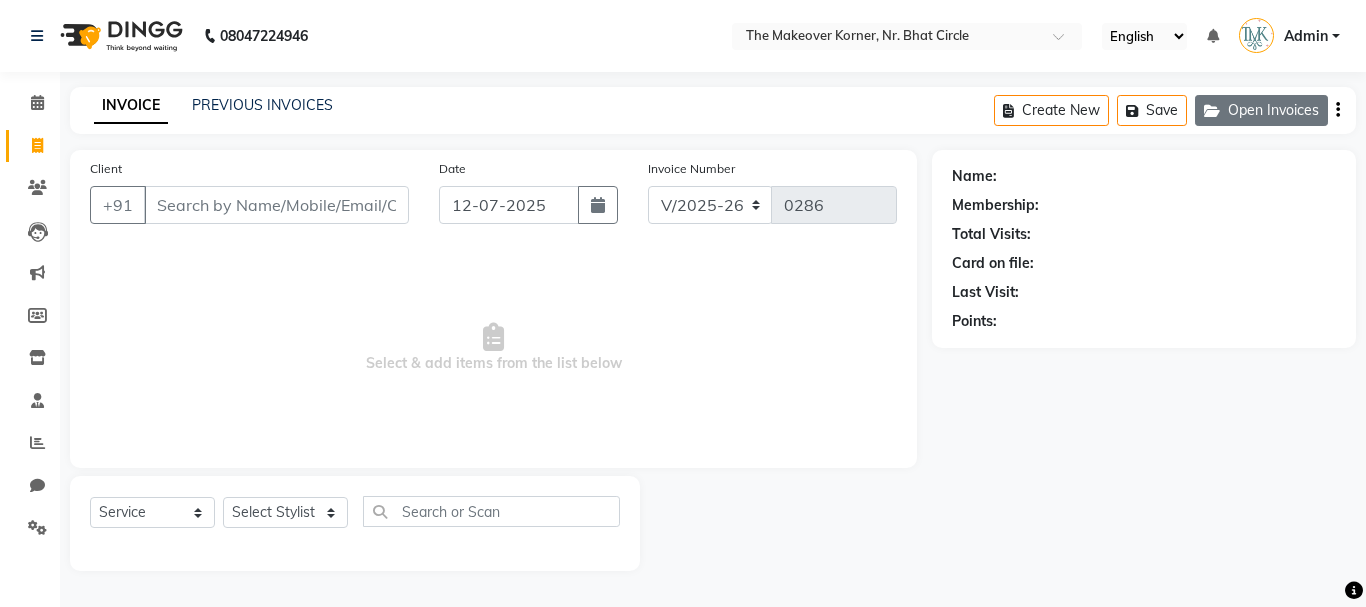 click on "Open Invoices" 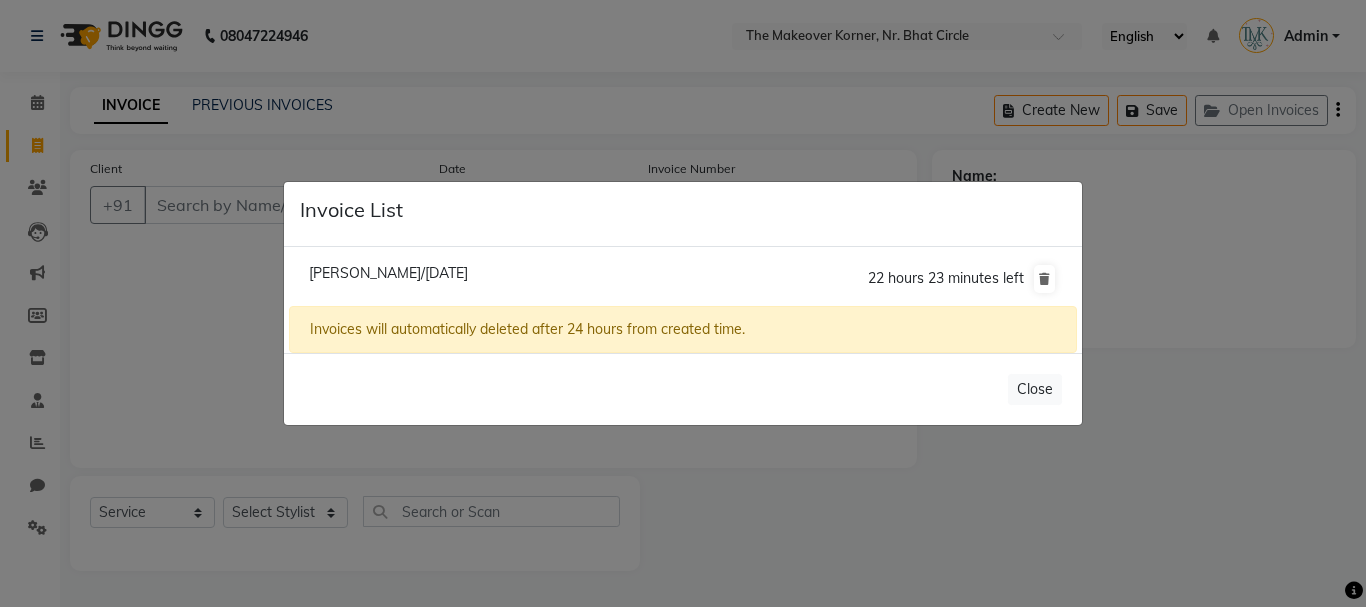 click on "Payal Tekwani/12 July 2025" 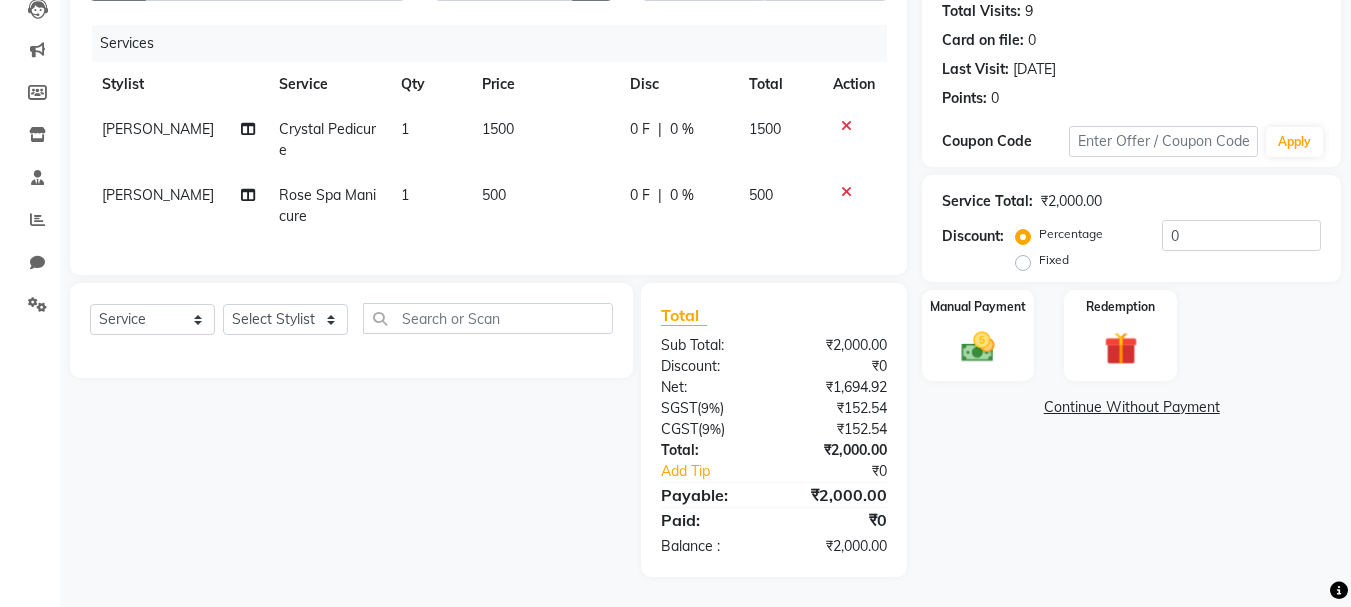 scroll, scrollTop: 238, scrollLeft: 0, axis: vertical 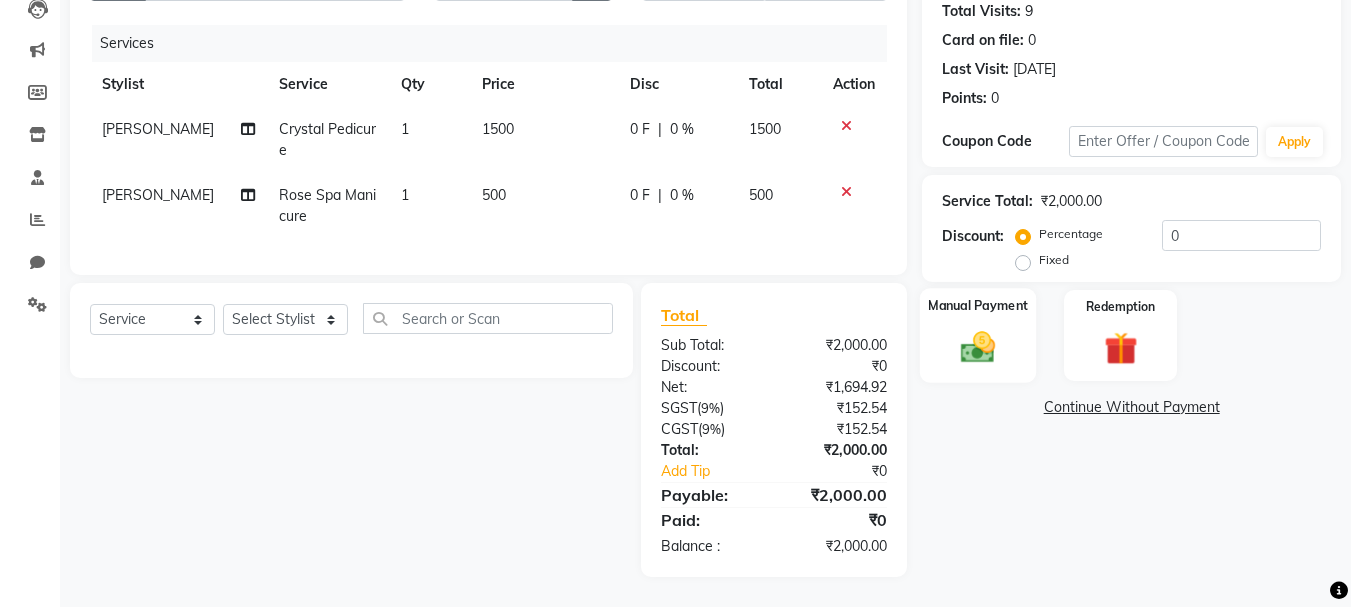 click on "Manual Payment" 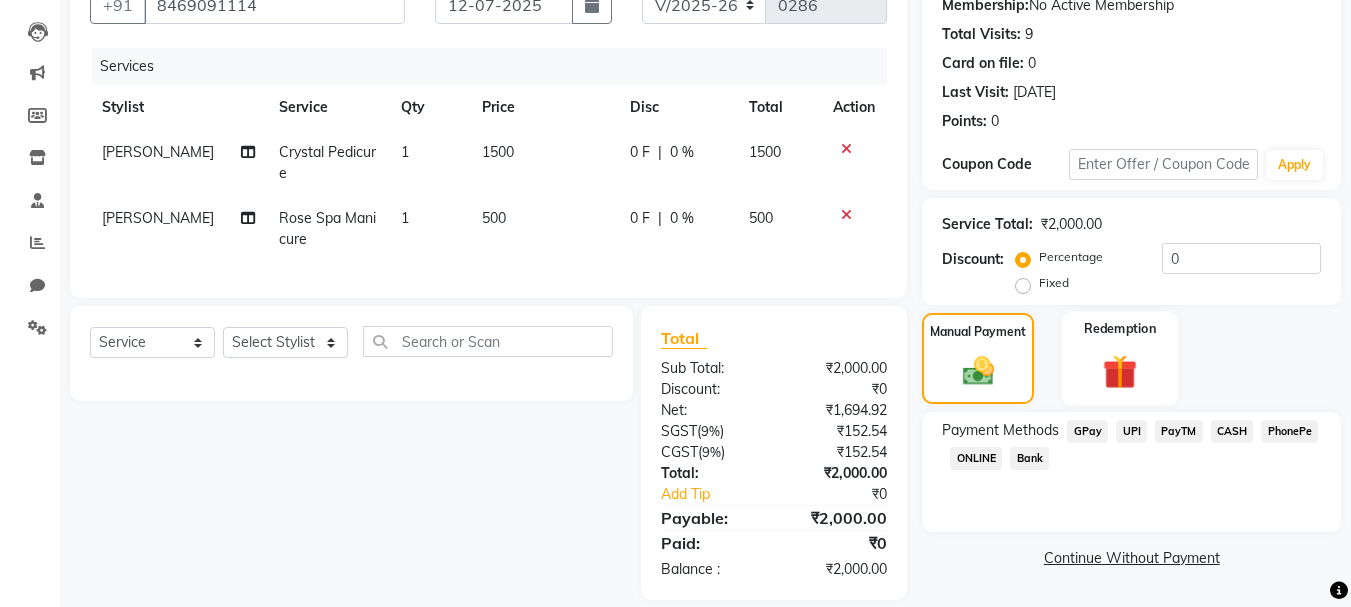scroll, scrollTop: 238, scrollLeft: 0, axis: vertical 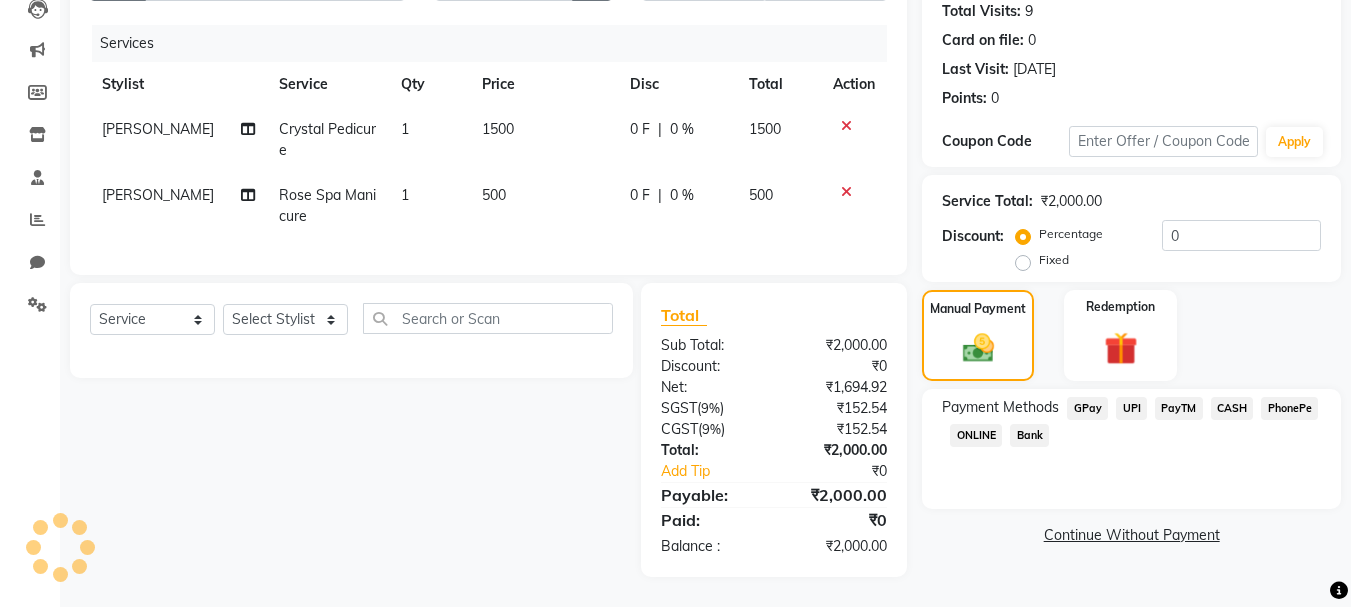 click on "CASH" 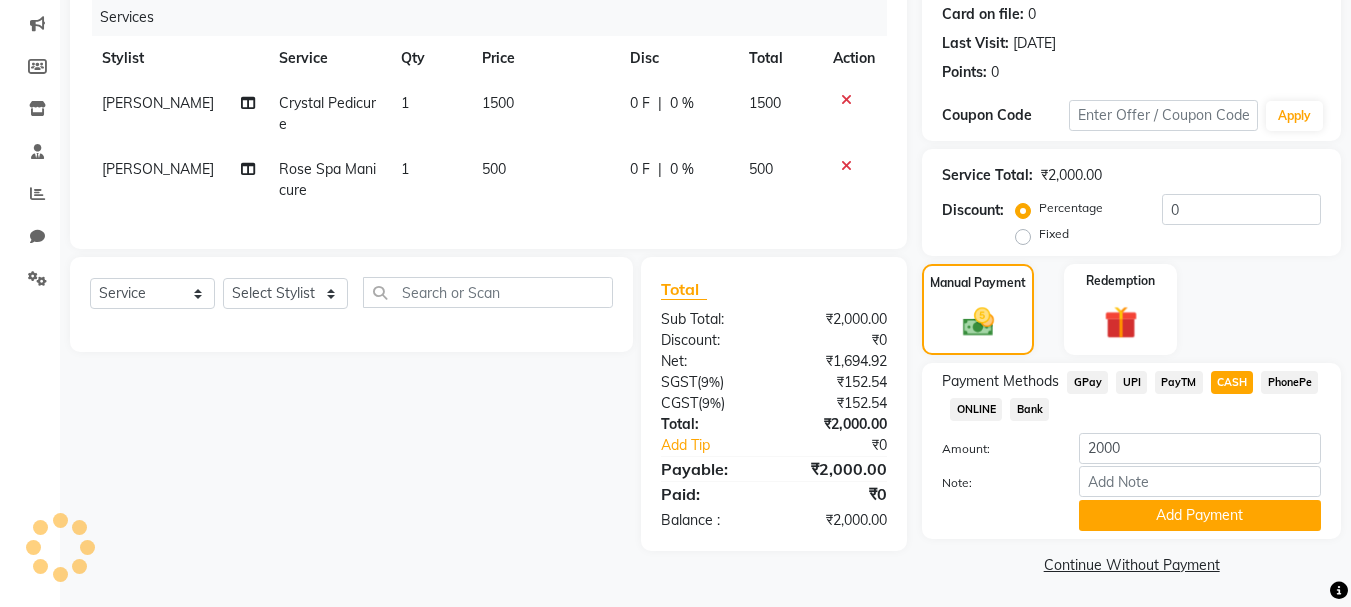 scroll, scrollTop: 252, scrollLeft: 0, axis: vertical 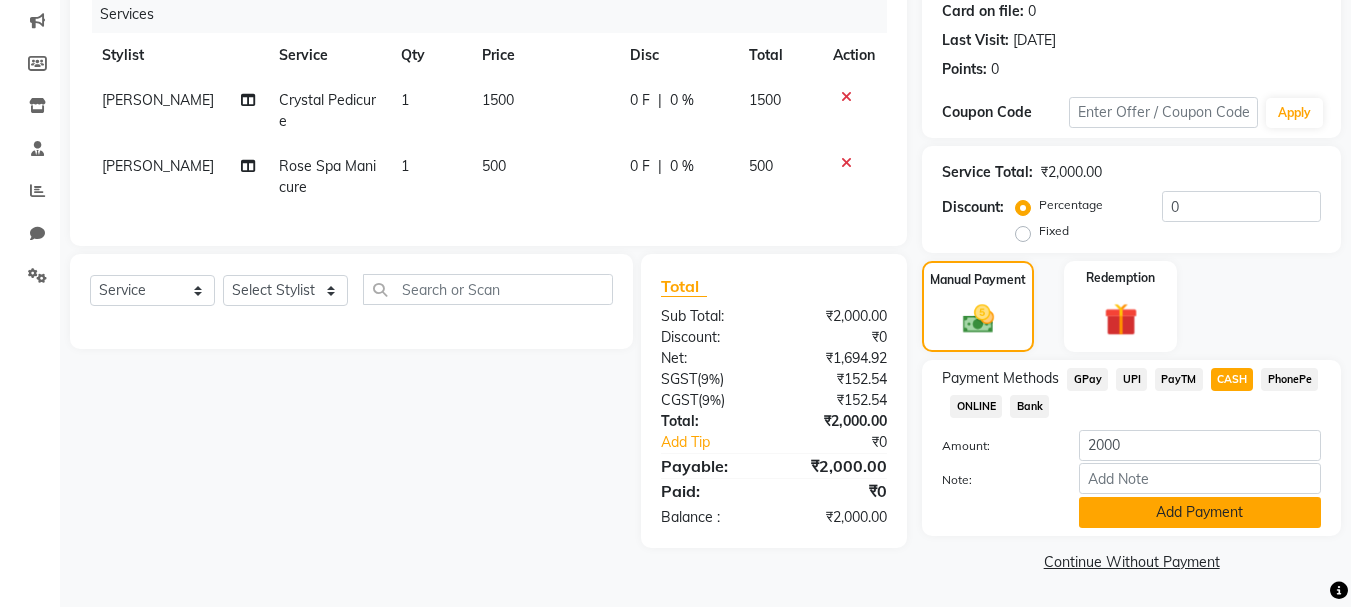 click on "Add Payment" 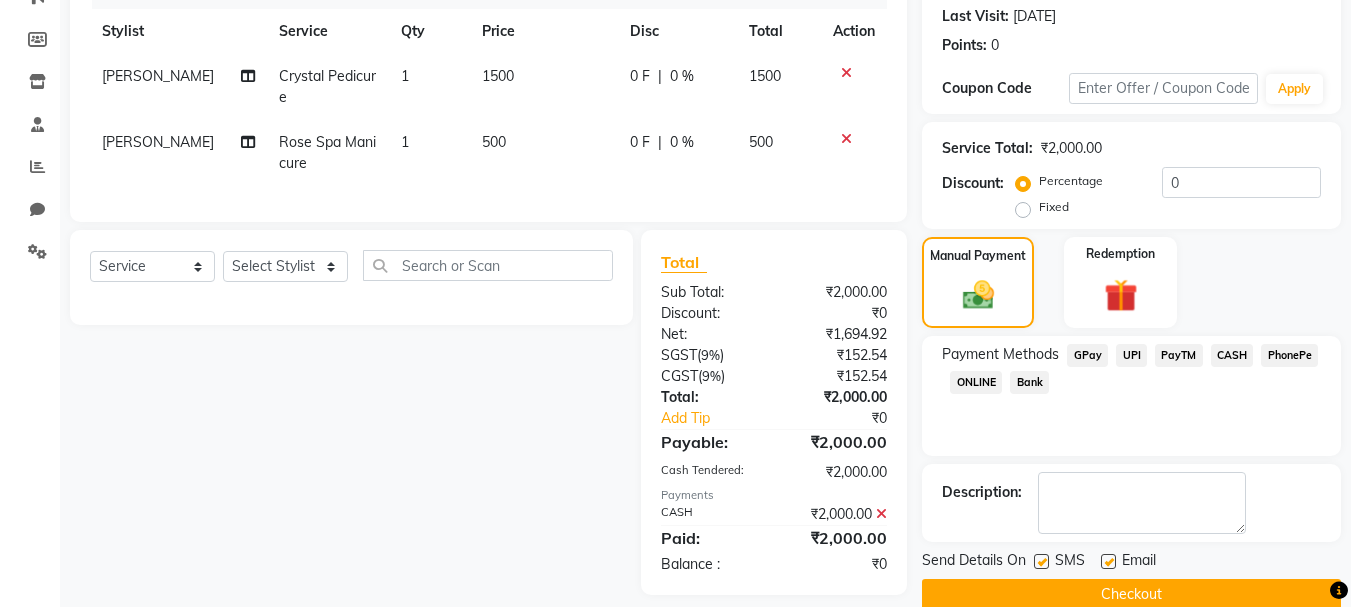 scroll, scrollTop: 309, scrollLeft: 0, axis: vertical 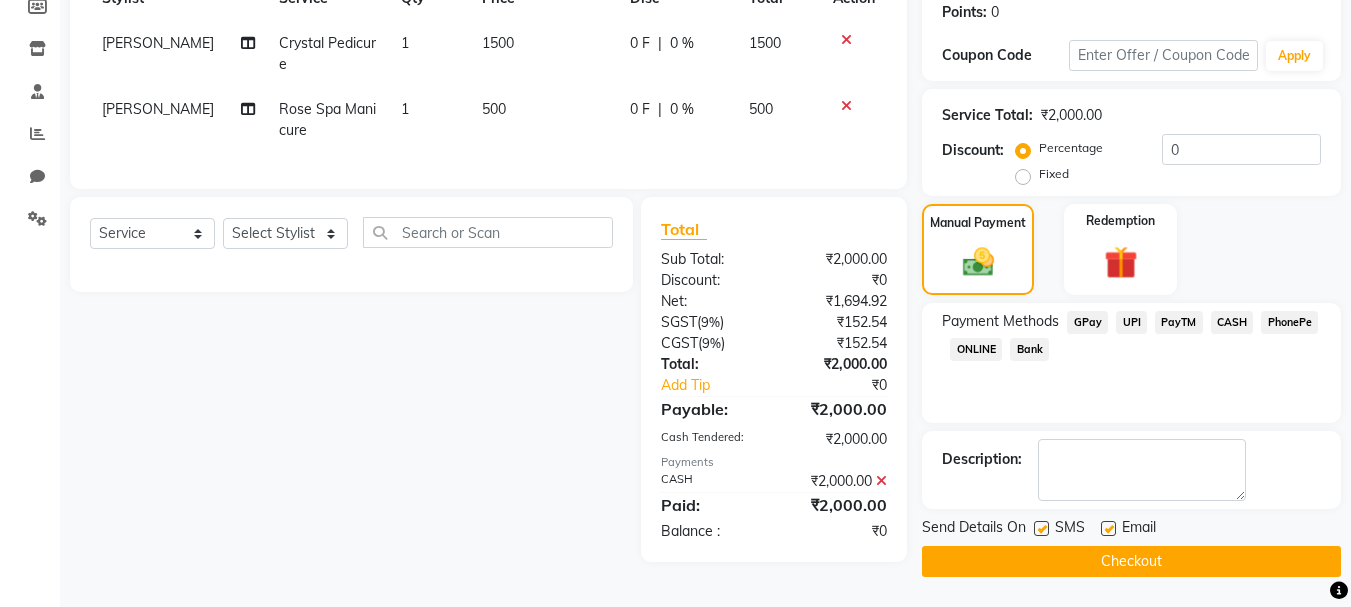 click on "Checkout" 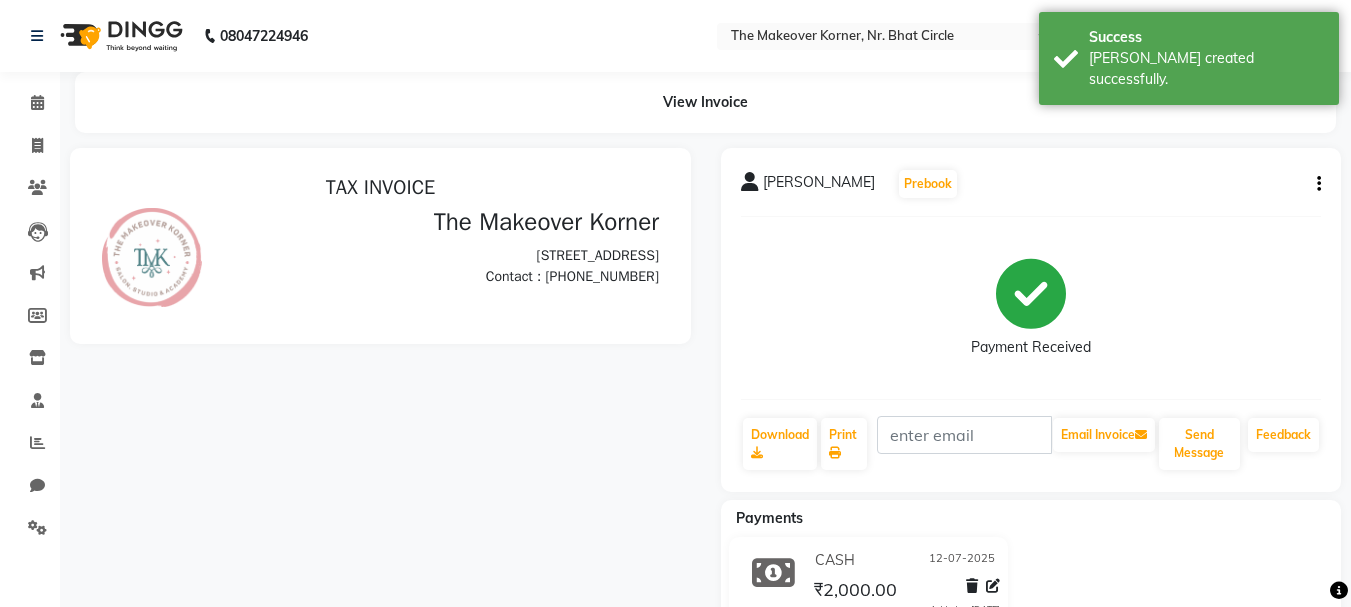 scroll, scrollTop: 0, scrollLeft: 0, axis: both 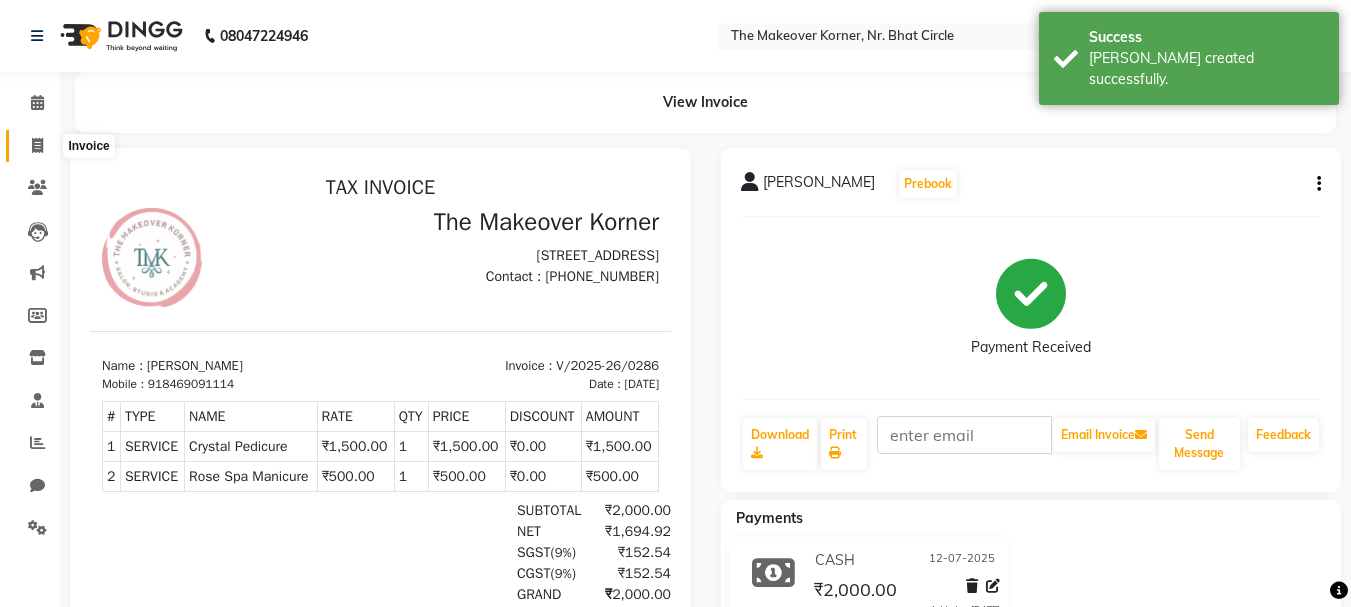 click 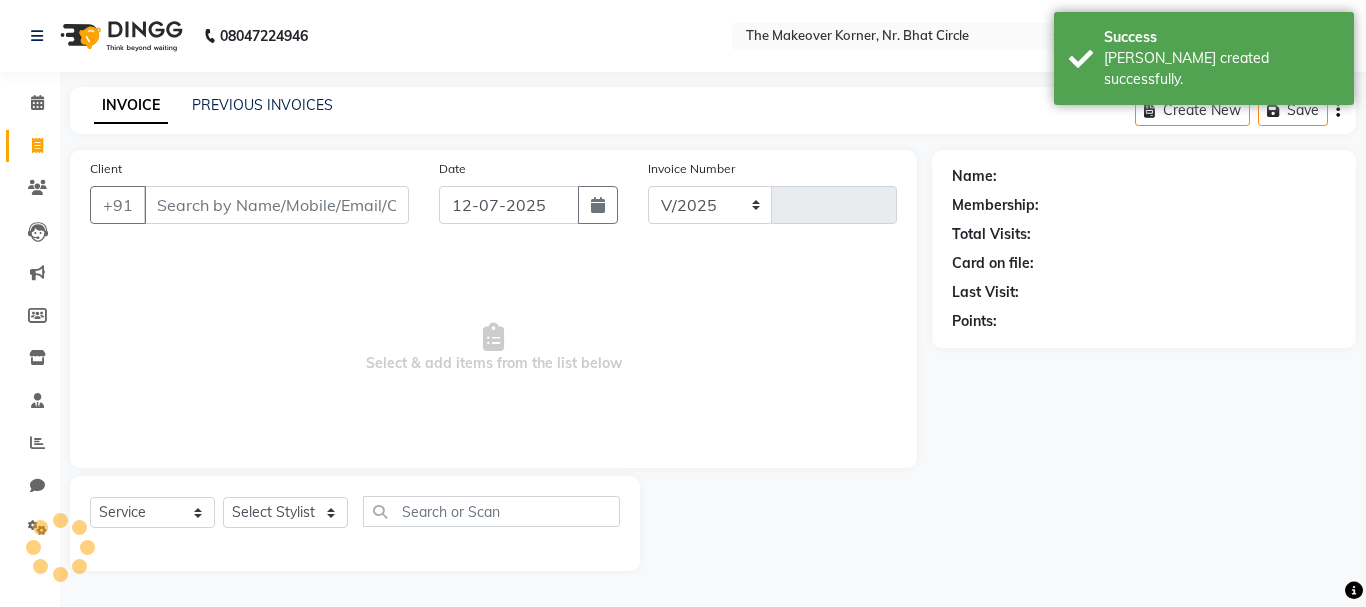 select on "5477" 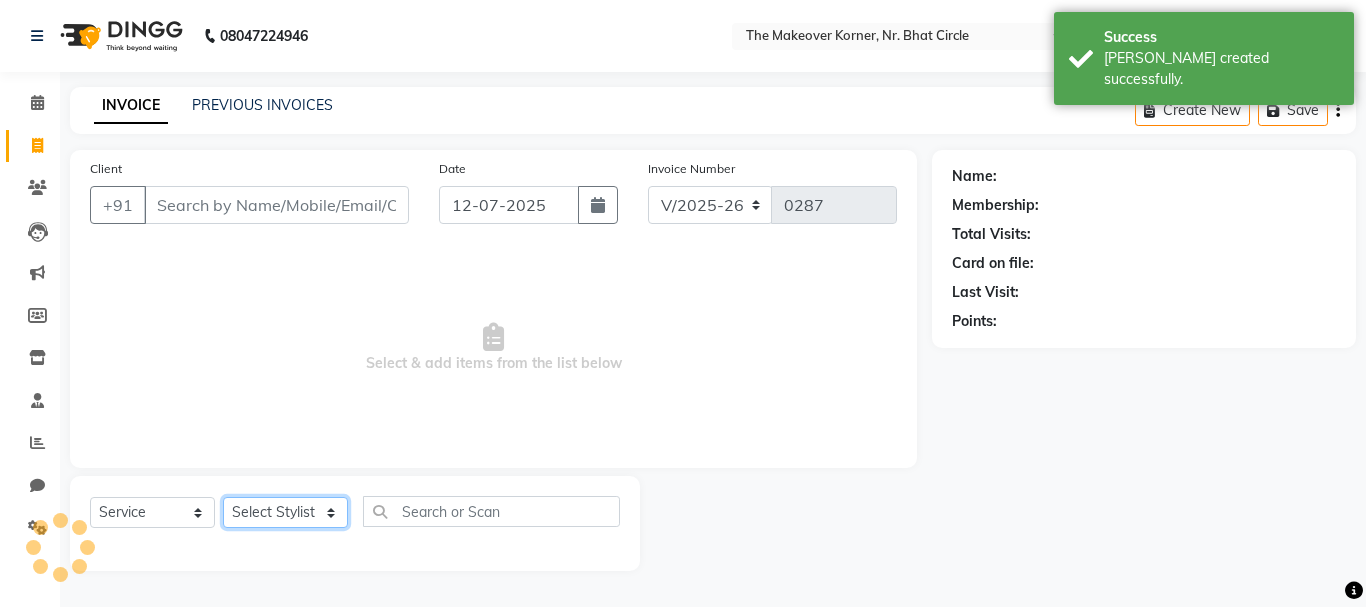 click on "Select Stylist Admin [PERSON_NAME] [PERSON_NAME] [PERSON_NAME]" 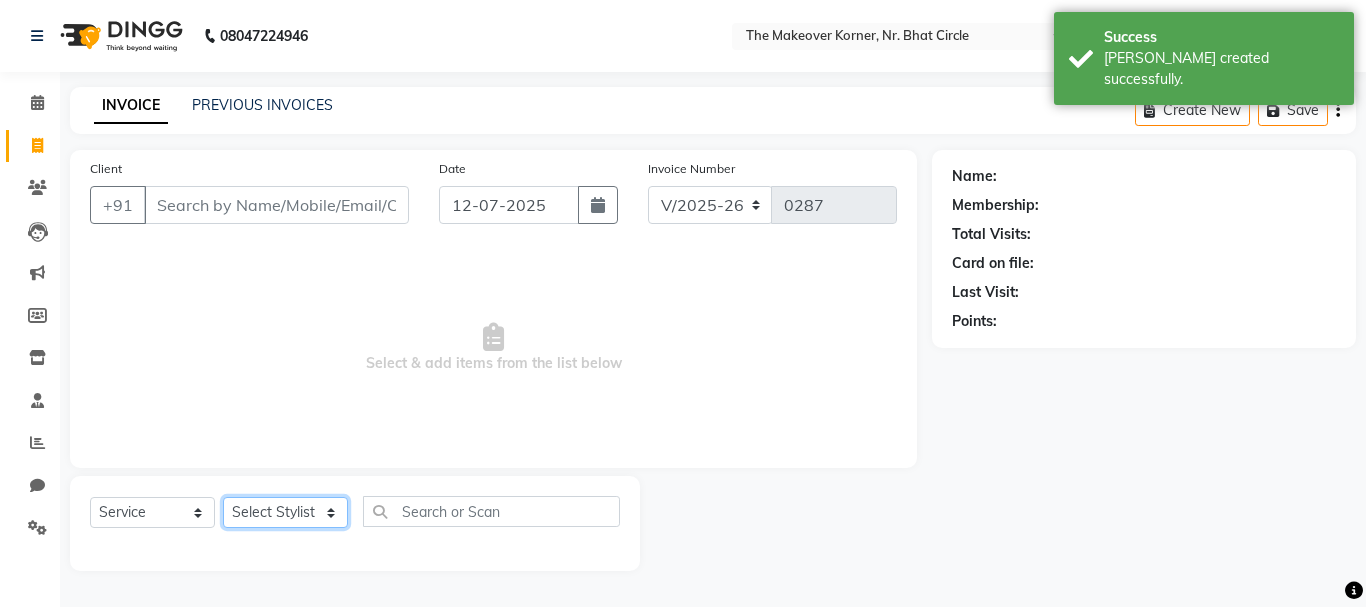 select on "53830" 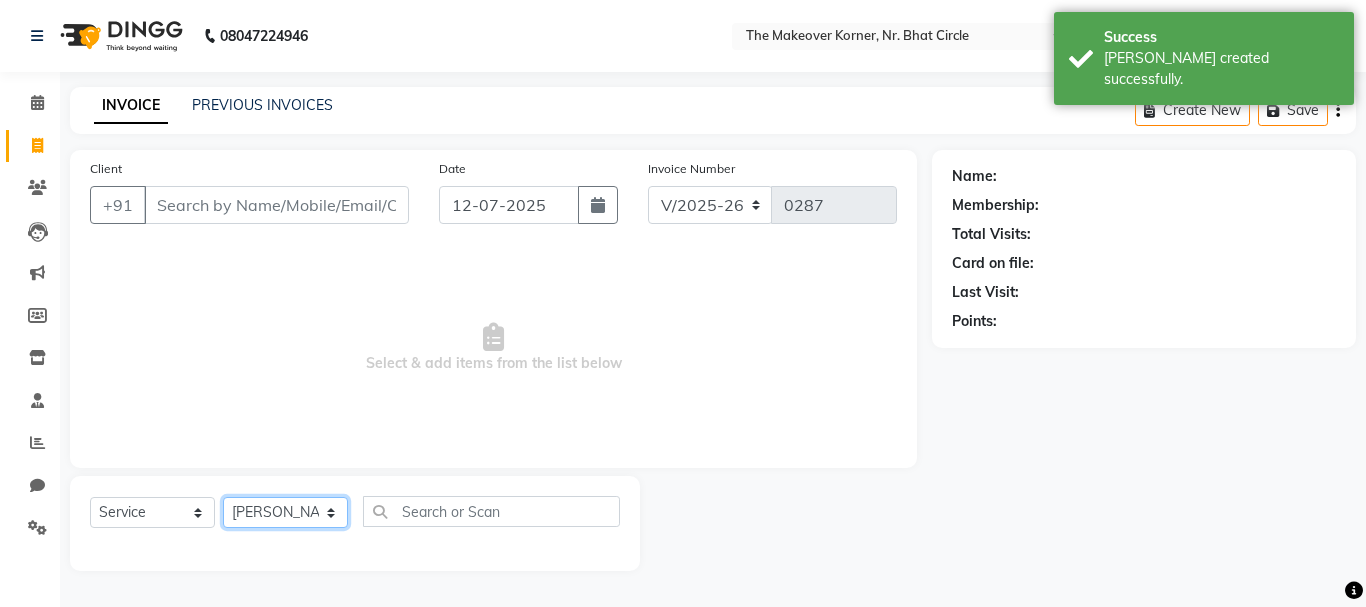 click on "Select Stylist Admin [PERSON_NAME] [PERSON_NAME] [PERSON_NAME]" 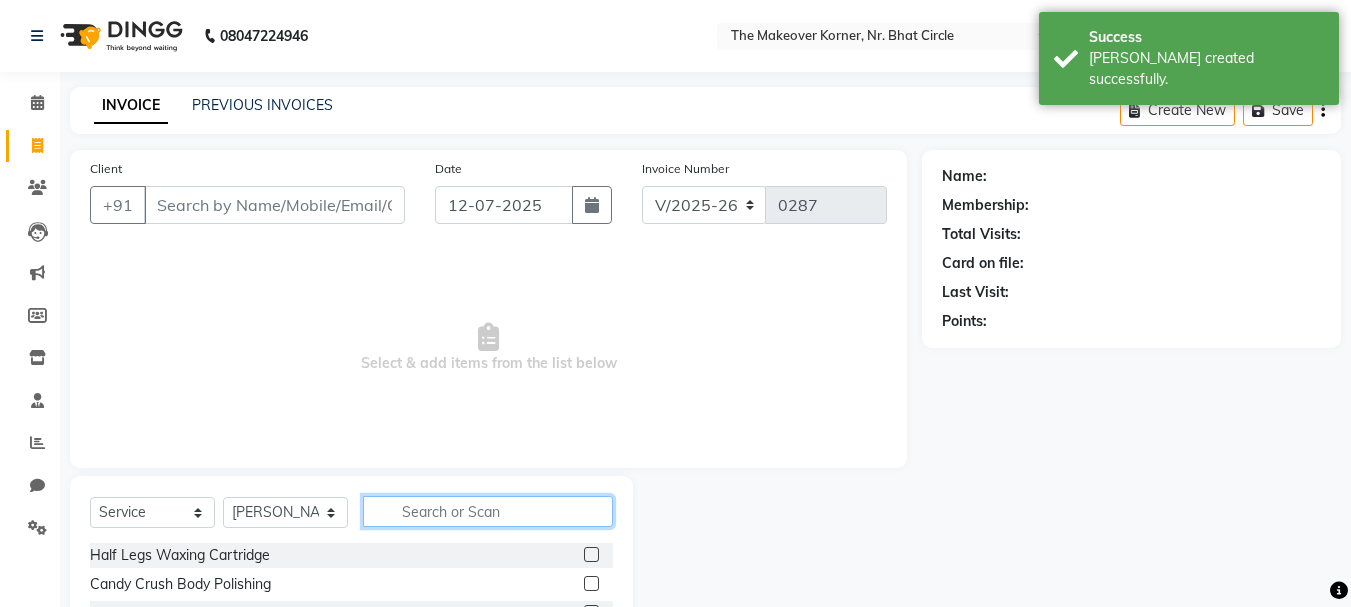 click 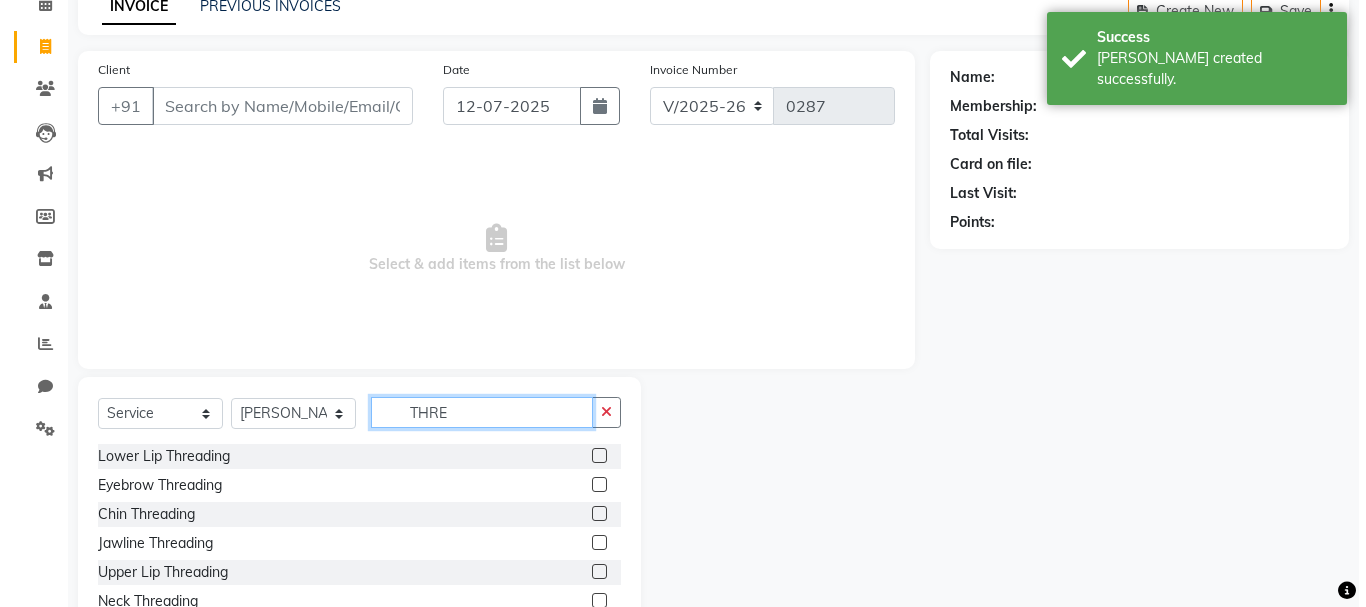 scroll, scrollTop: 100, scrollLeft: 0, axis: vertical 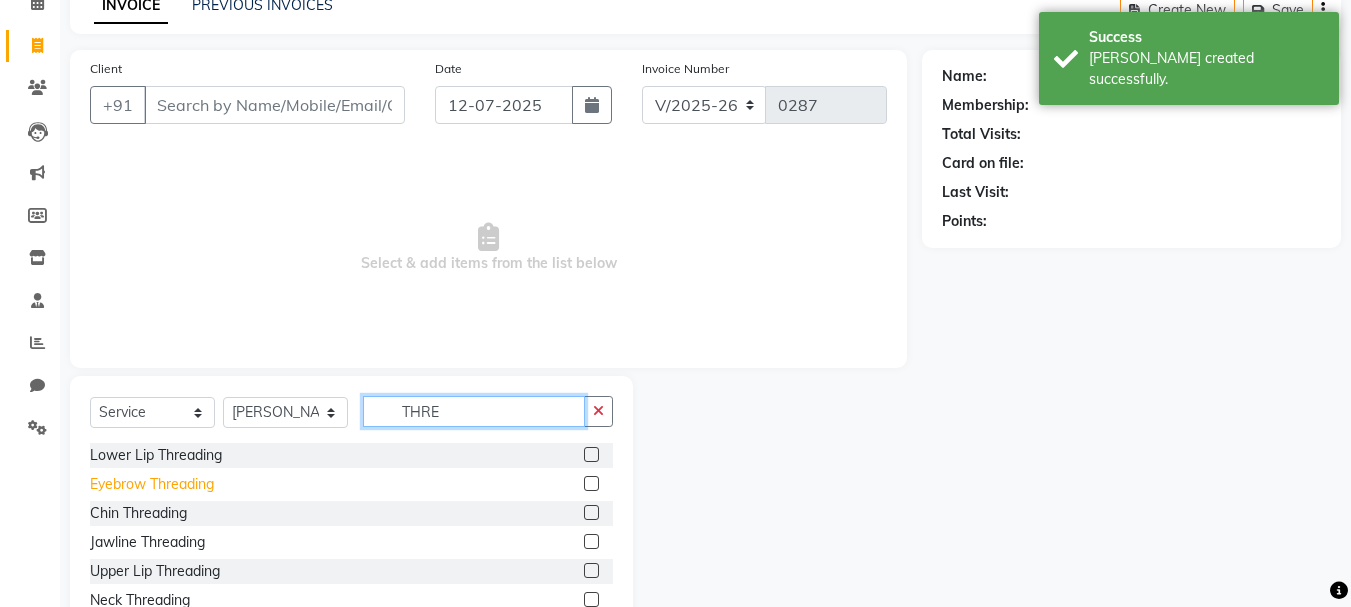 type on "THRE" 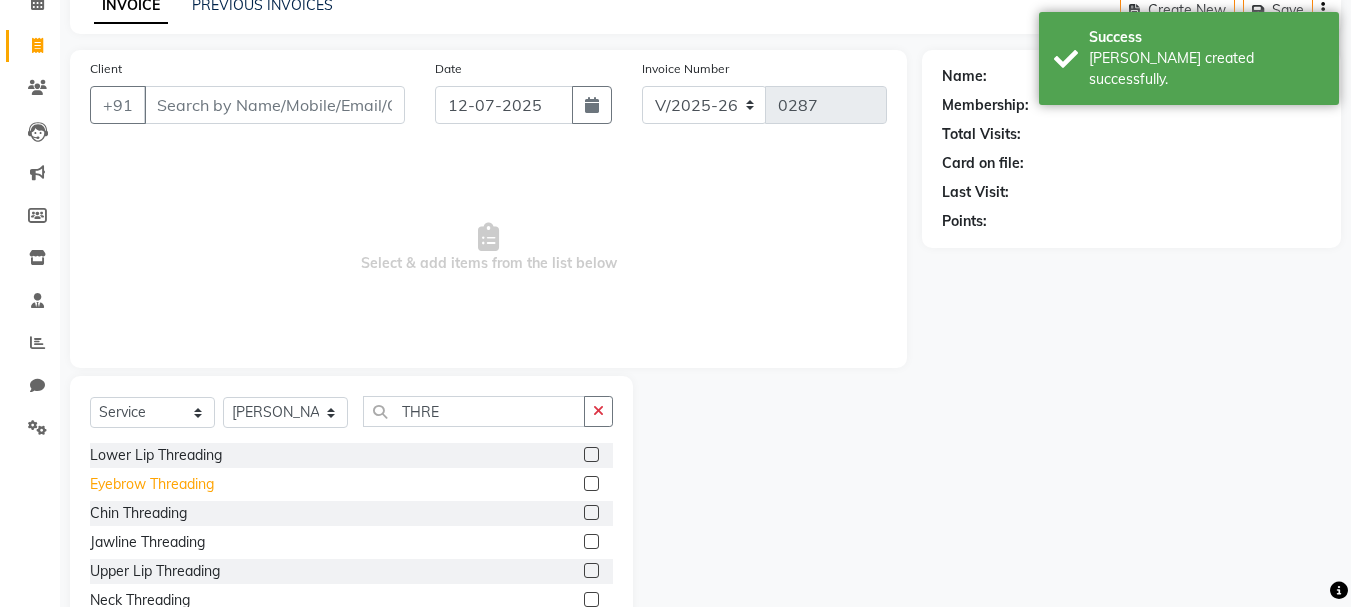click on "Eyebrow Threading" 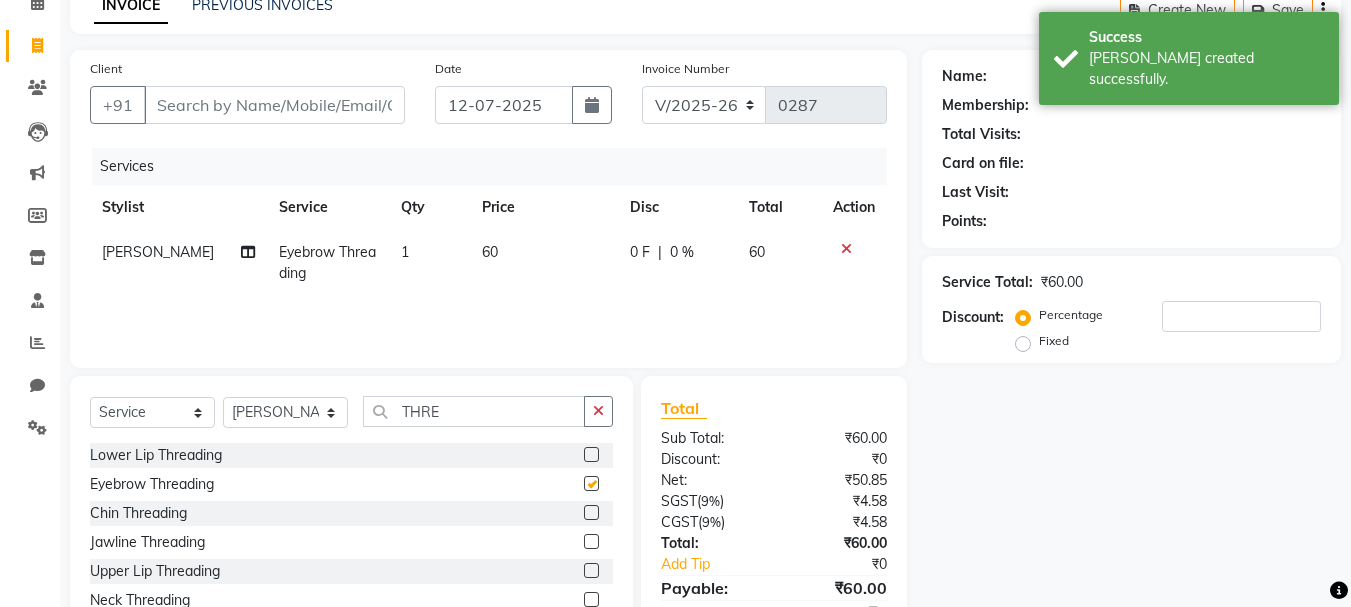 checkbox on "false" 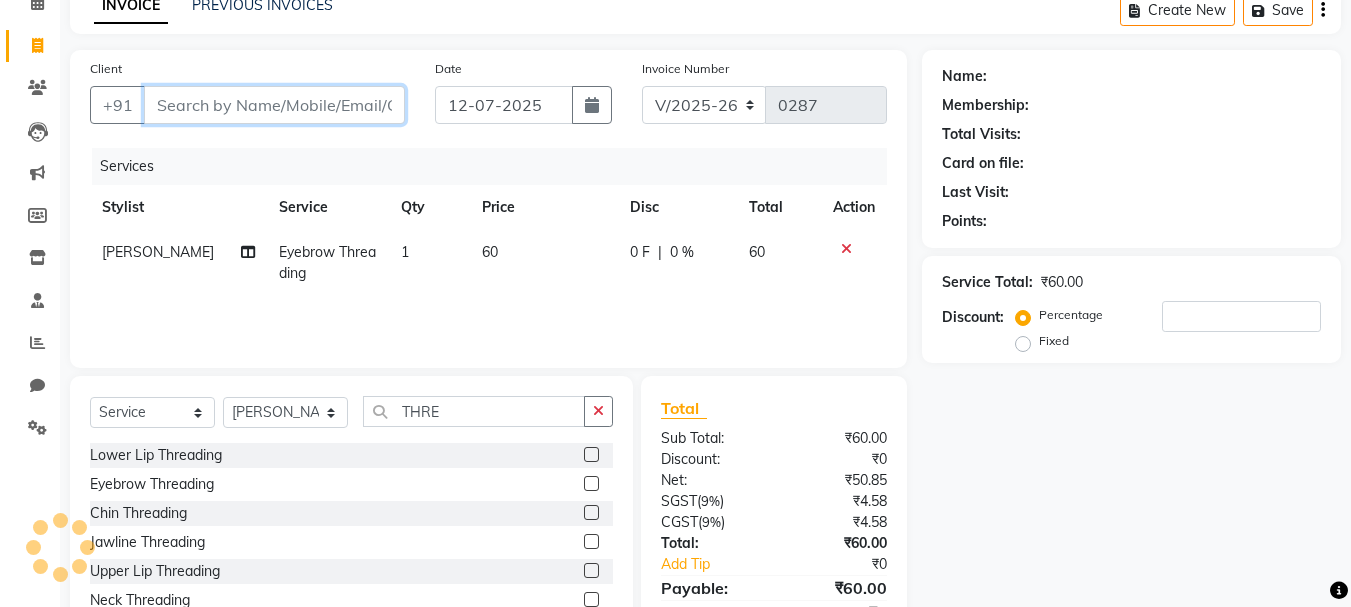 click on "Client" at bounding box center [274, 105] 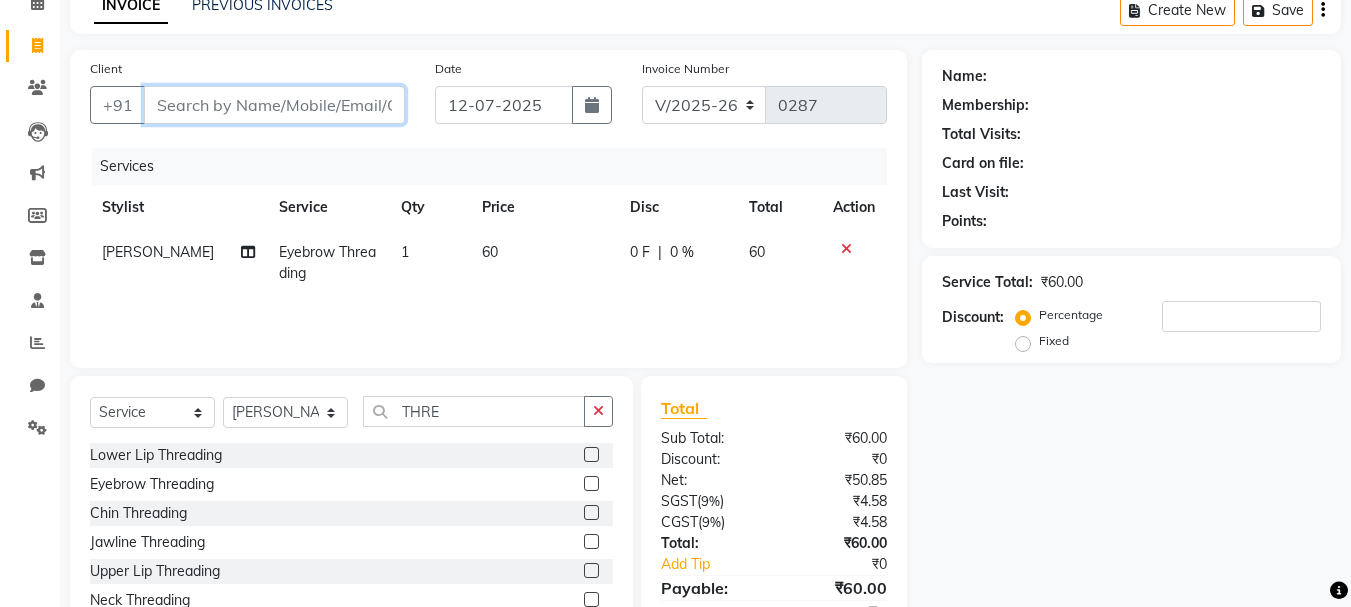 type on "D" 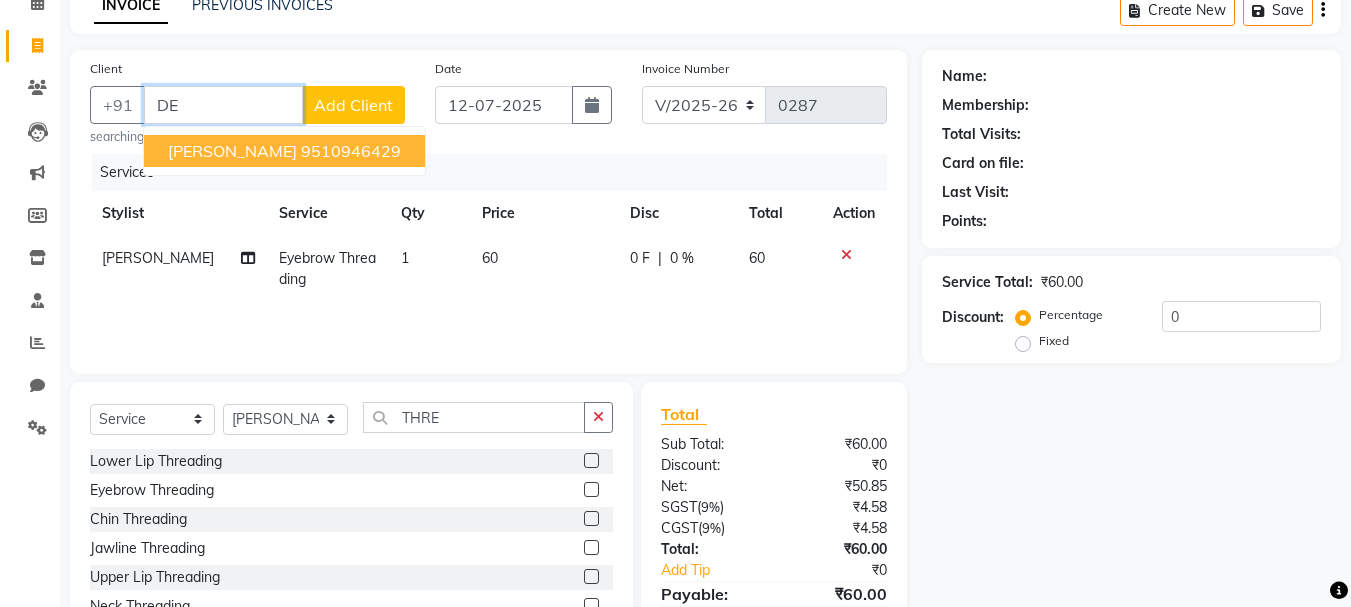 type on "D" 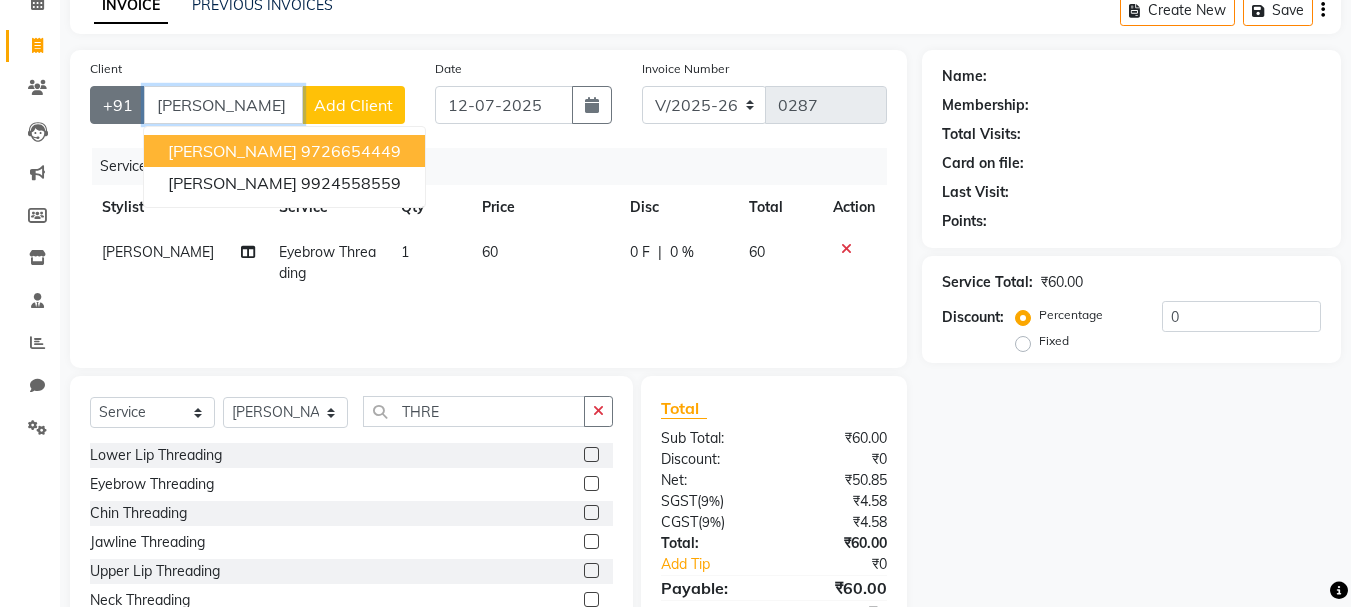 drag, startPoint x: 237, startPoint y: 104, endPoint x: 102, endPoint y: 121, distance: 136.06616 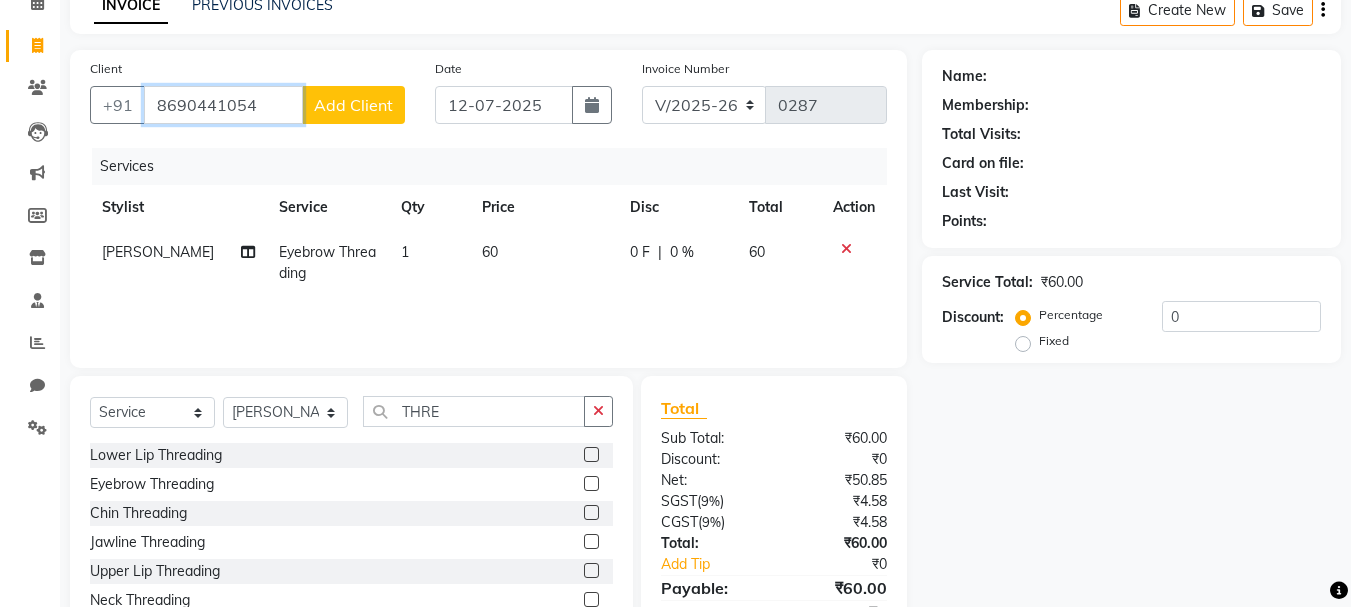 type on "8690441054" 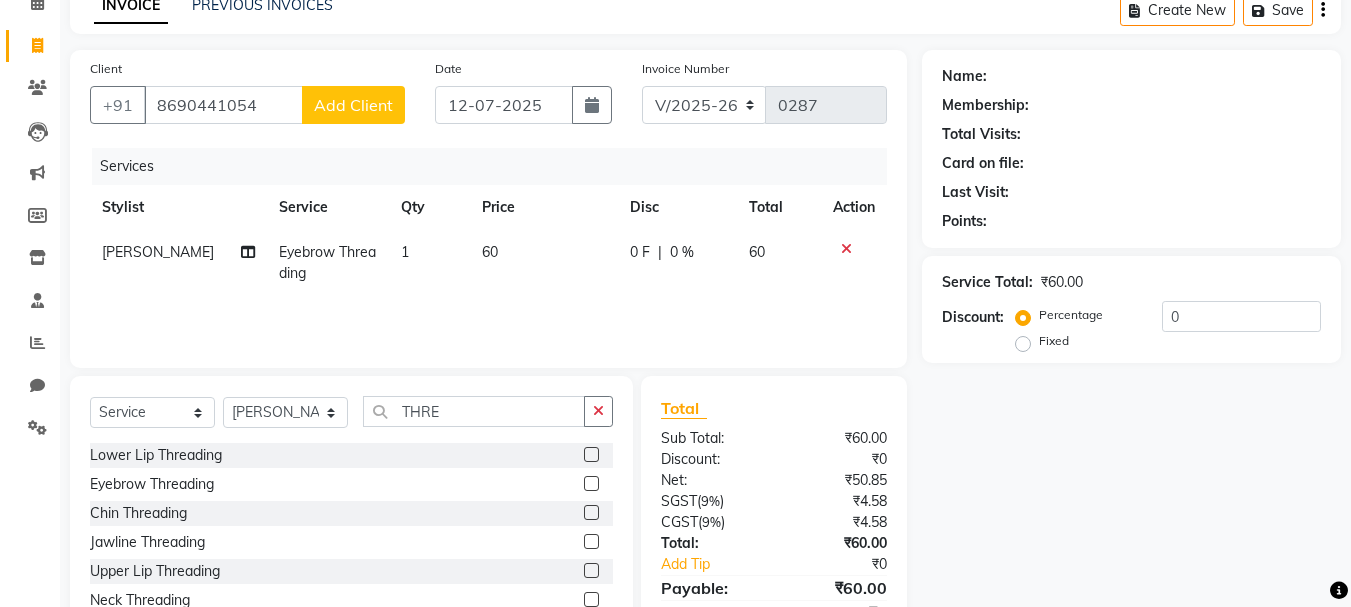 click on "Add Client" 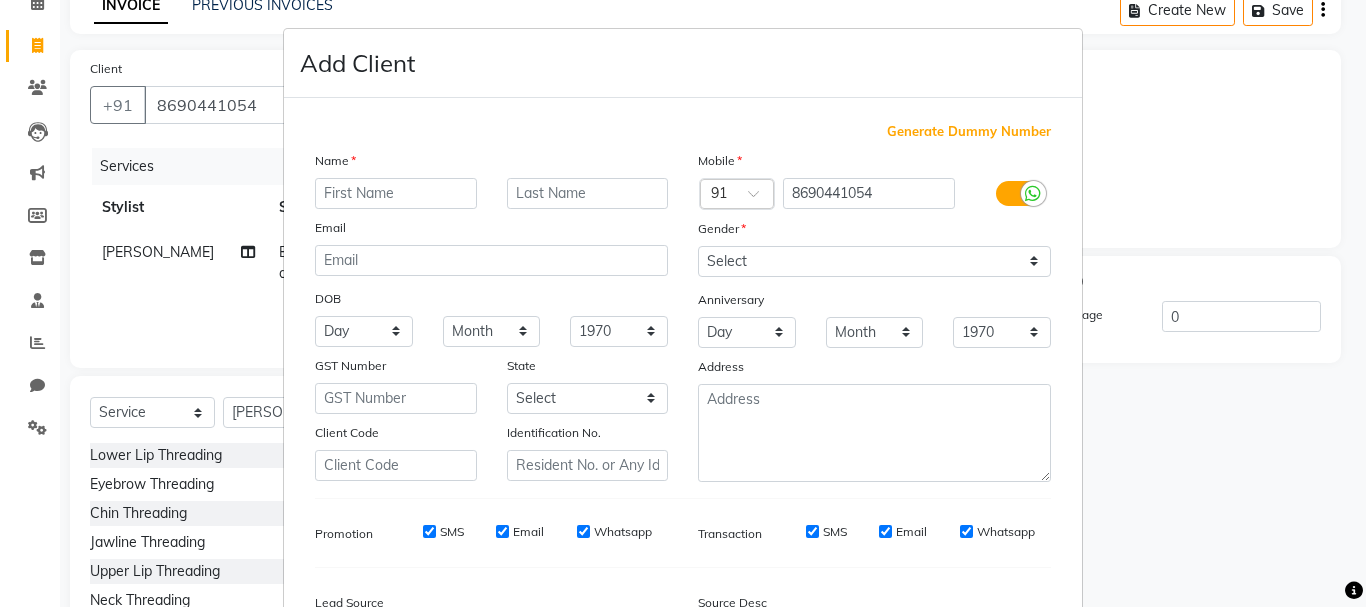 click at bounding box center (396, 193) 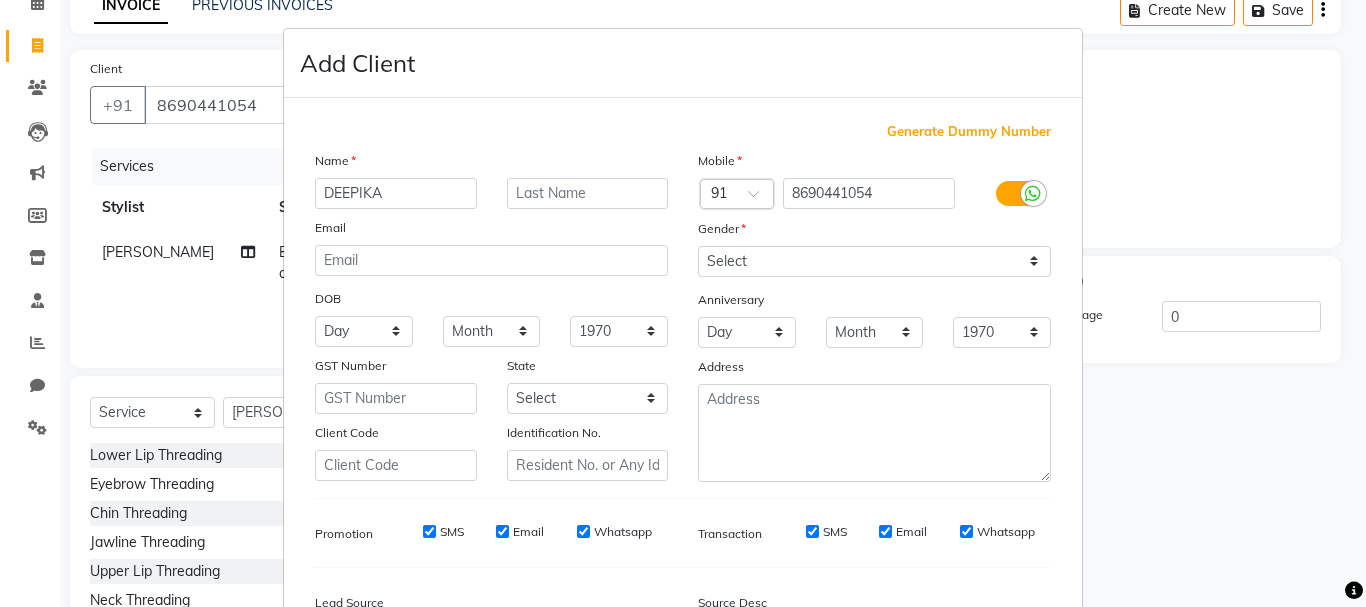 type on "DEEPIKA" 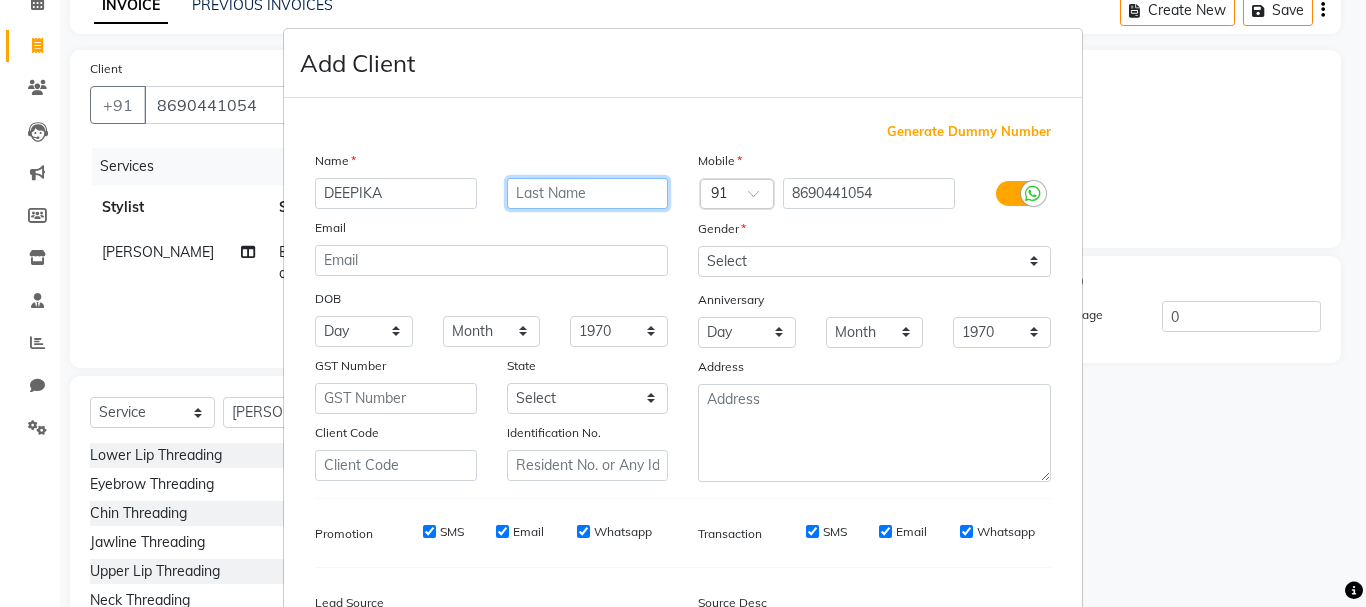 click at bounding box center [588, 193] 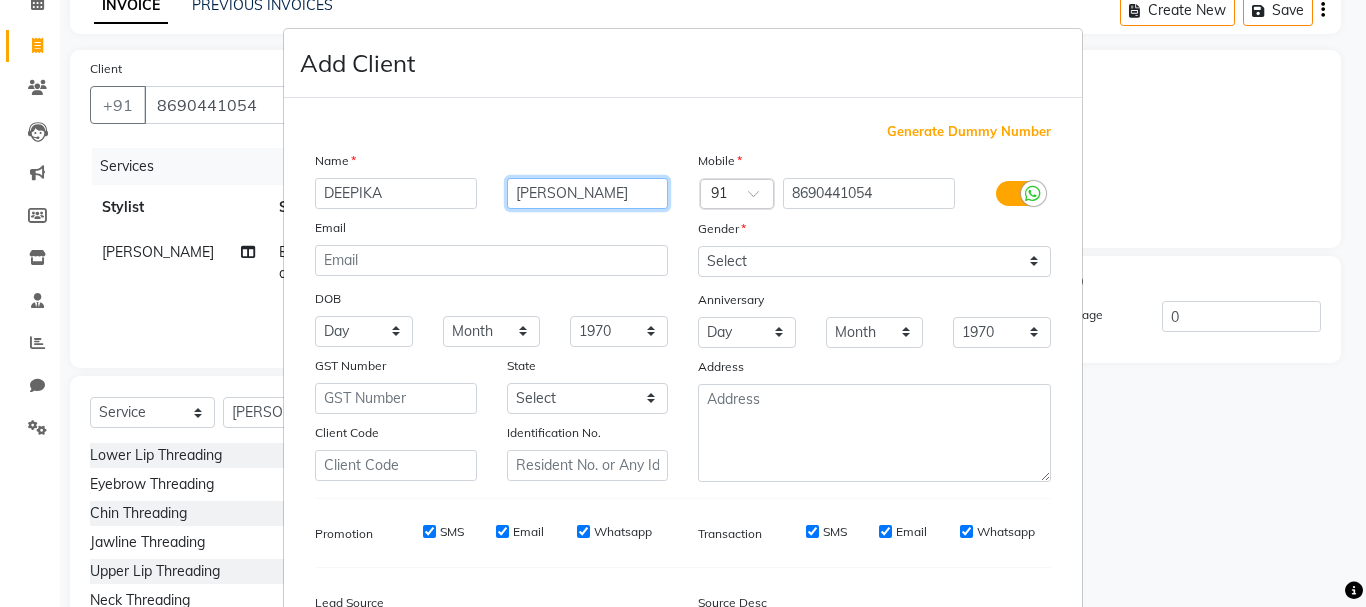 type on "DUGAR" 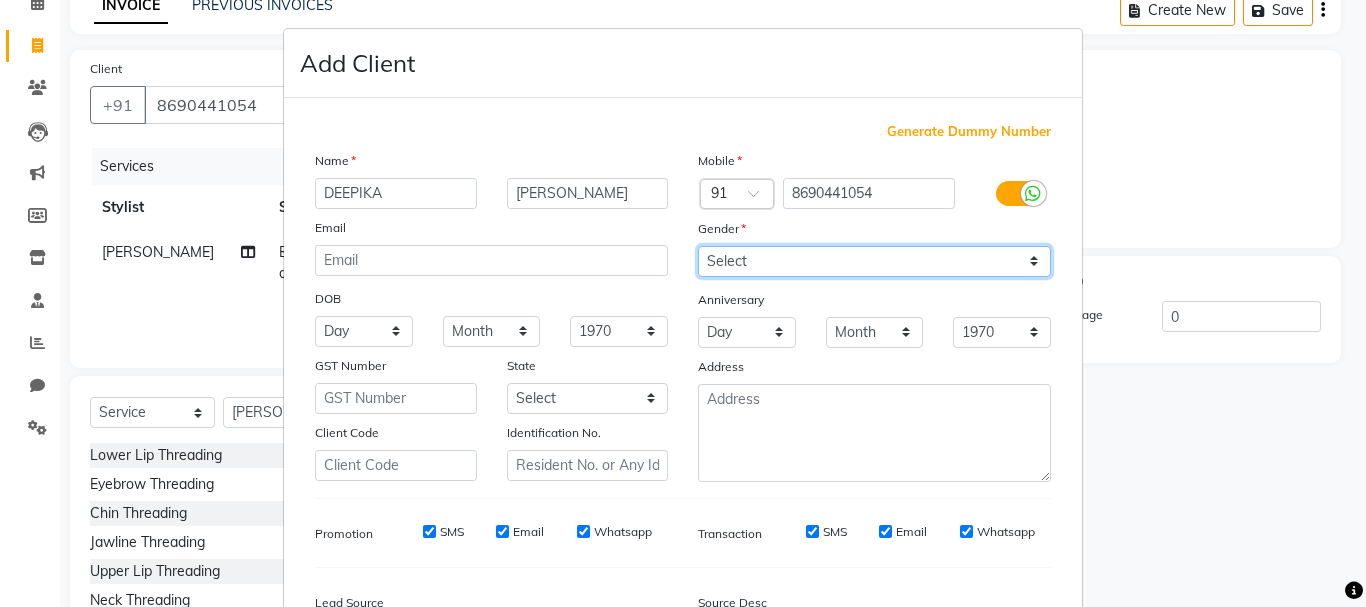 click on "Select Male Female Other Prefer Not To Say" at bounding box center (874, 261) 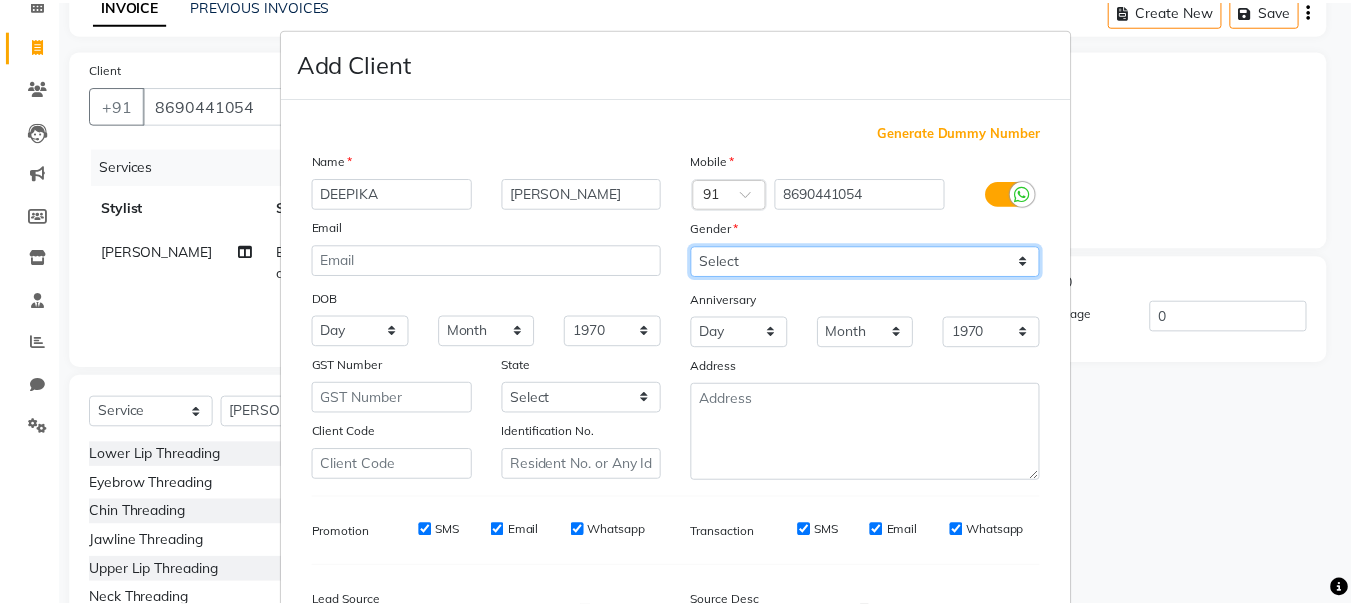 scroll, scrollTop: 200, scrollLeft: 0, axis: vertical 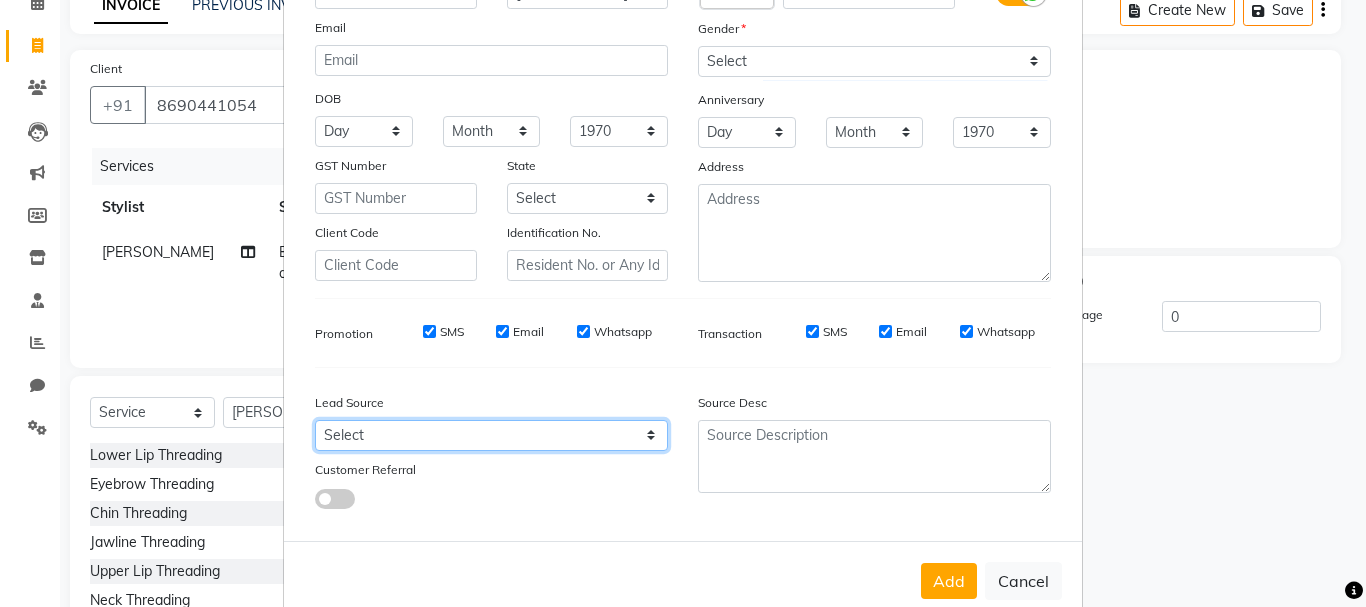 click on "Select Walk-in Referral Internet Friend Word of Mouth Advertisement Facebook JustDial Google Other Instagram  YouTube  WhatsApp" at bounding box center [491, 435] 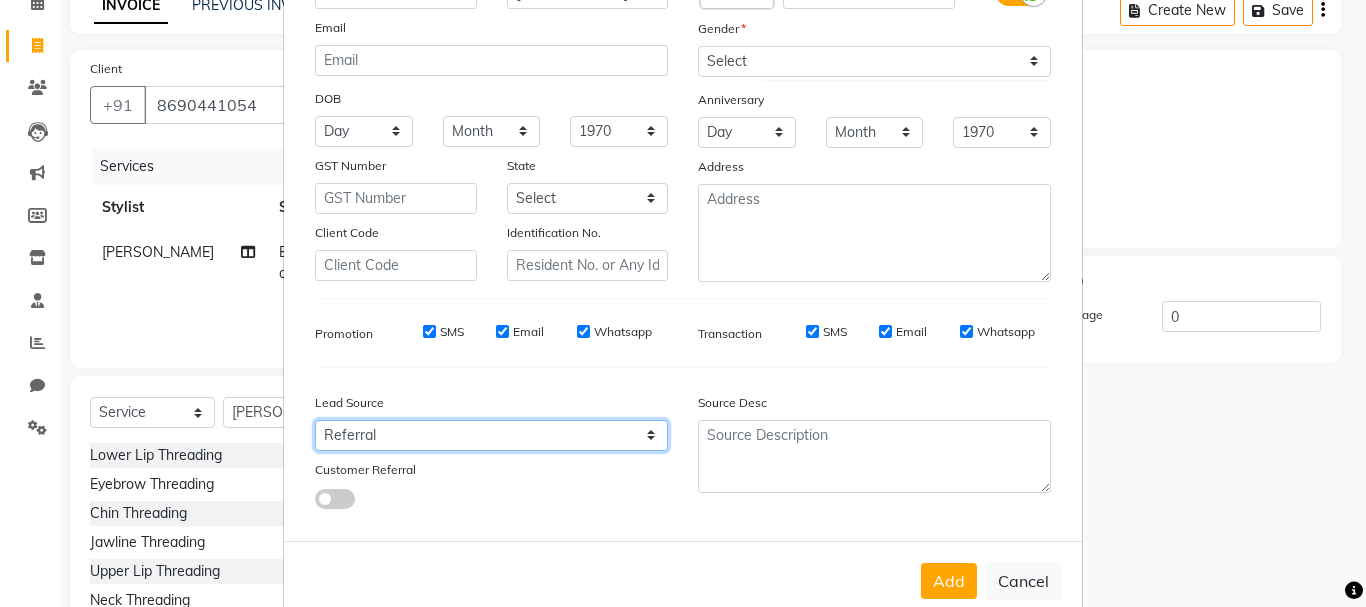click on "Select Walk-in Referral Internet Friend Word of Mouth Advertisement Facebook JustDial Google Other Instagram  YouTube  WhatsApp" at bounding box center (491, 435) 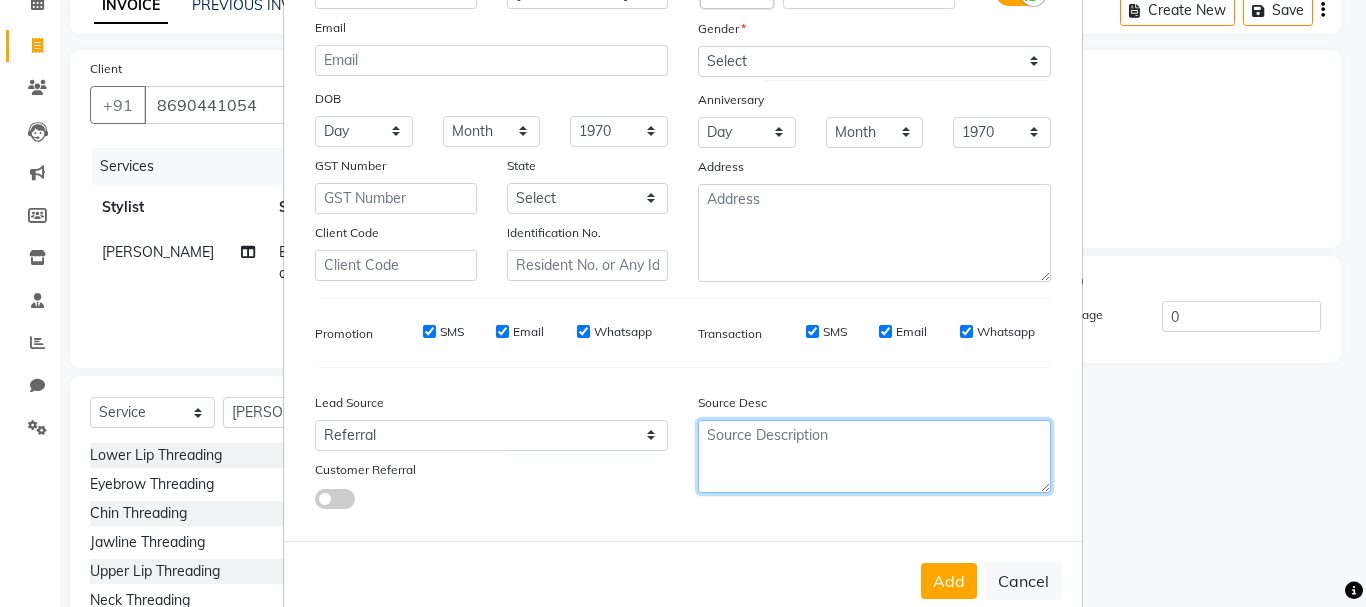 click at bounding box center [874, 456] 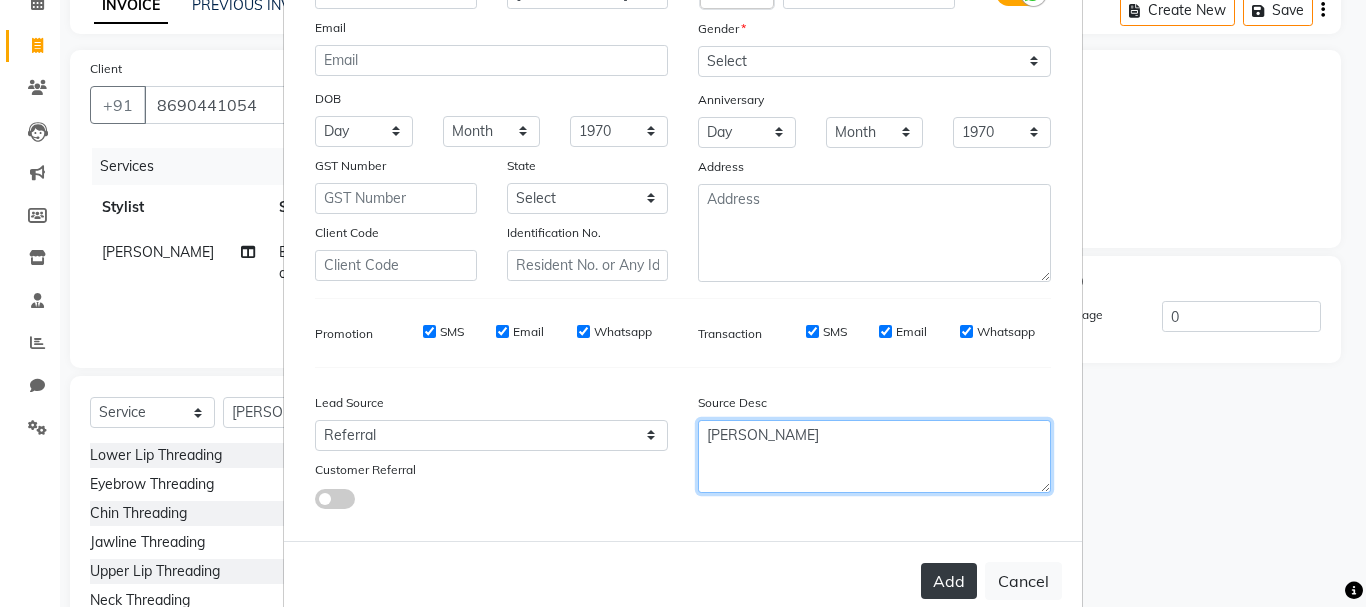 type on "PRIYANKA DUGAR" 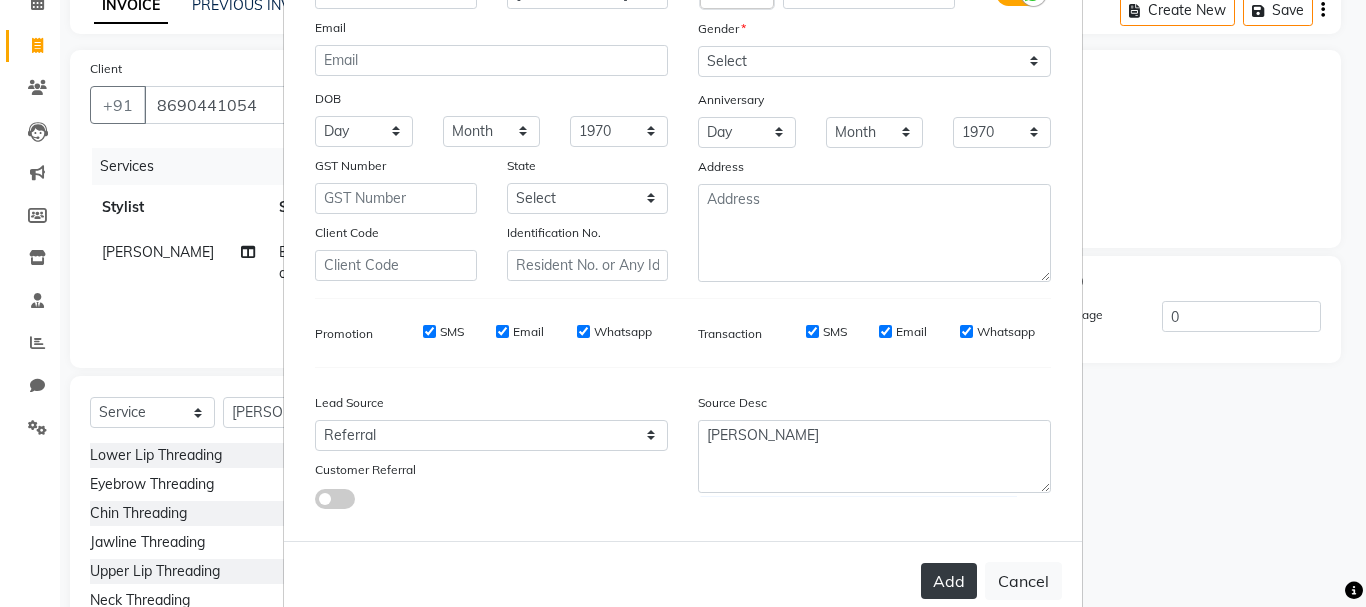 click on "Add" at bounding box center (949, 581) 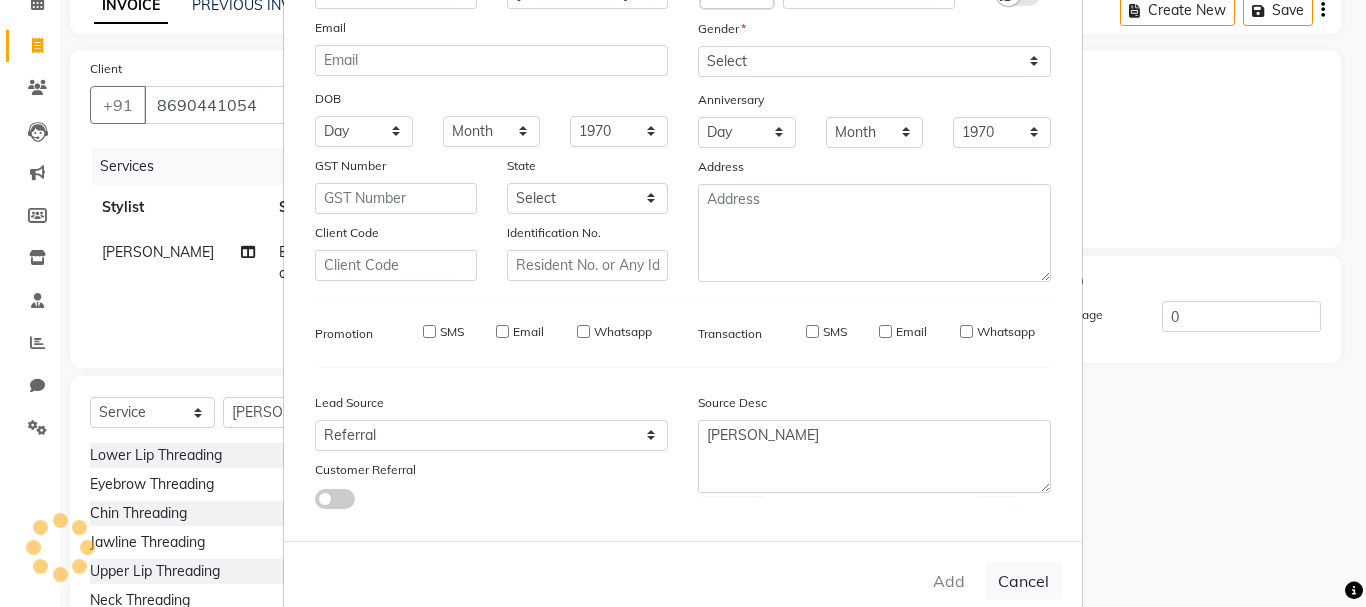 type 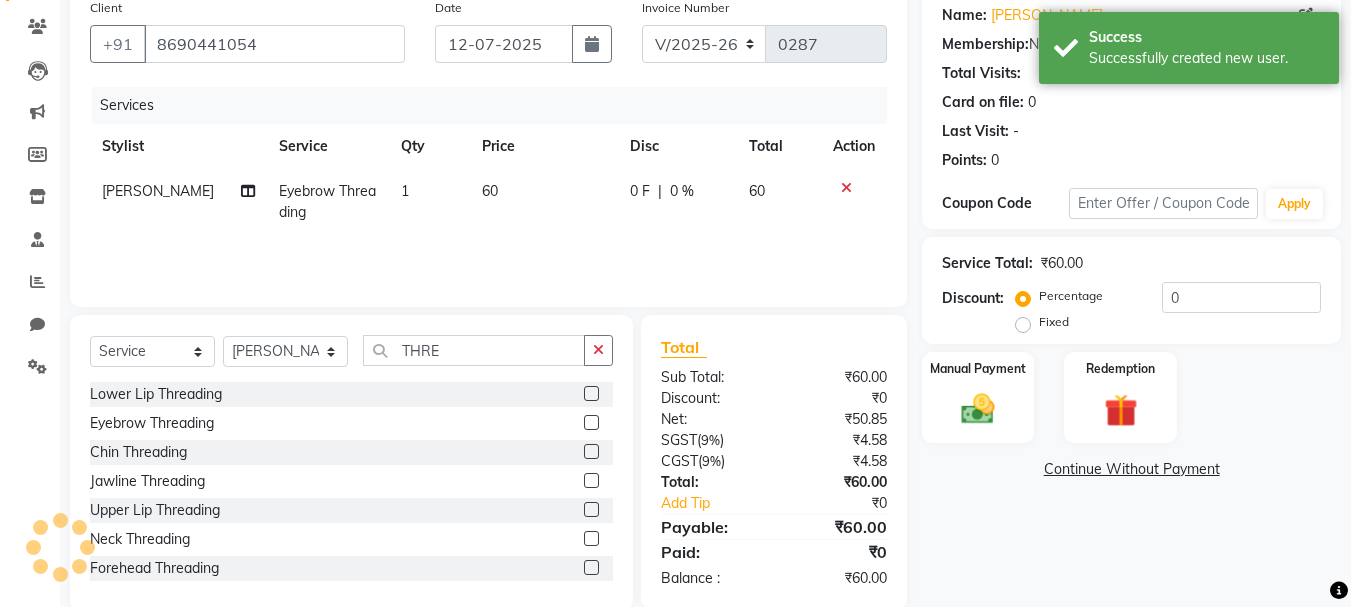 scroll, scrollTop: 194, scrollLeft: 0, axis: vertical 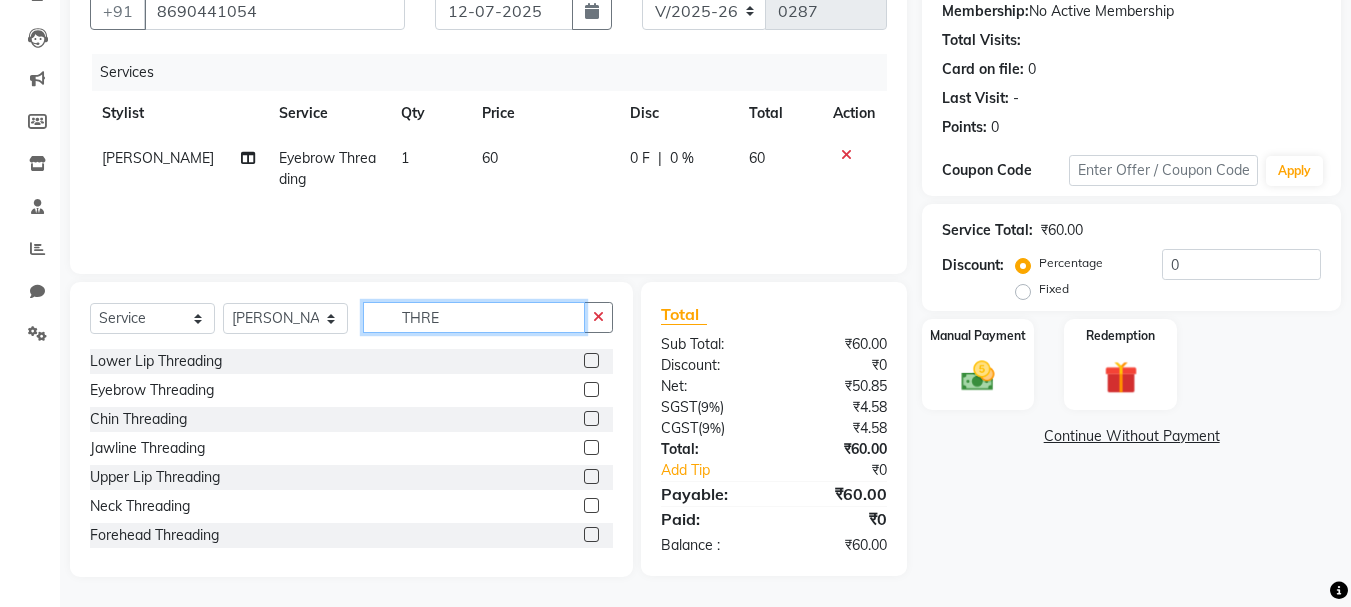 drag, startPoint x: 400, startPoint y: 316, endPoint x: 467, endPoint y: 325, distance: 67.601776 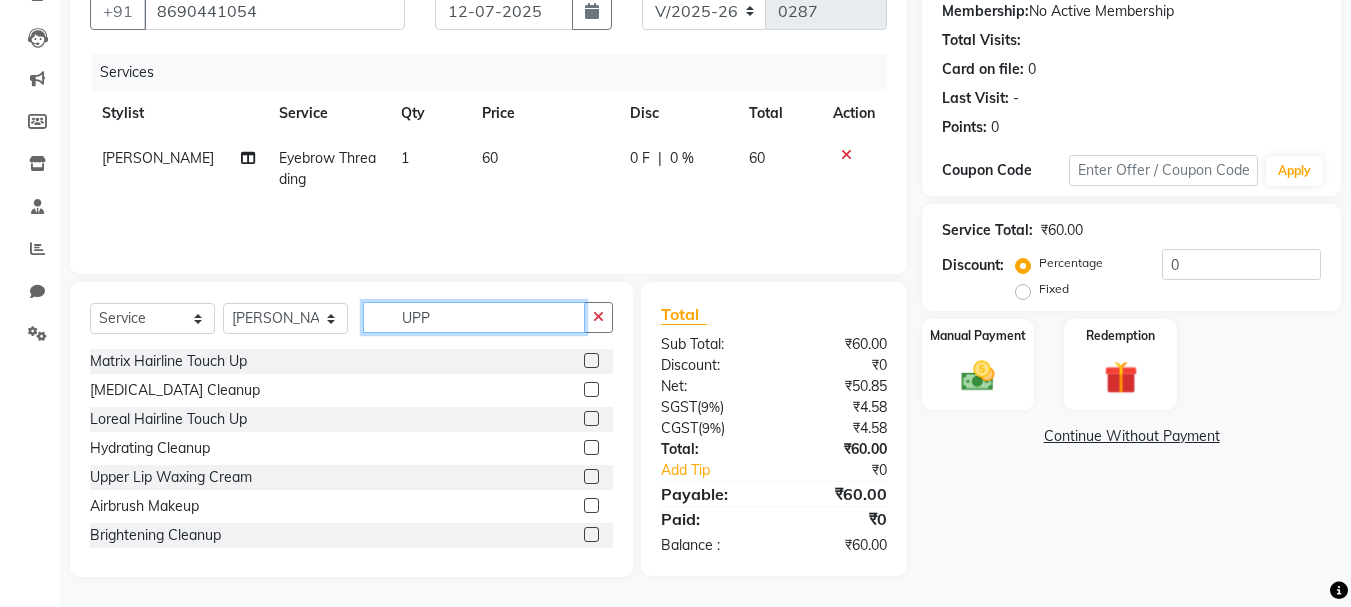 scroll, scrollTop: 193, scrollLeft: 0, axis: vertical 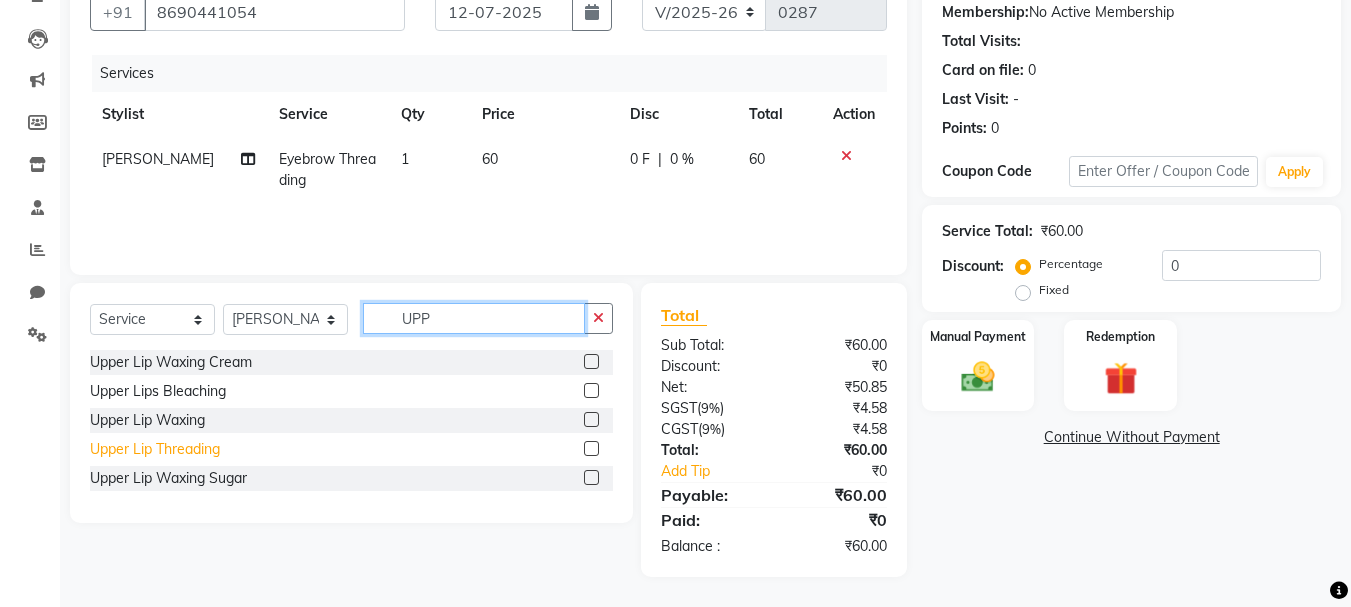 type on "UPP" 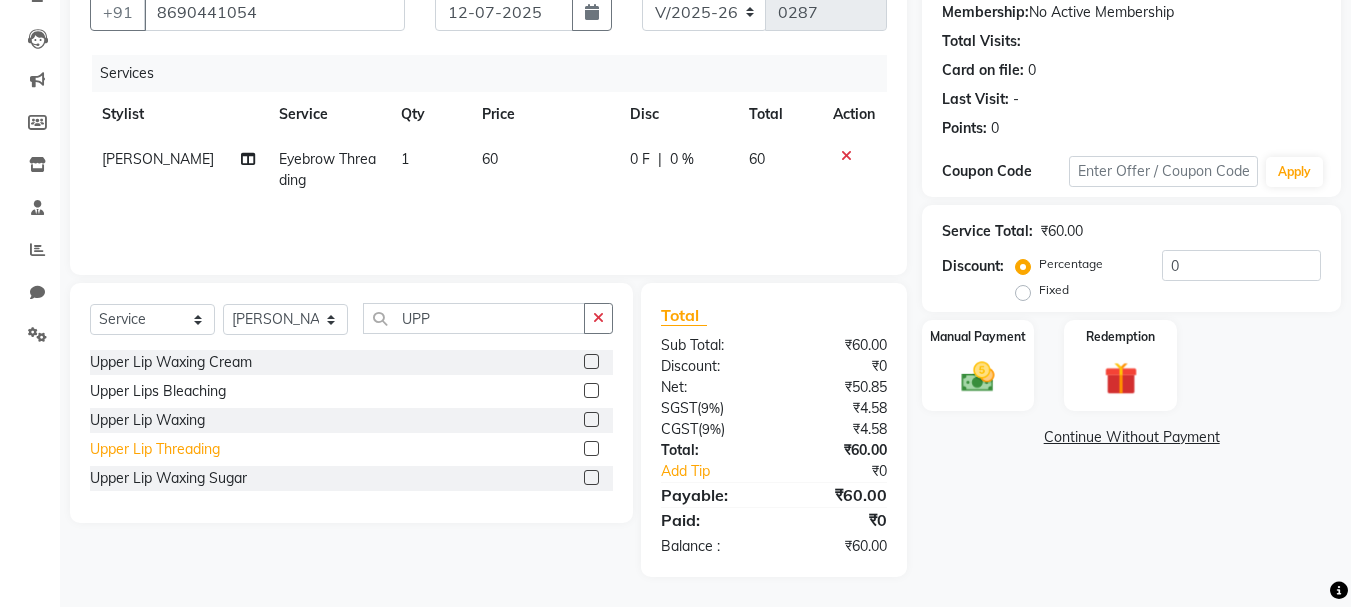 click on "Upper Lip Threading" 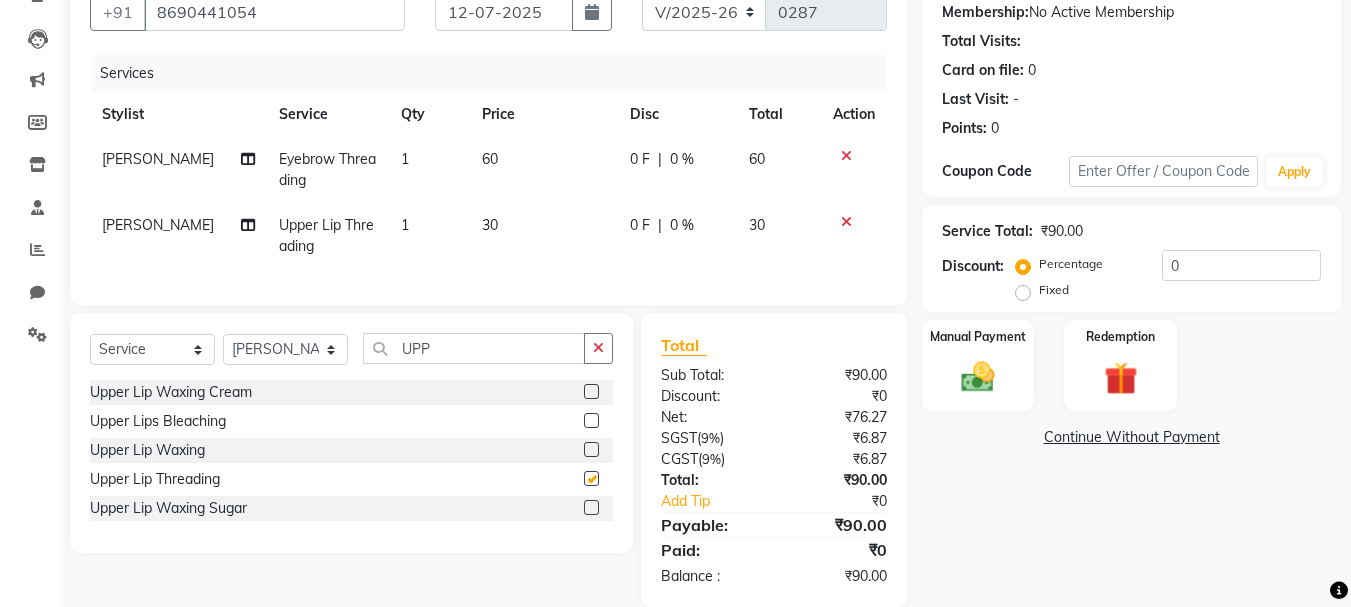 checkbox on "false" 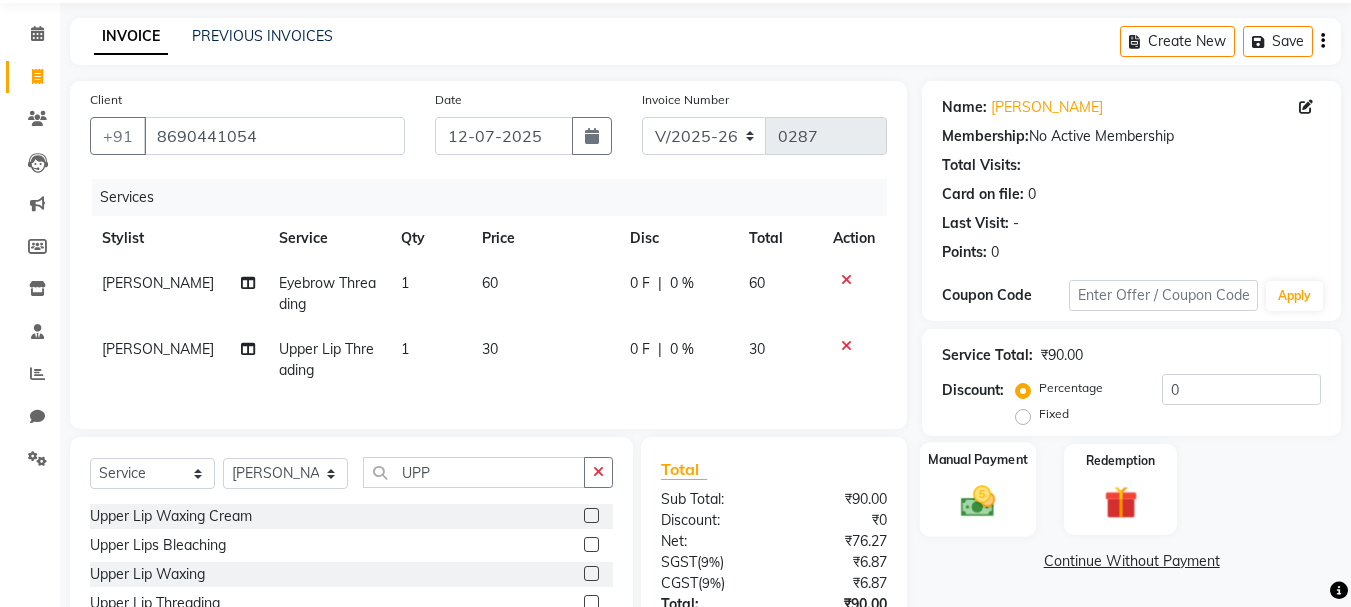 scroll, scrollTop: 38, scrollLeft: 0, axis: vertical 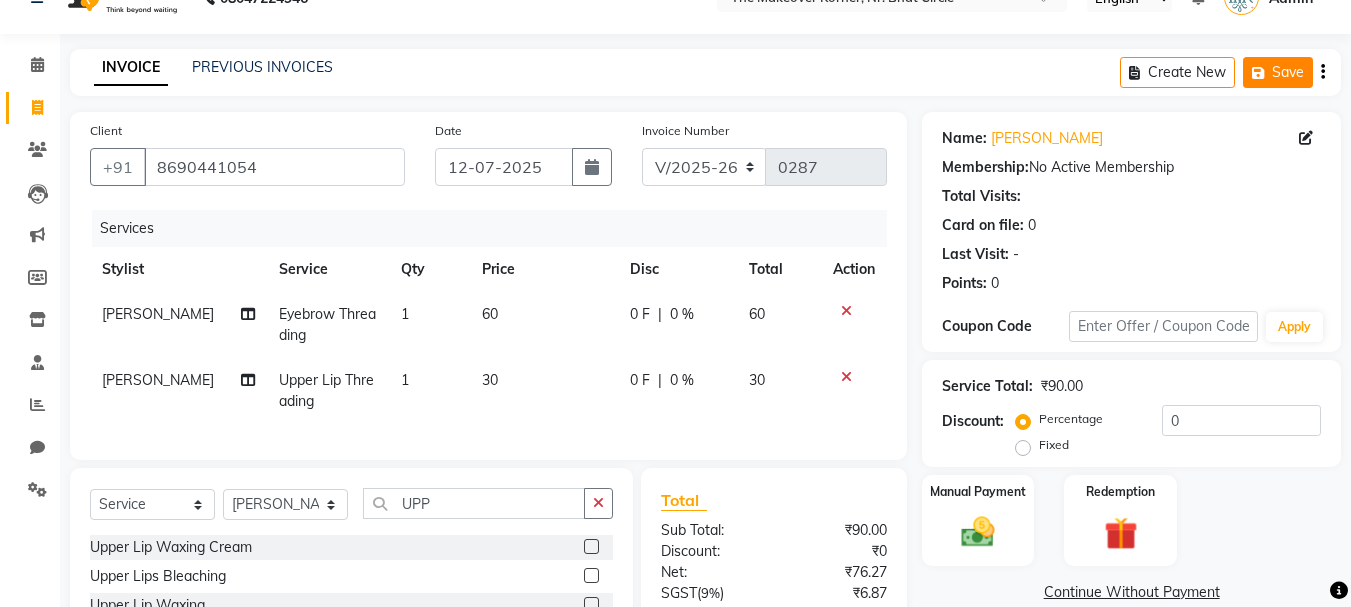 click 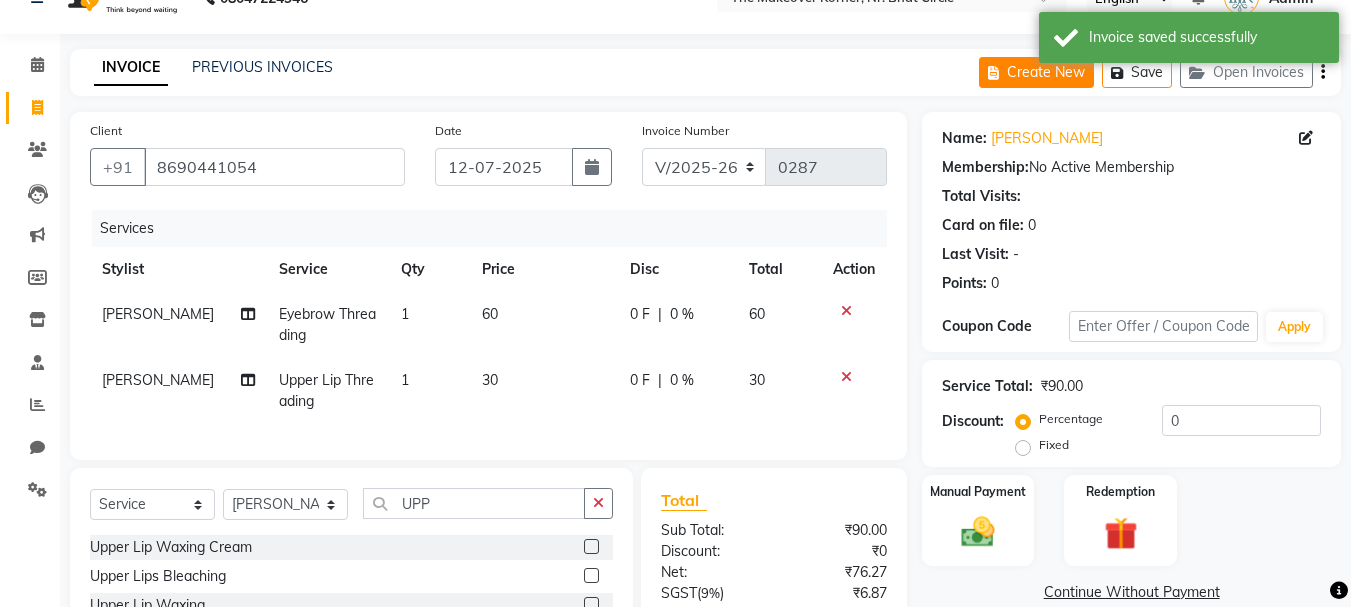 click on "Create New" 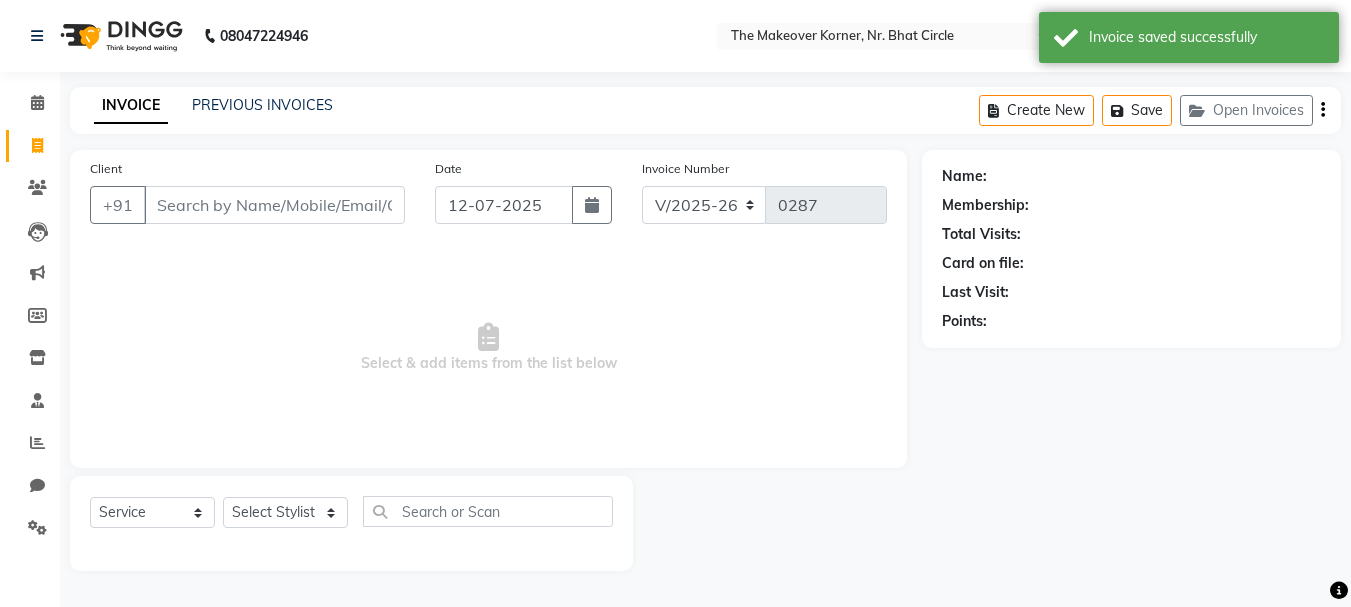 scroll, scrollTop: 0, scrollLeft: 0, axis: both 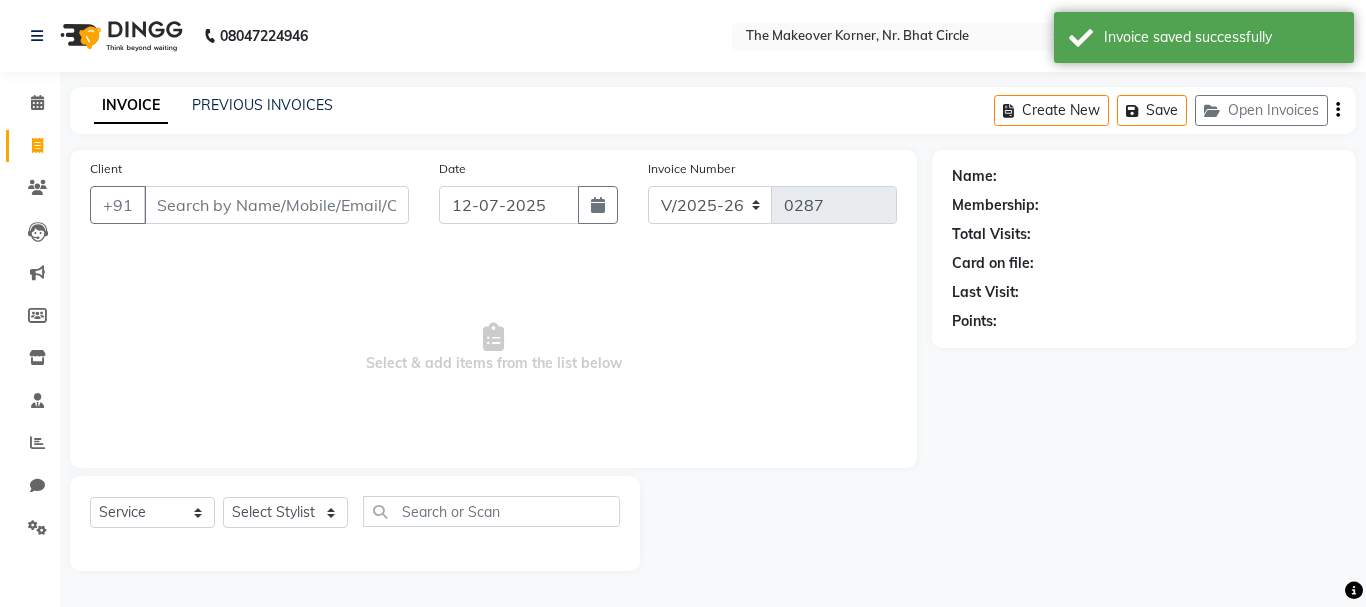 click on "Client" at bounding box center [276, 205] 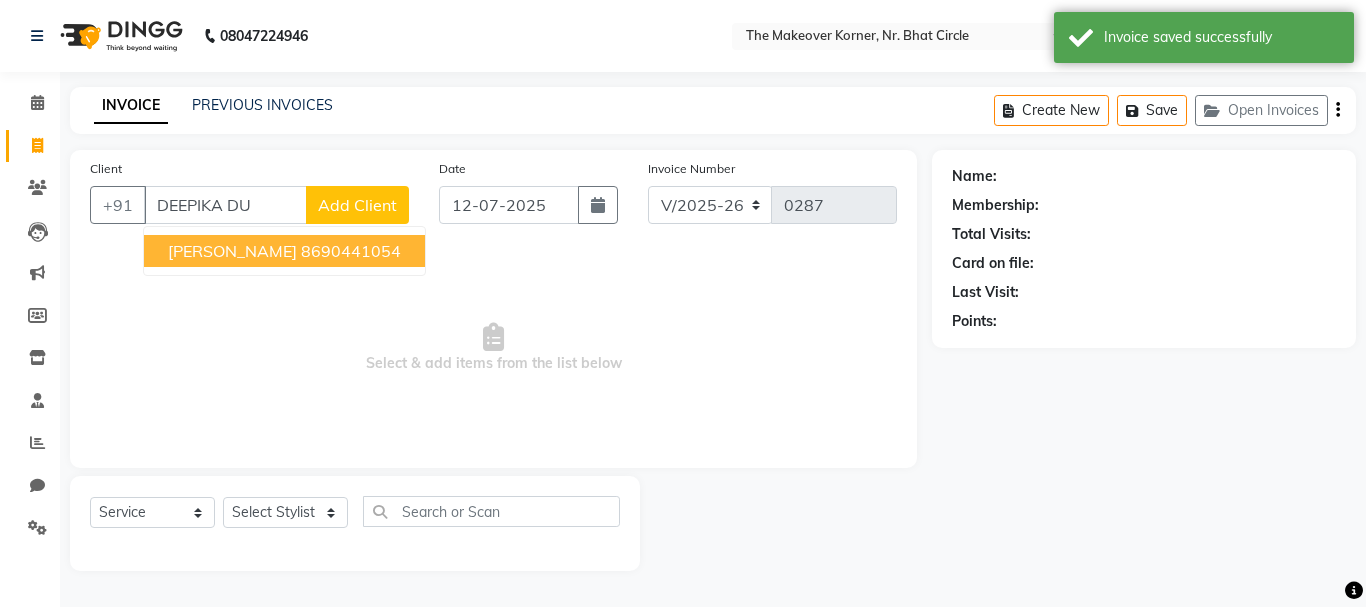 click on "DEEPIKA DUGAR" at bounding box center (232, 251) 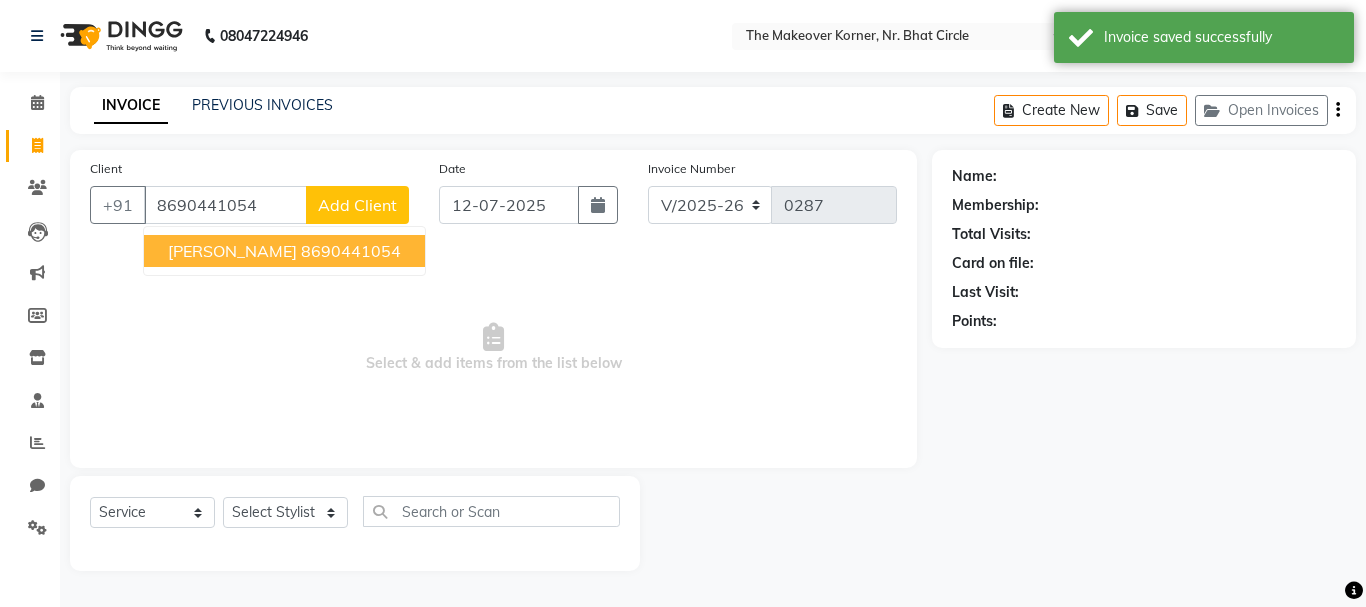 type on "8690441054" 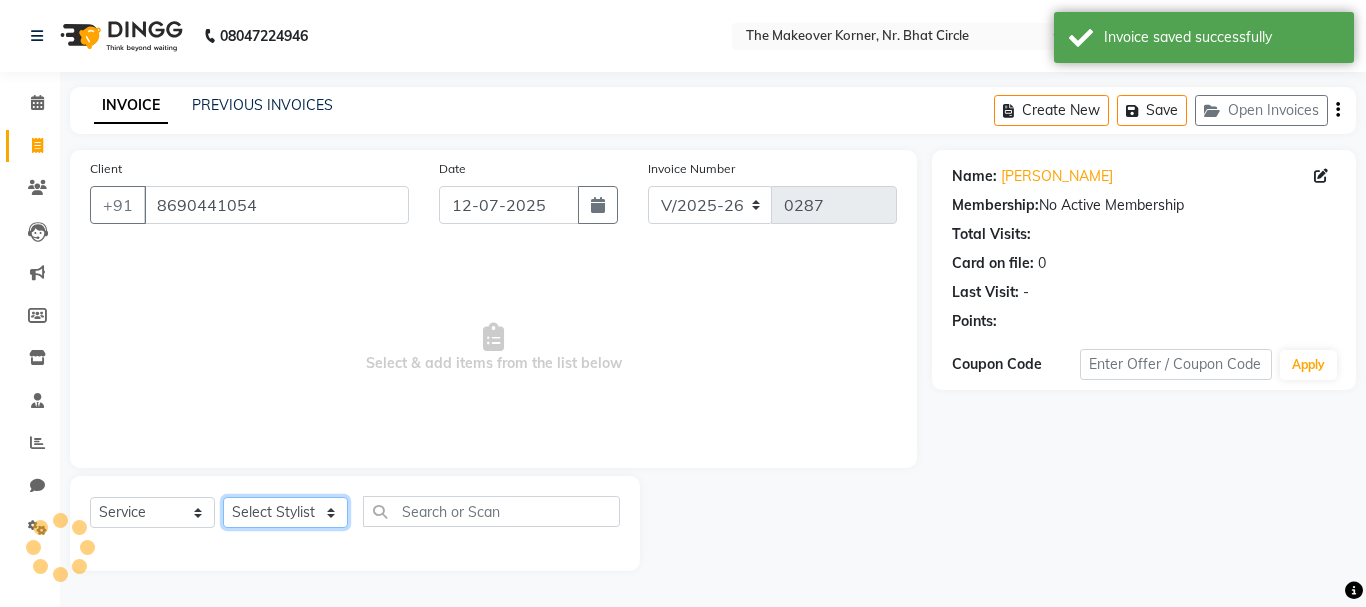 click on "Select Stylist Admin [PERSON_NAME] [PERSON_NAME] [PERSON_NAME]" 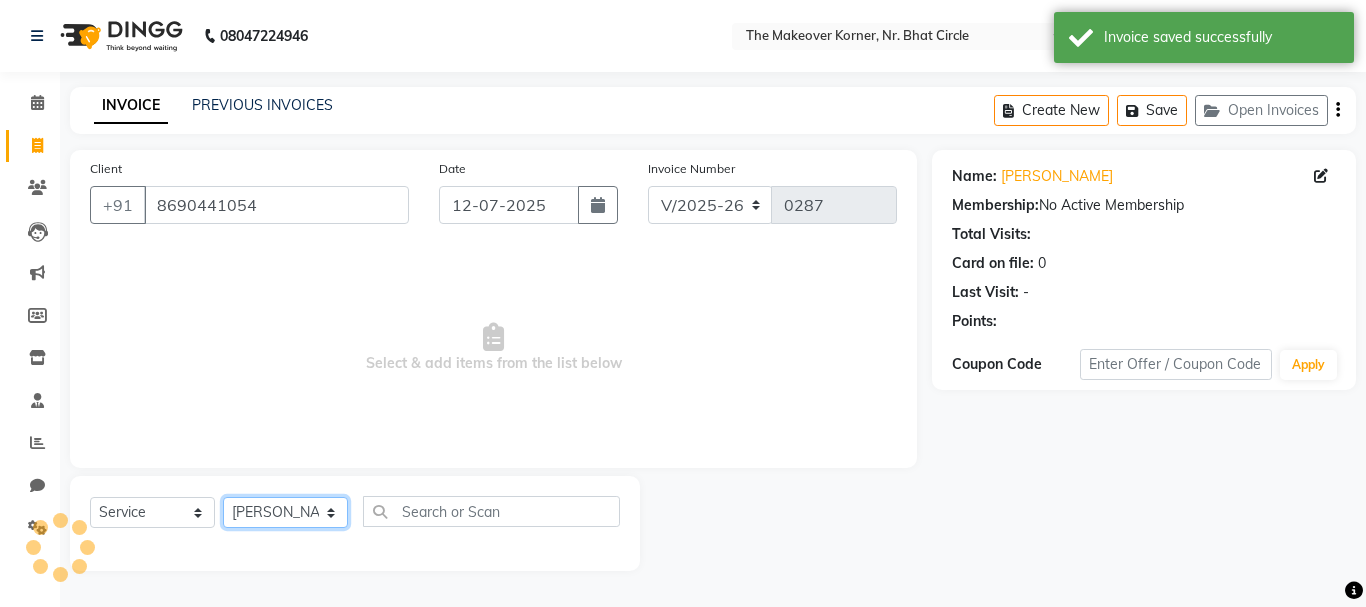click on "Select Stylist Admin [PERSON_NAME] [PERSON_NAME] [PERSON_NAME]" 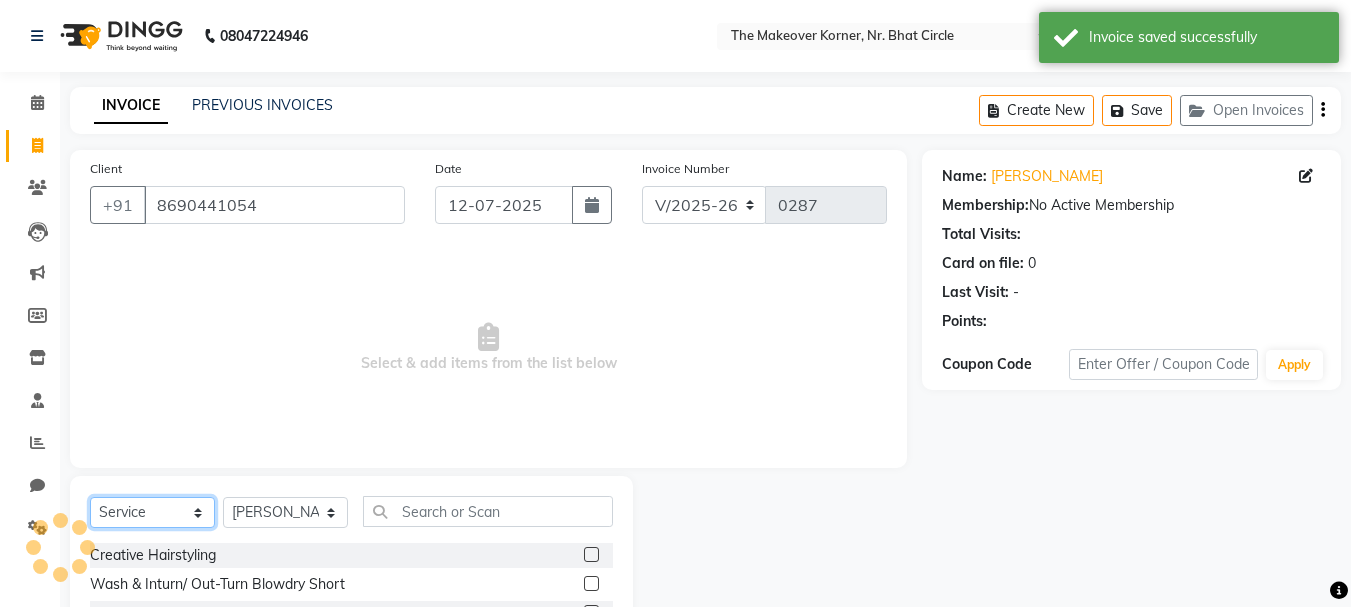 click on "Select  Service  Product  Membership  Package Voucher Prepaid Gift Card" 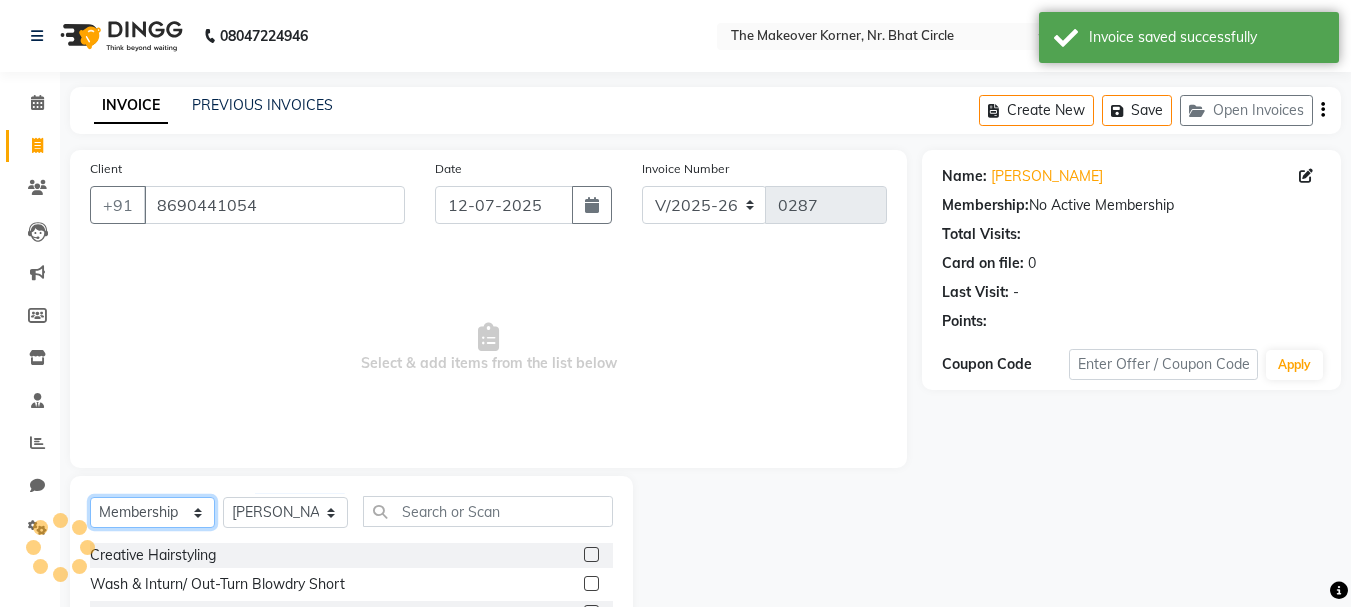 click on "Select  Service  Product  Membership  Package Voucher Prepaid Gift Card" 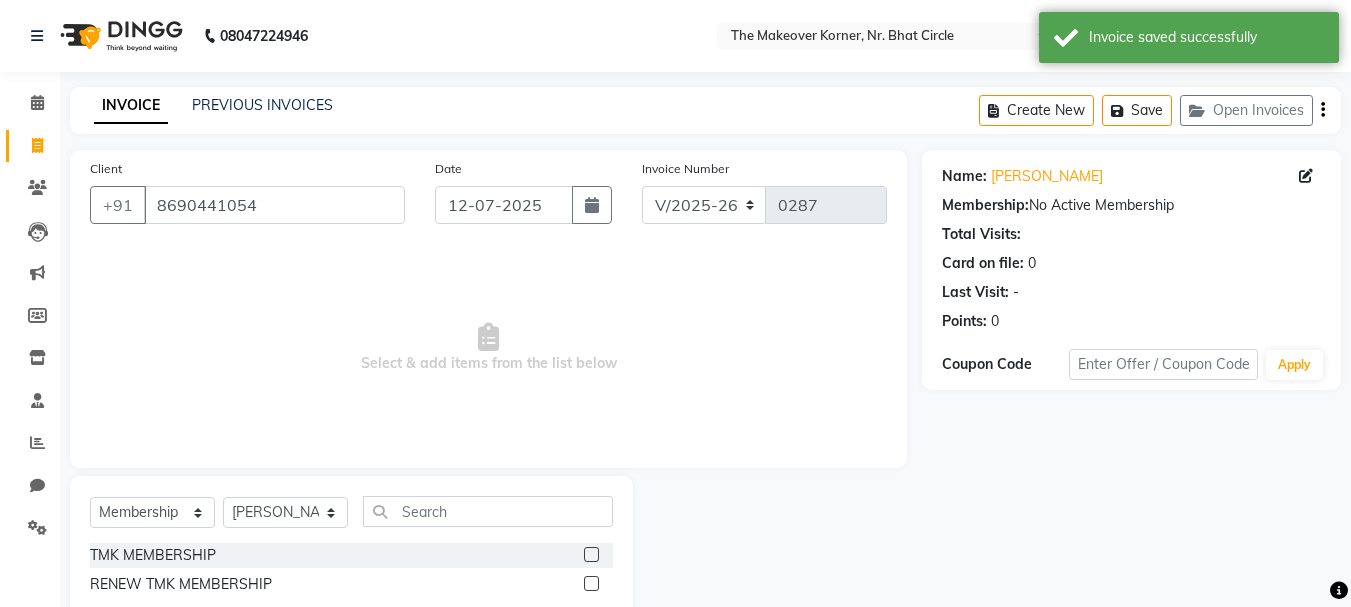 click on "TMK MEMBERSHIP" 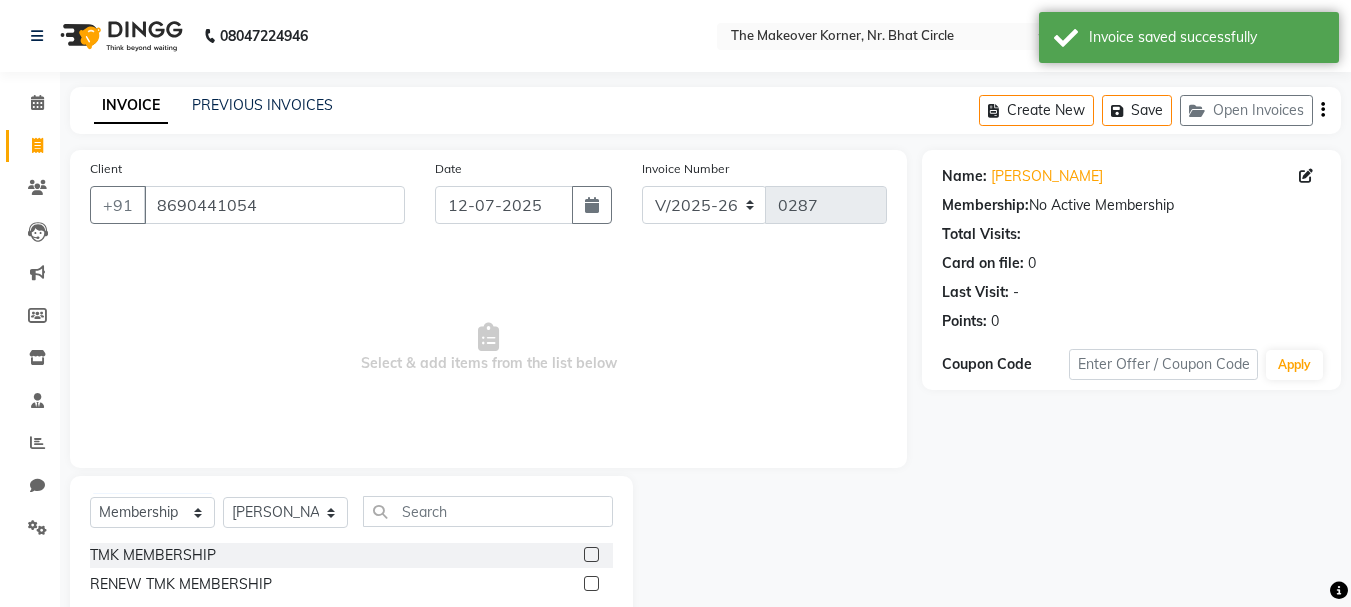 click on "TMK MEMBERSHIP" 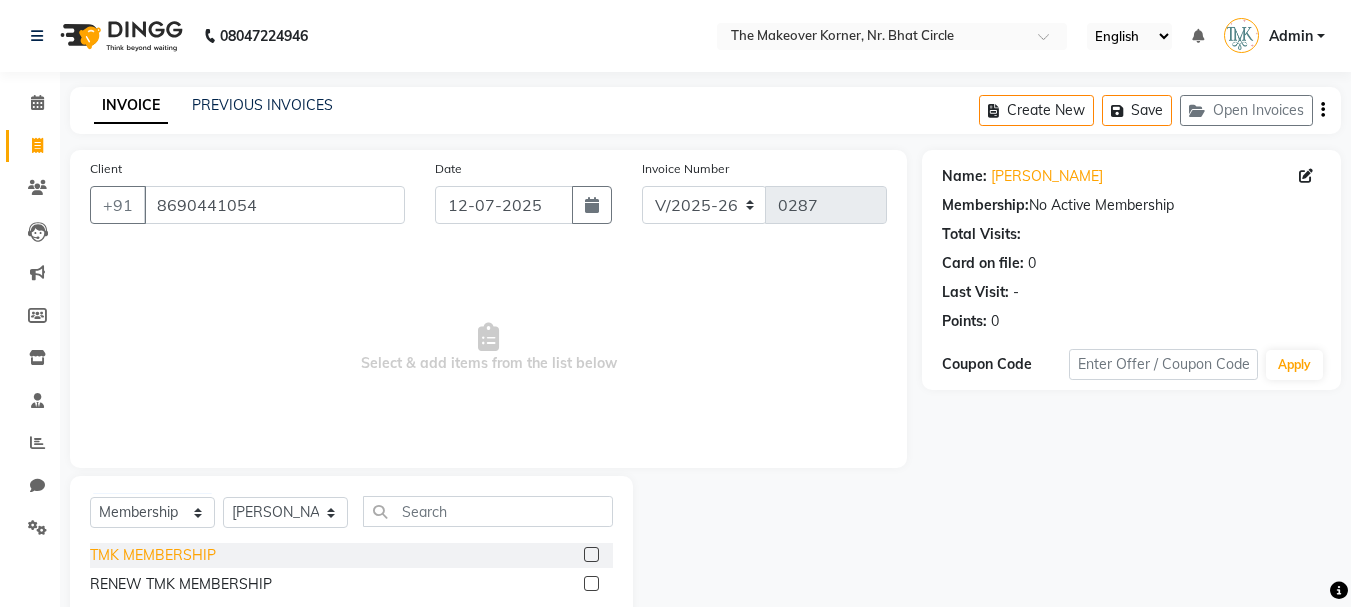 click on "TMK MEMBERSHIP" 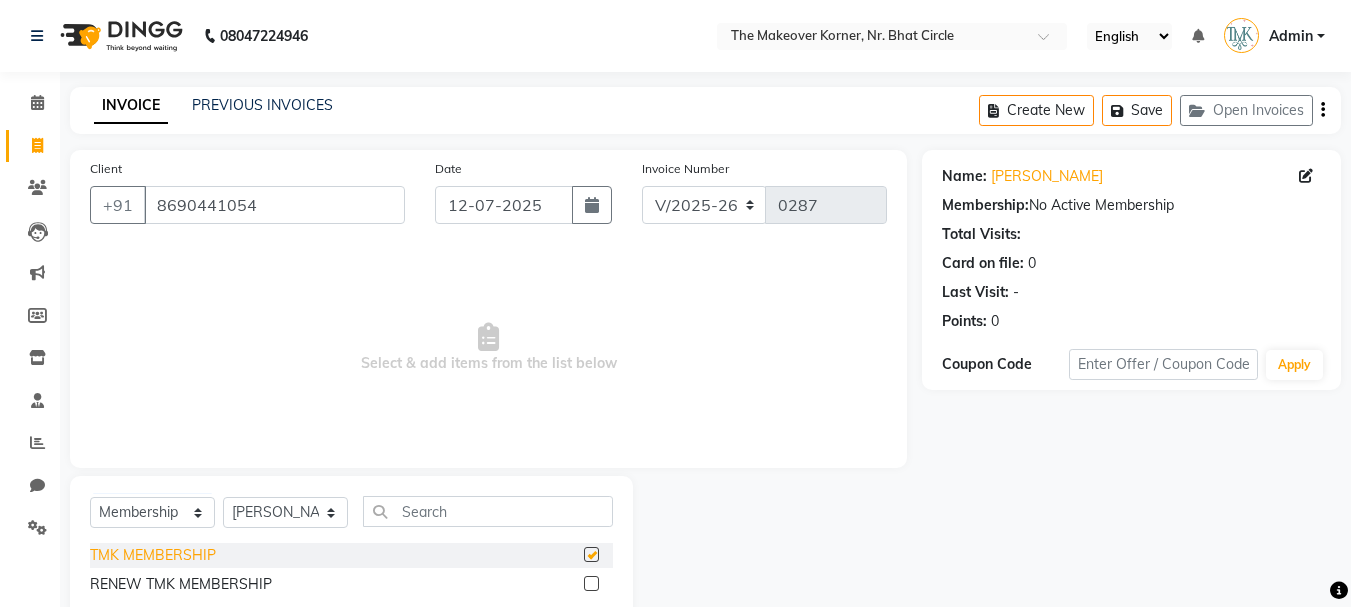 select on "select" 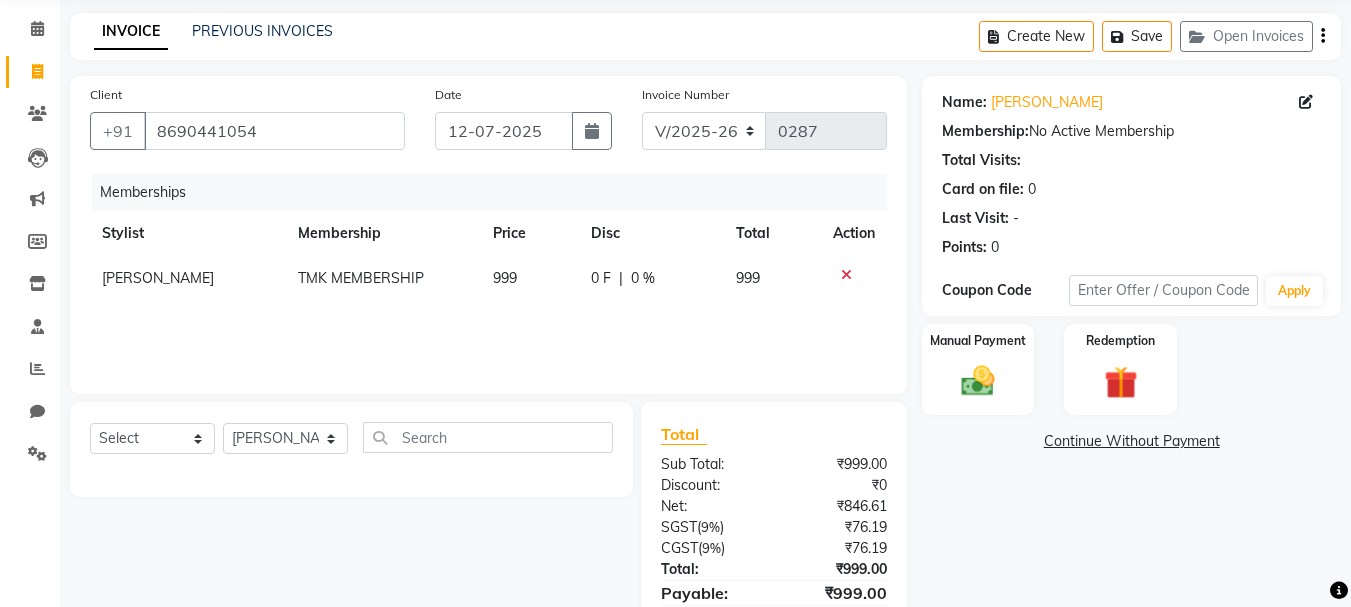 scroll, scrollTop: 172, scrollLeft: 0, axis: vertical 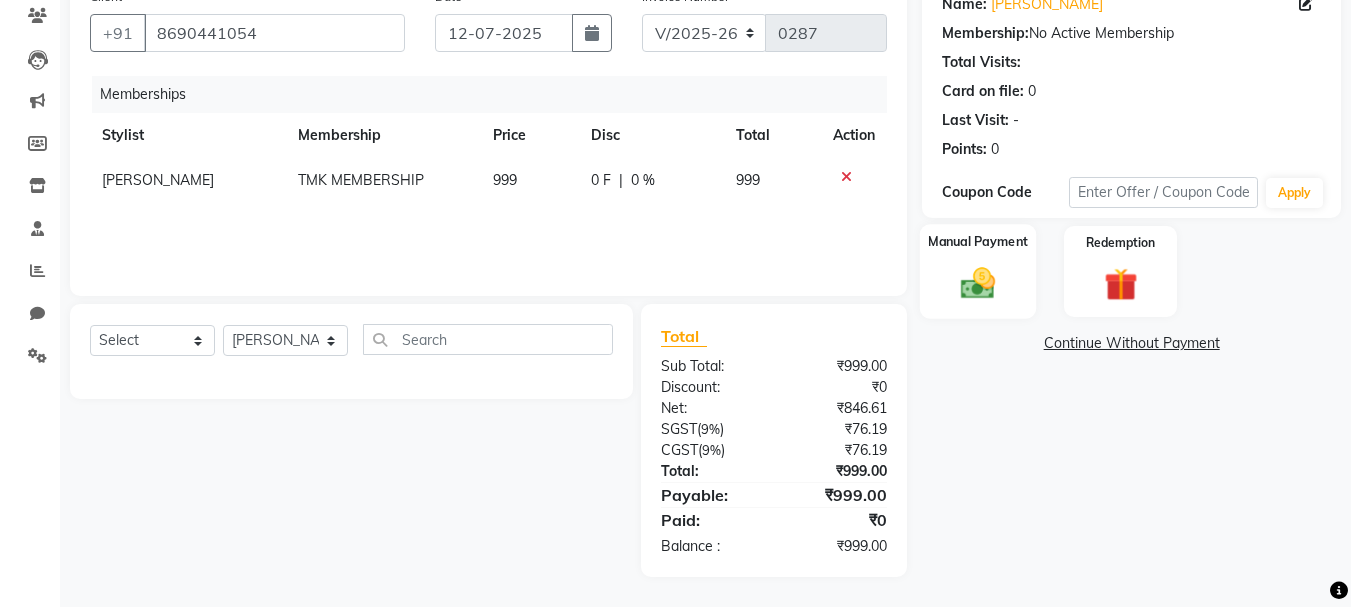 click 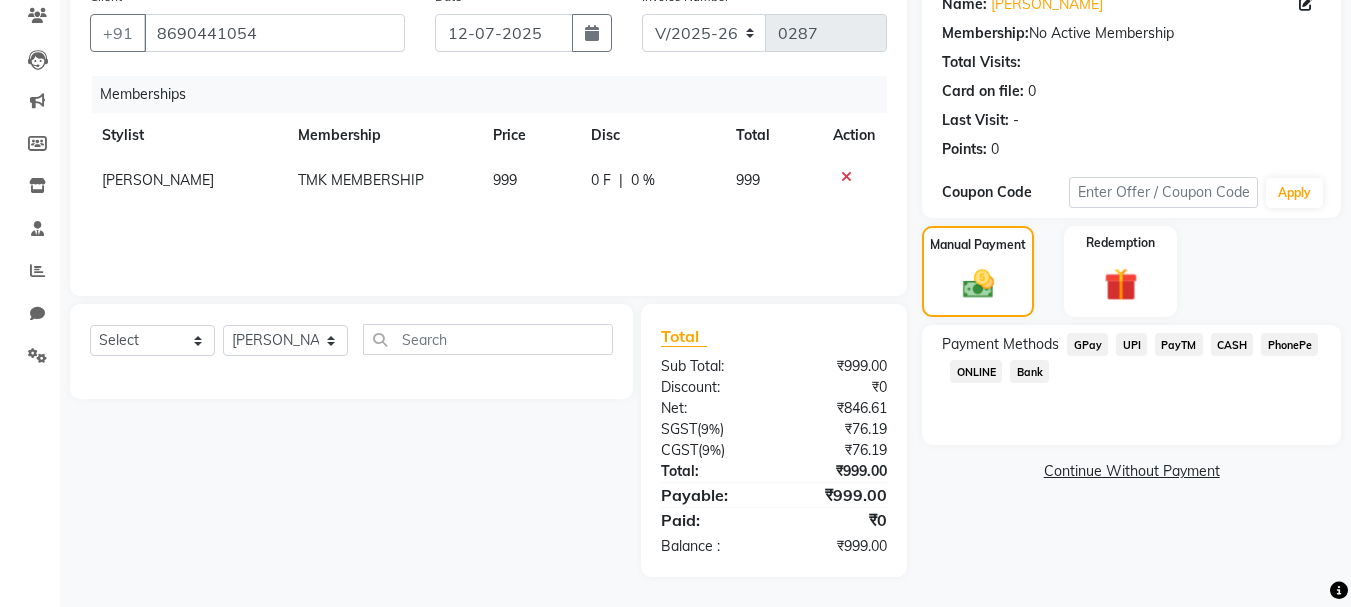 click on "CASH" 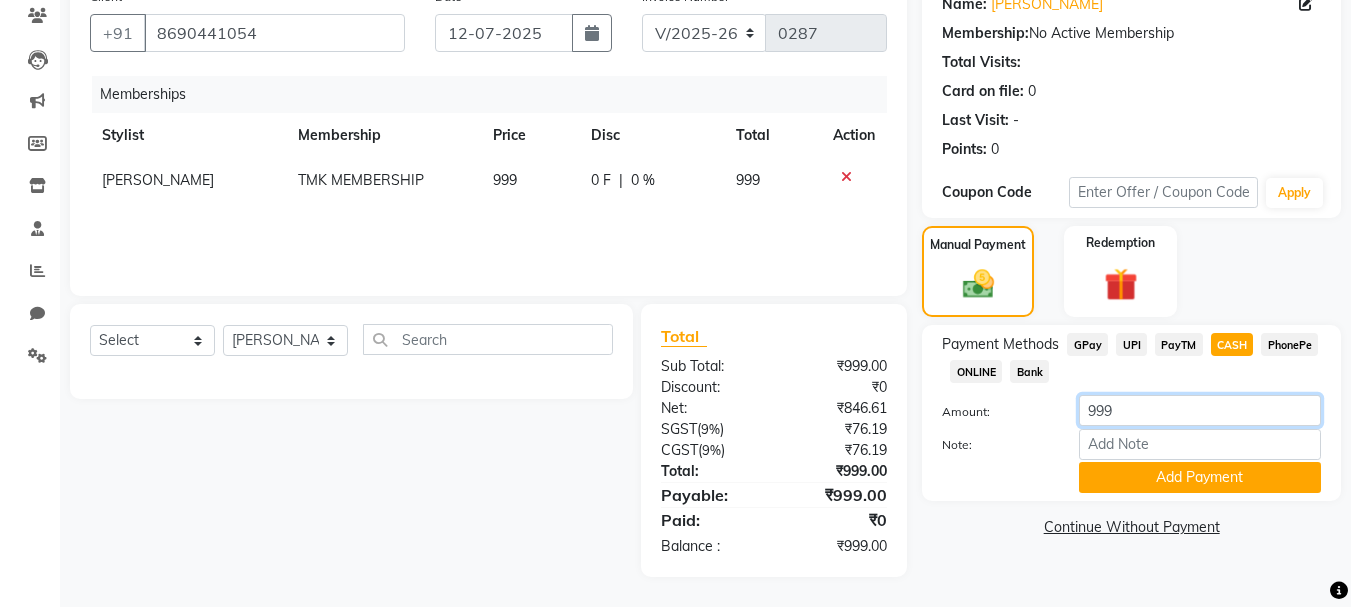 drag, startPoint x: 1068, startPoint y: 423, endPoint x: 1042, endPoint y: 435, distance: 28.635643 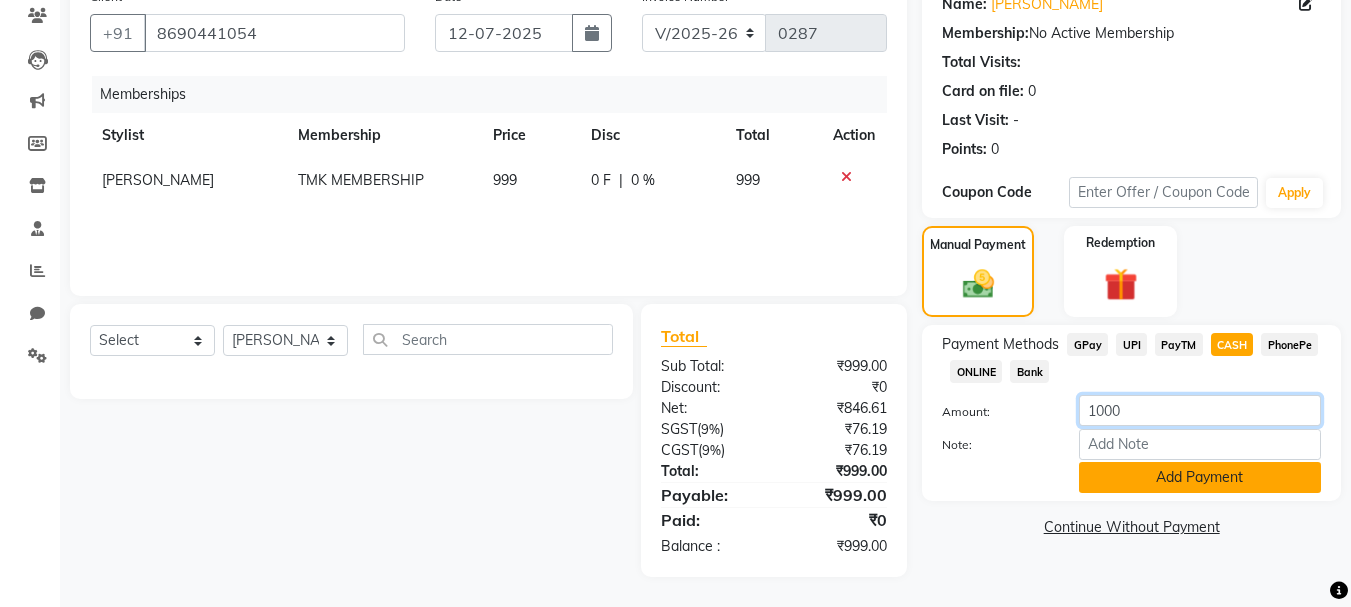 type on "1000" 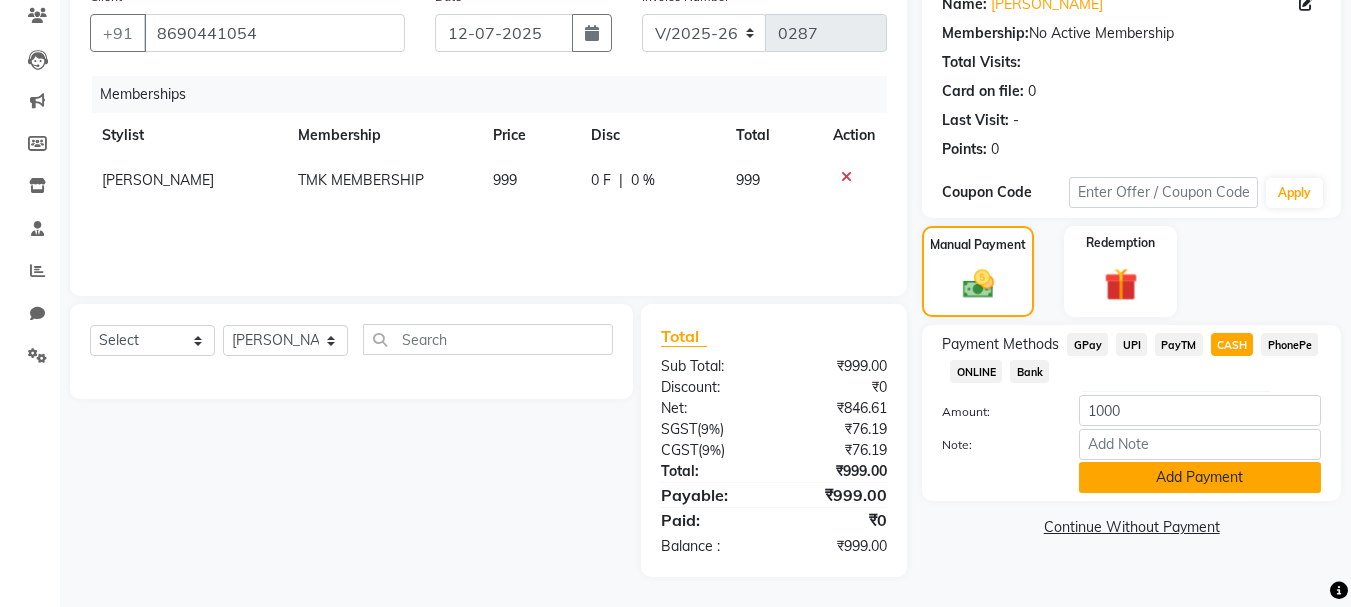 click on "Add Payment" 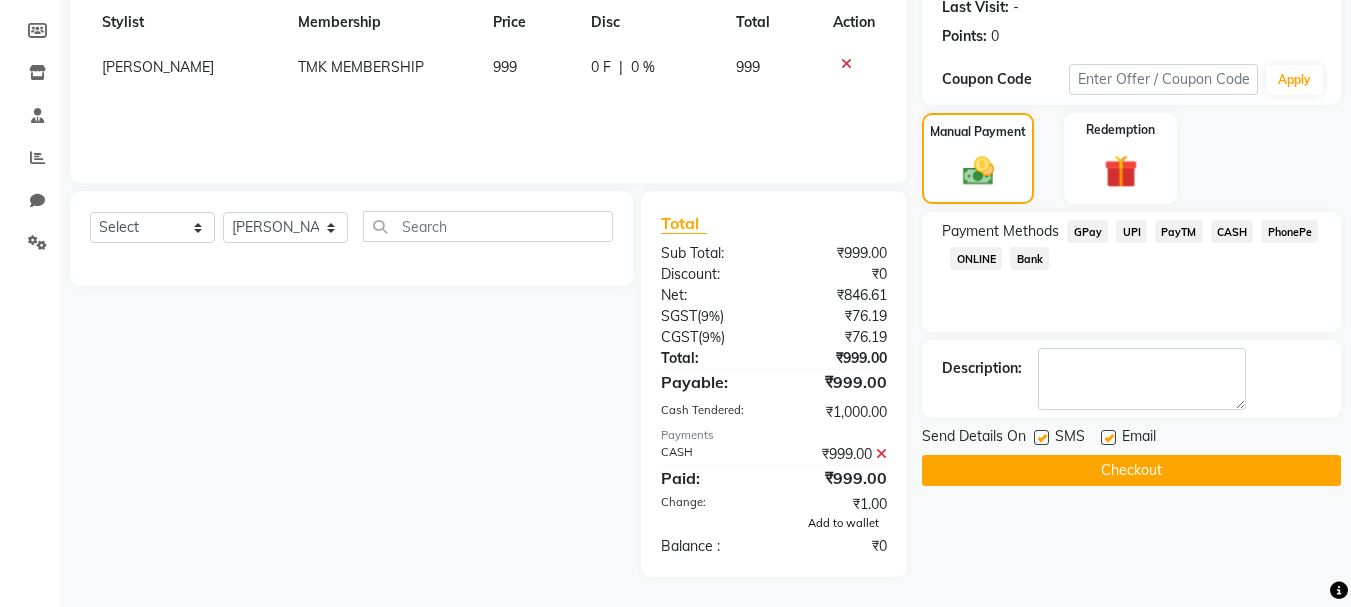 click on "Add to wallet" 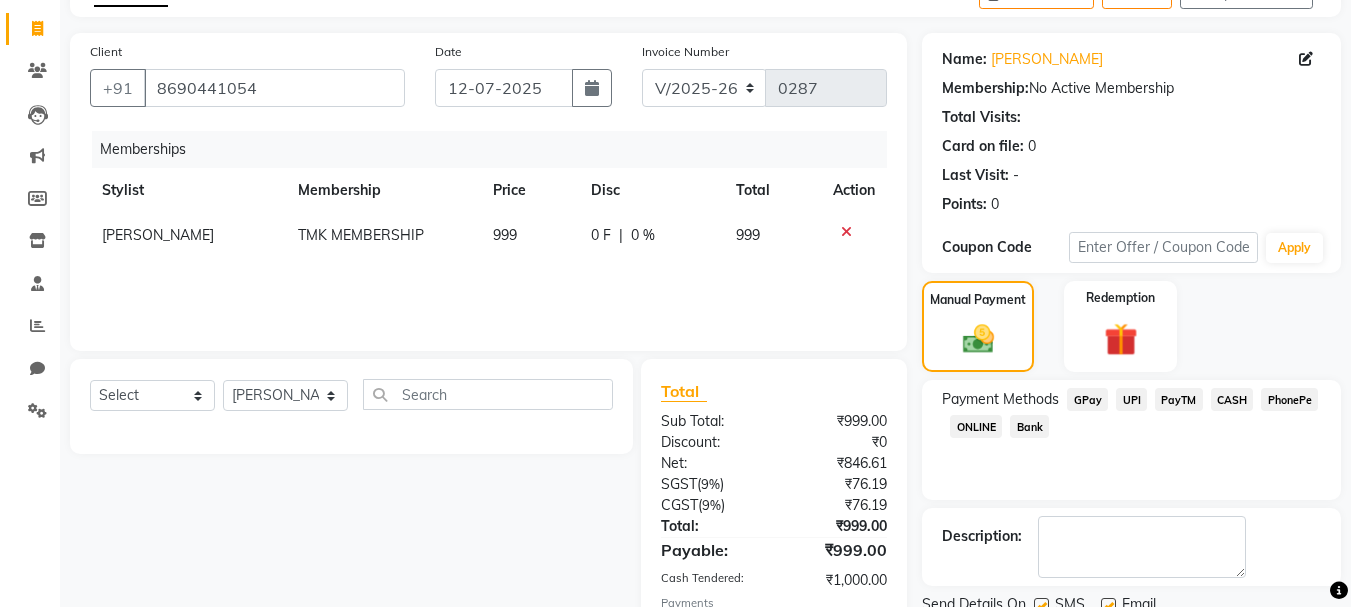 scroll, scrollTop: 267, scrollLeft: 0, axis: vertical 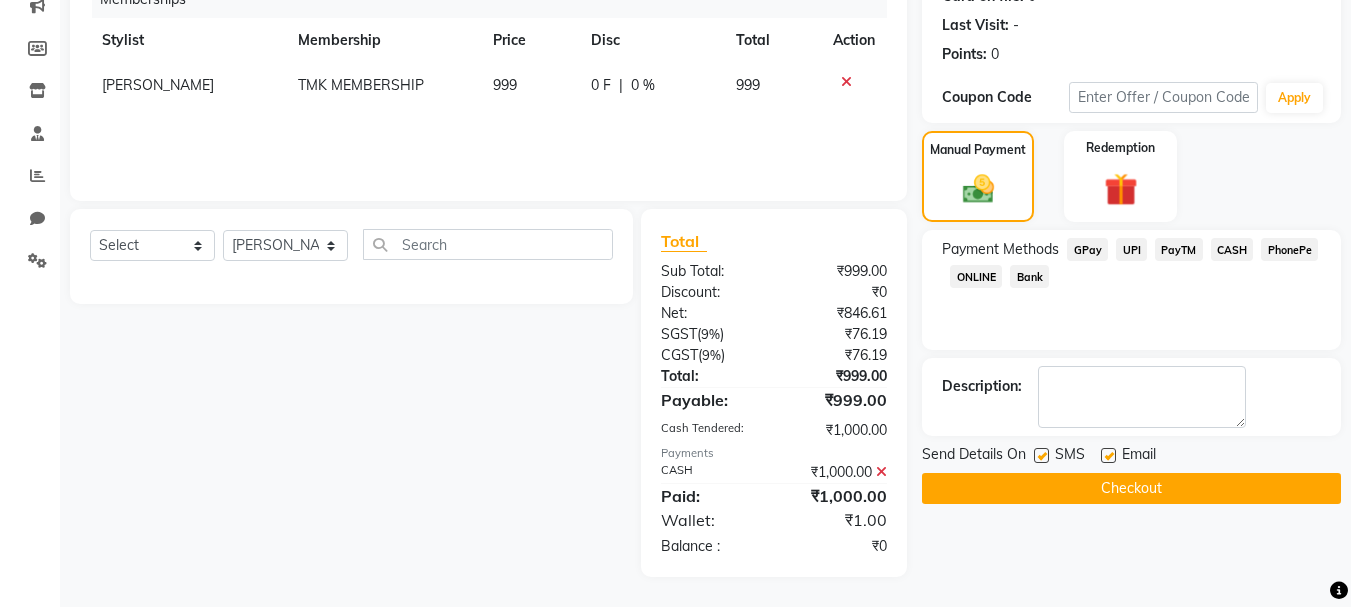 click on "Checkout" 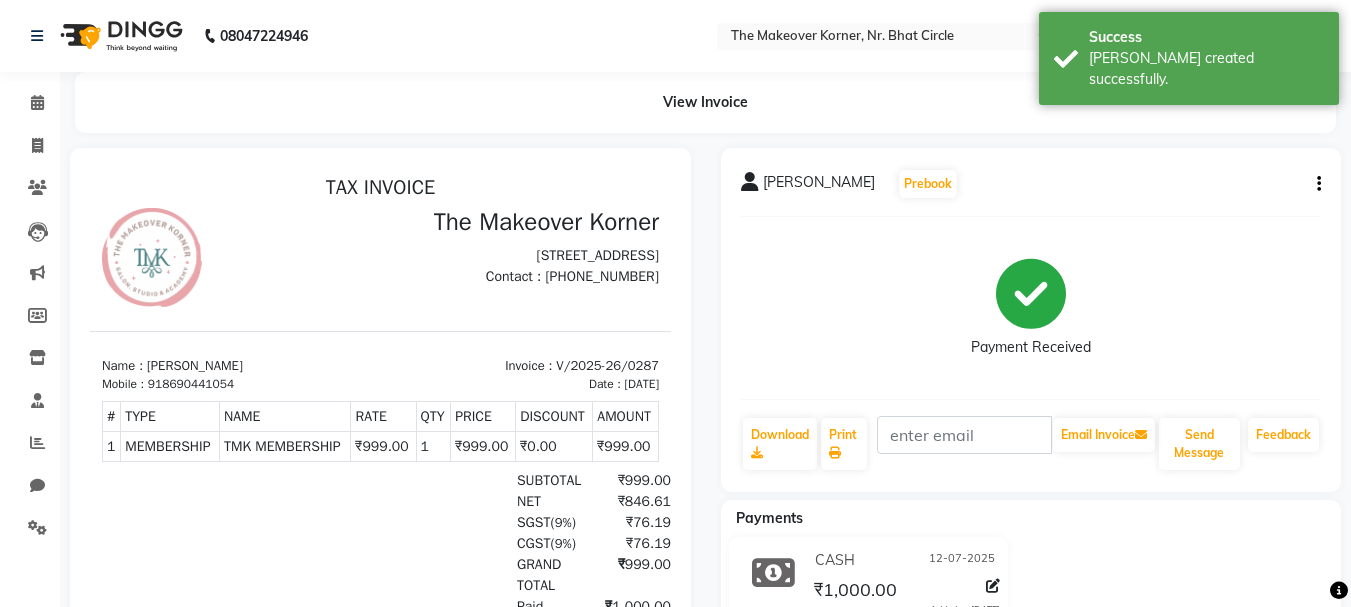 scroll, scrollTop: 0, scrollLeft: 0, axis: both 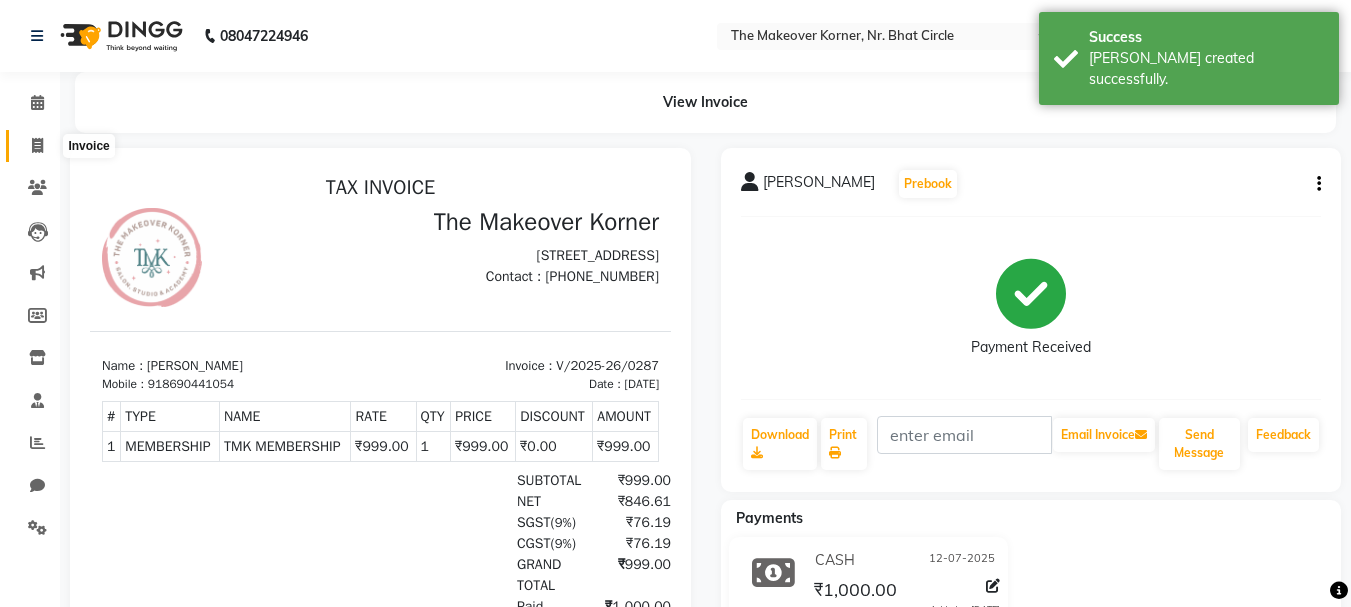 click 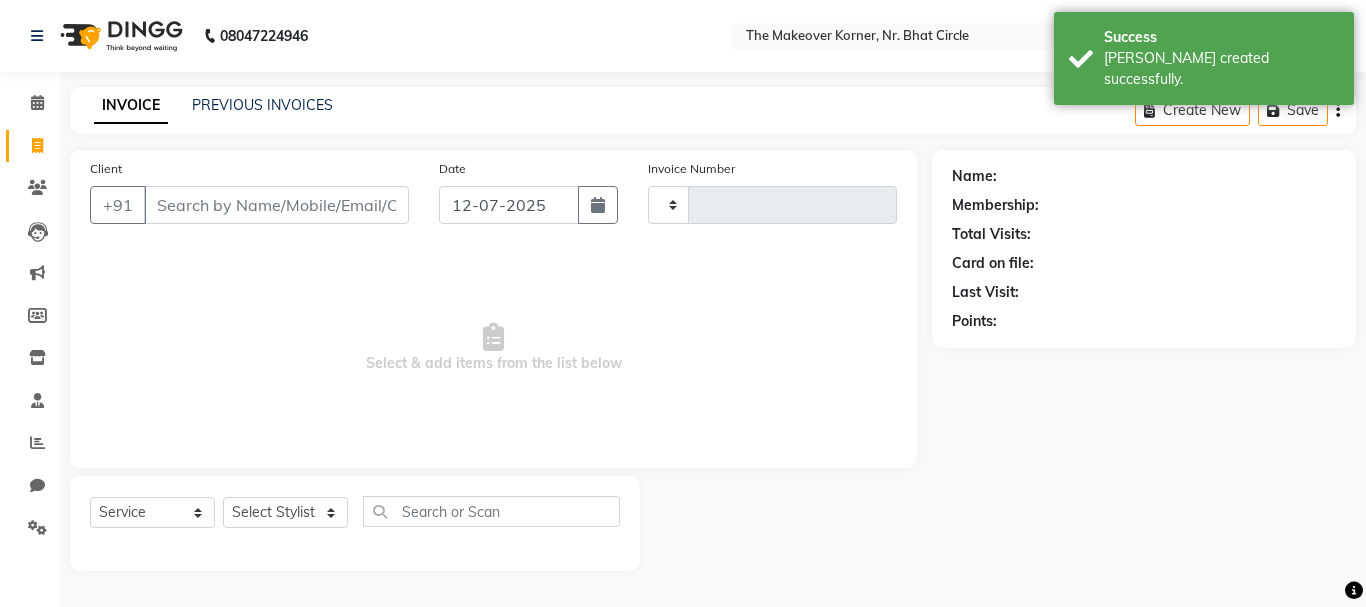 type on "0288" 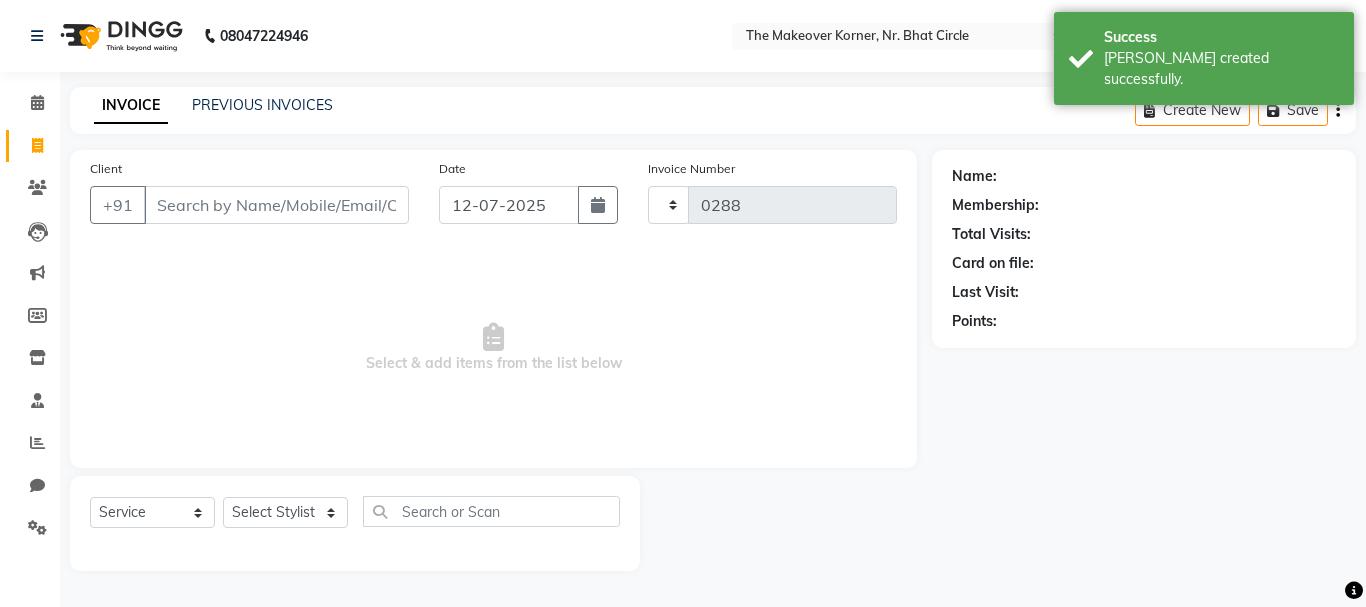 select on "5477" 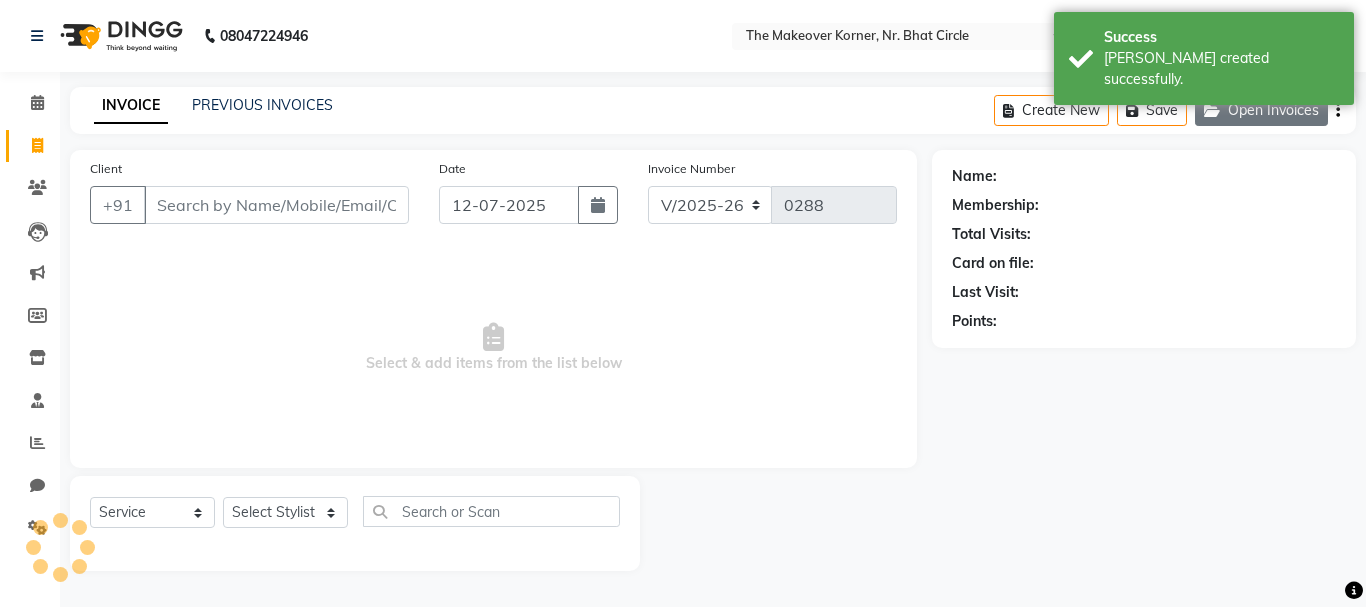 click 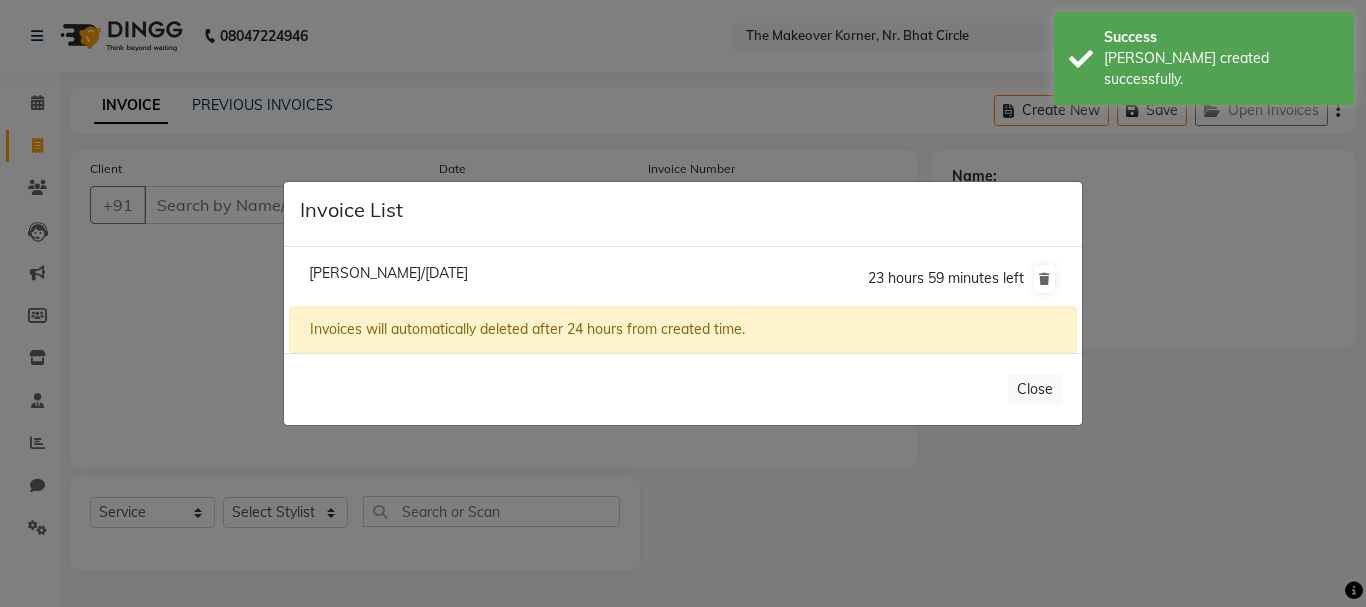 click on "Deepika Dugar/12 July 2025  23 hours 59 minutes left" 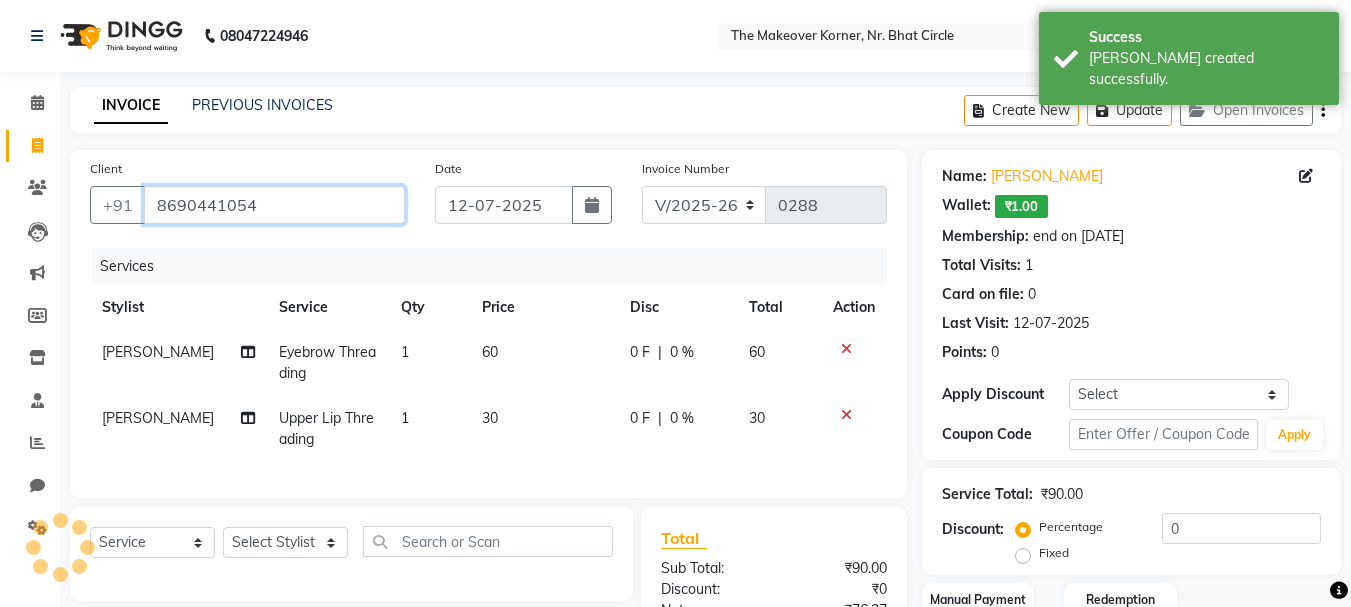 click on "8690441054" at bounding box center [274, 205] 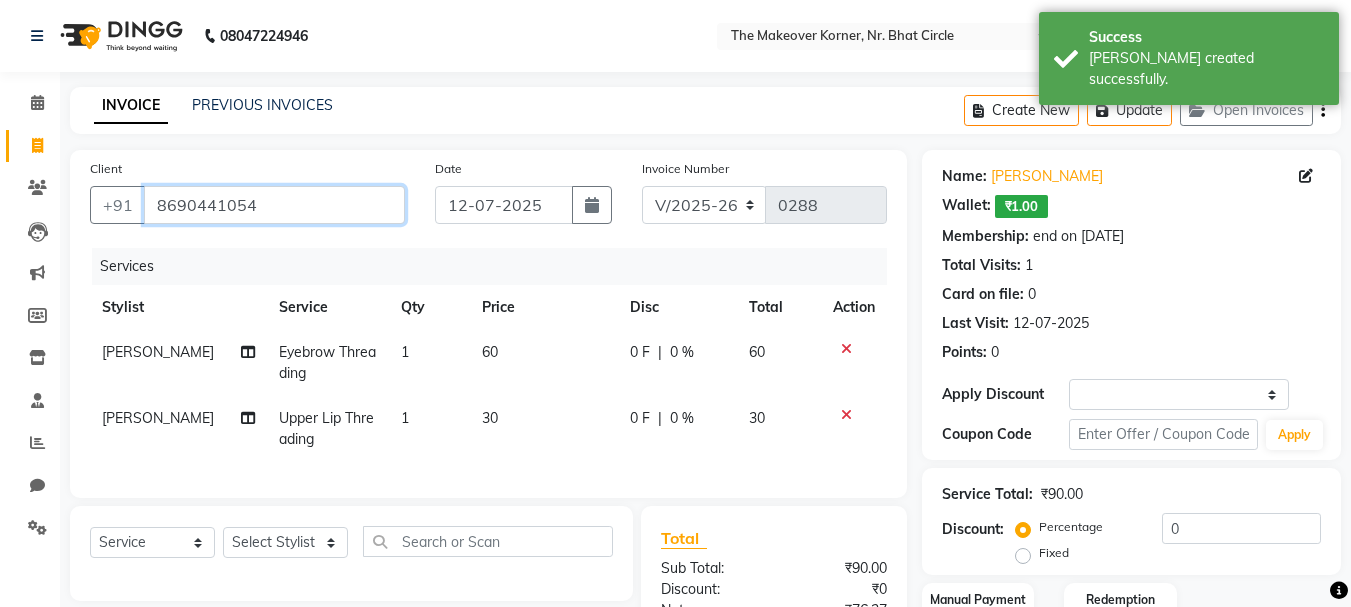 type on "8690441054" 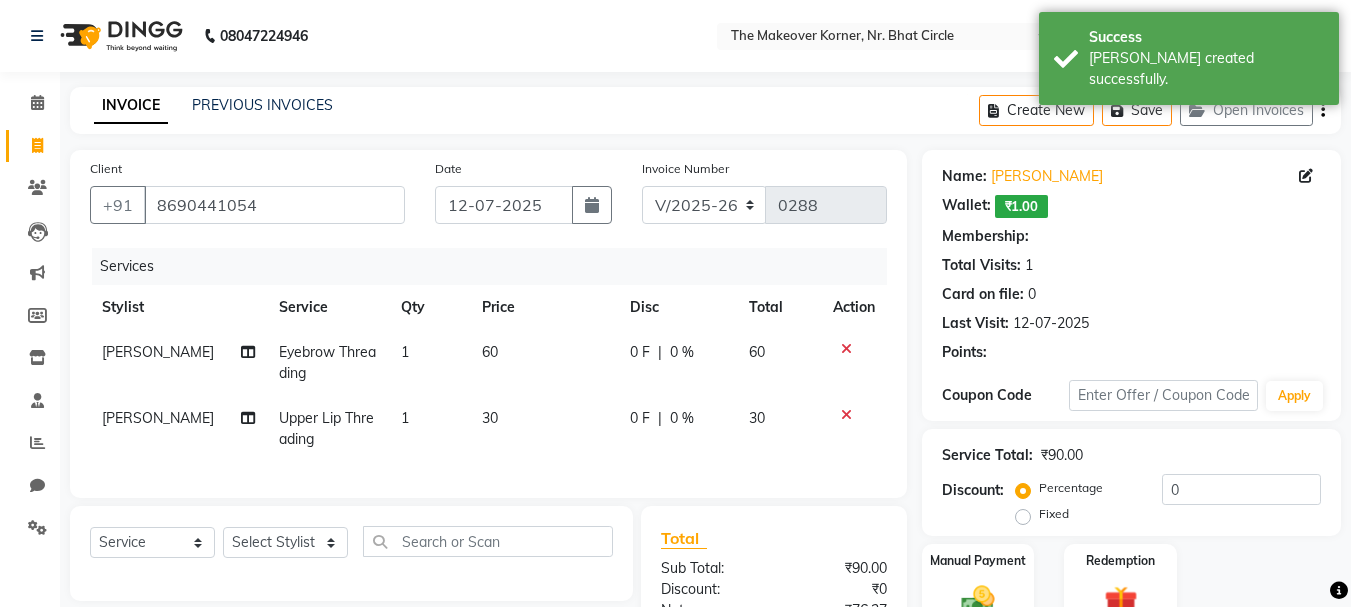 type on "20" 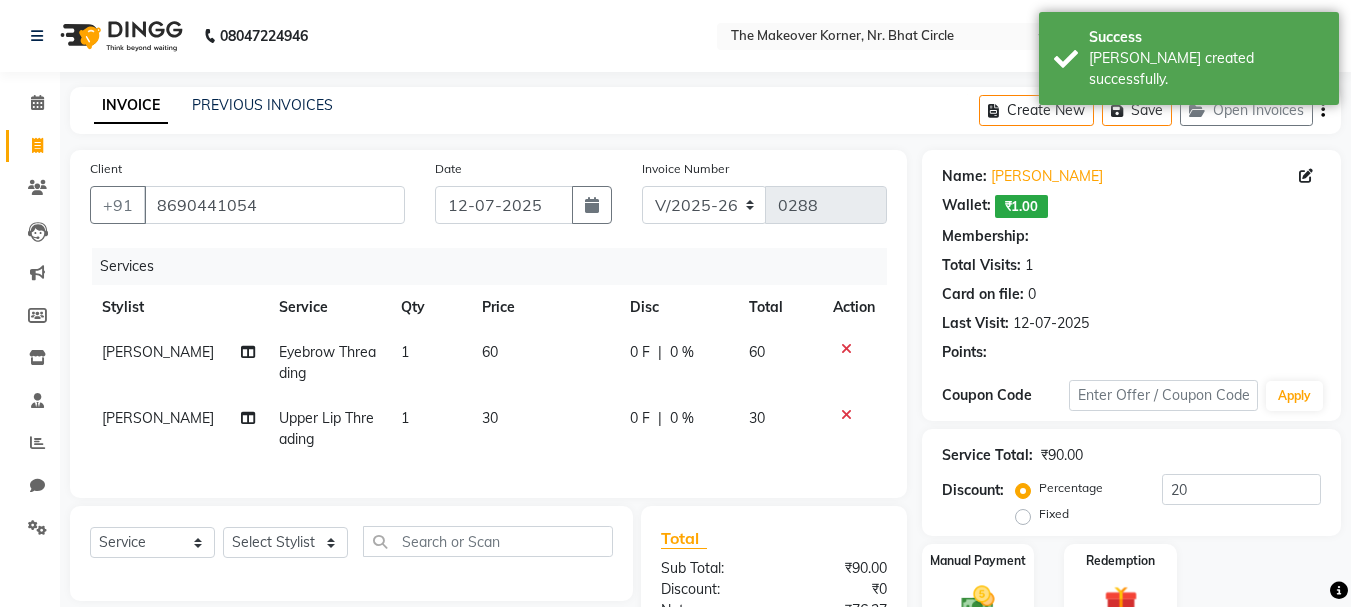 select on "1: Object" 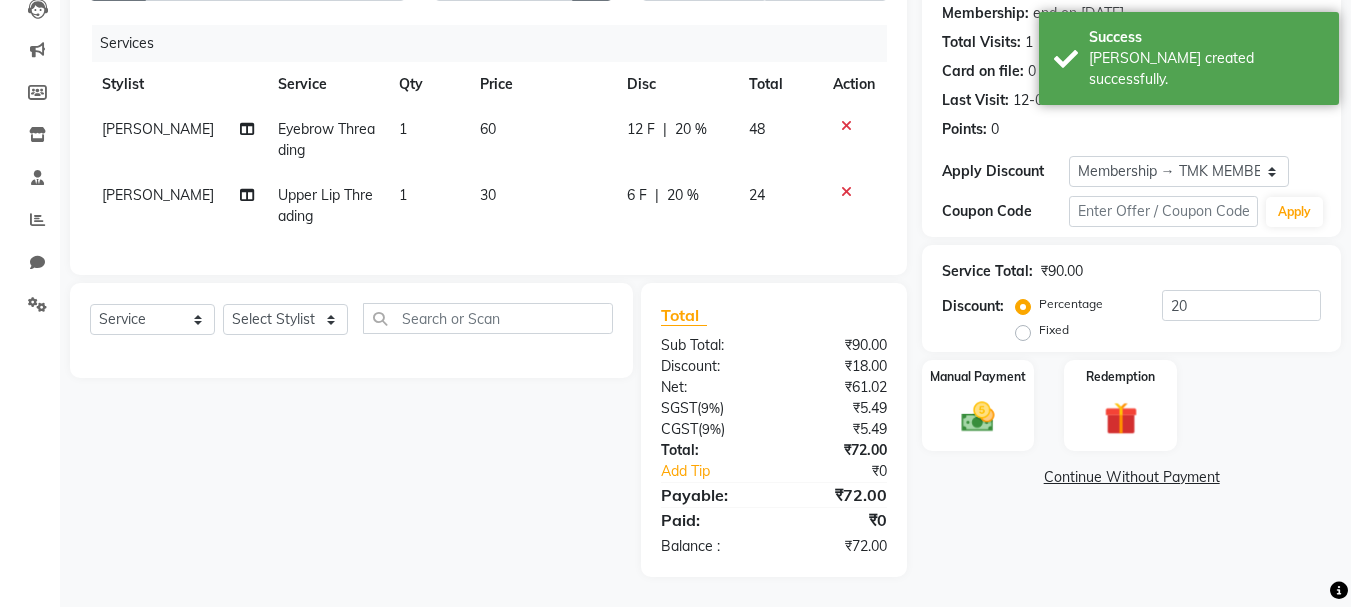 scroll, scrollTop: 238, scrollLeft: 0, axis: vertical 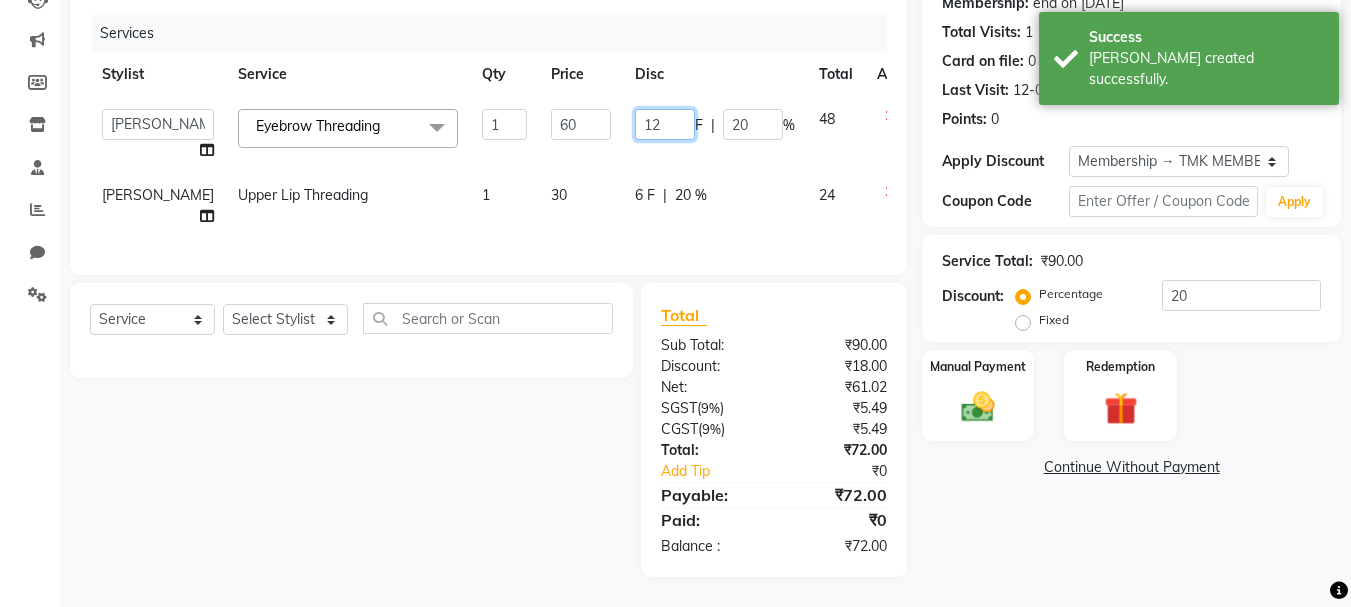 click on "12" 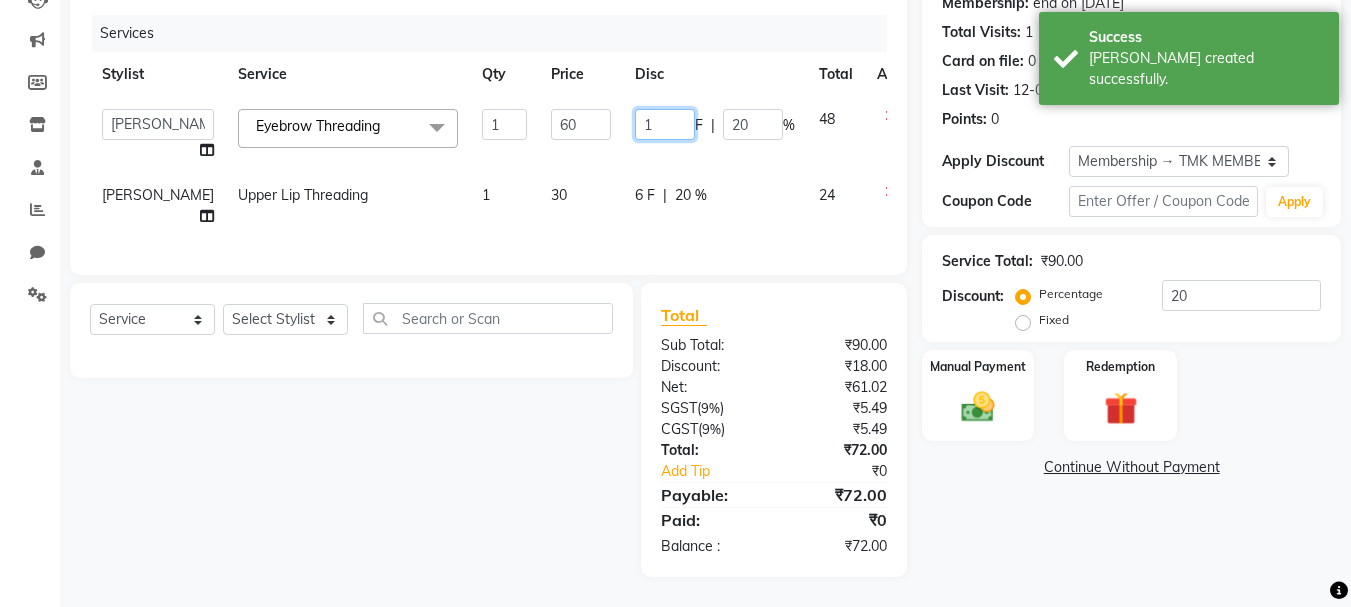 type on "10" 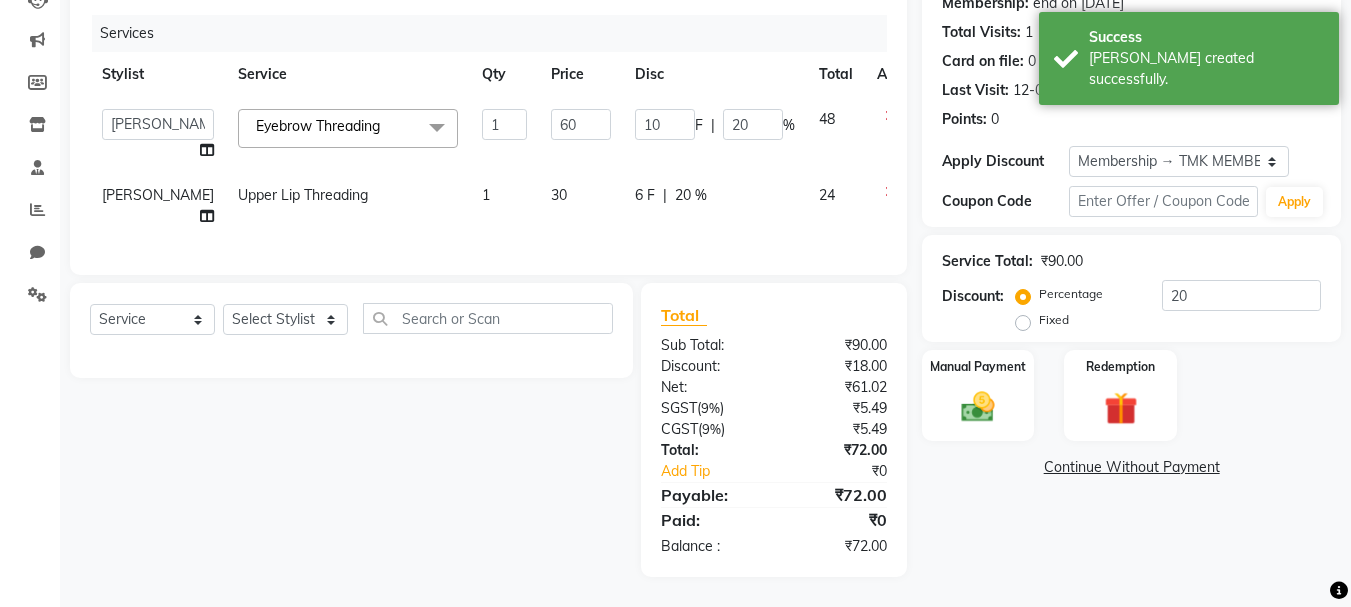 click on "6 F | 20 %" 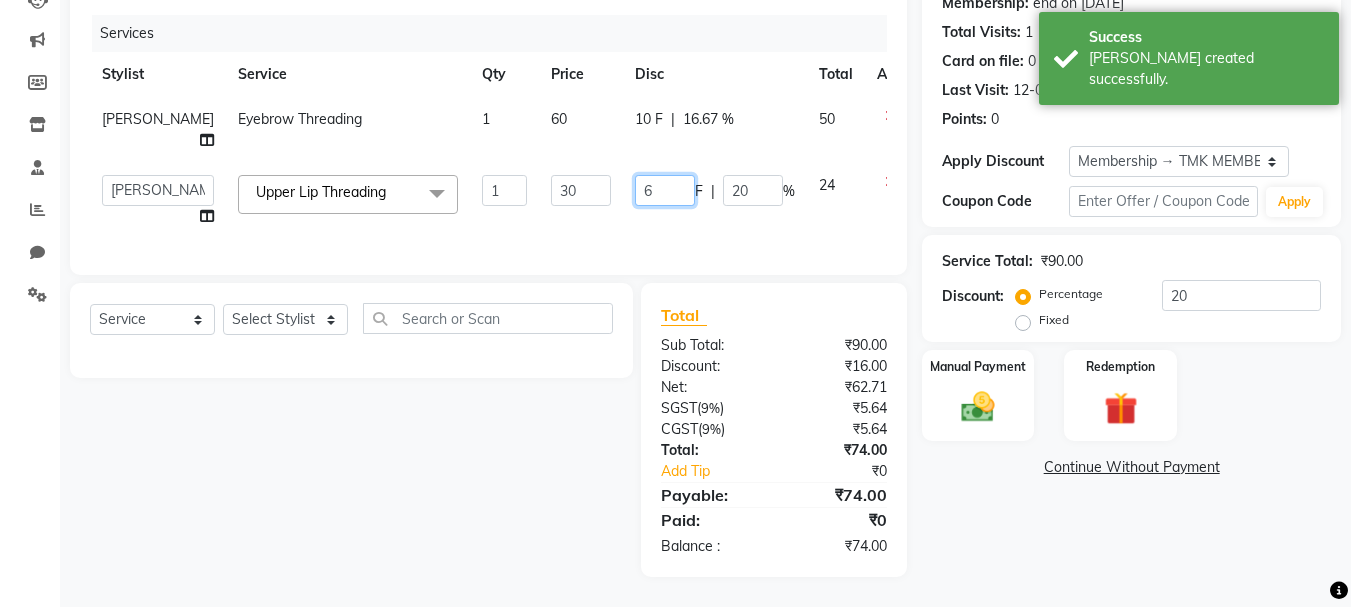 click on "6" 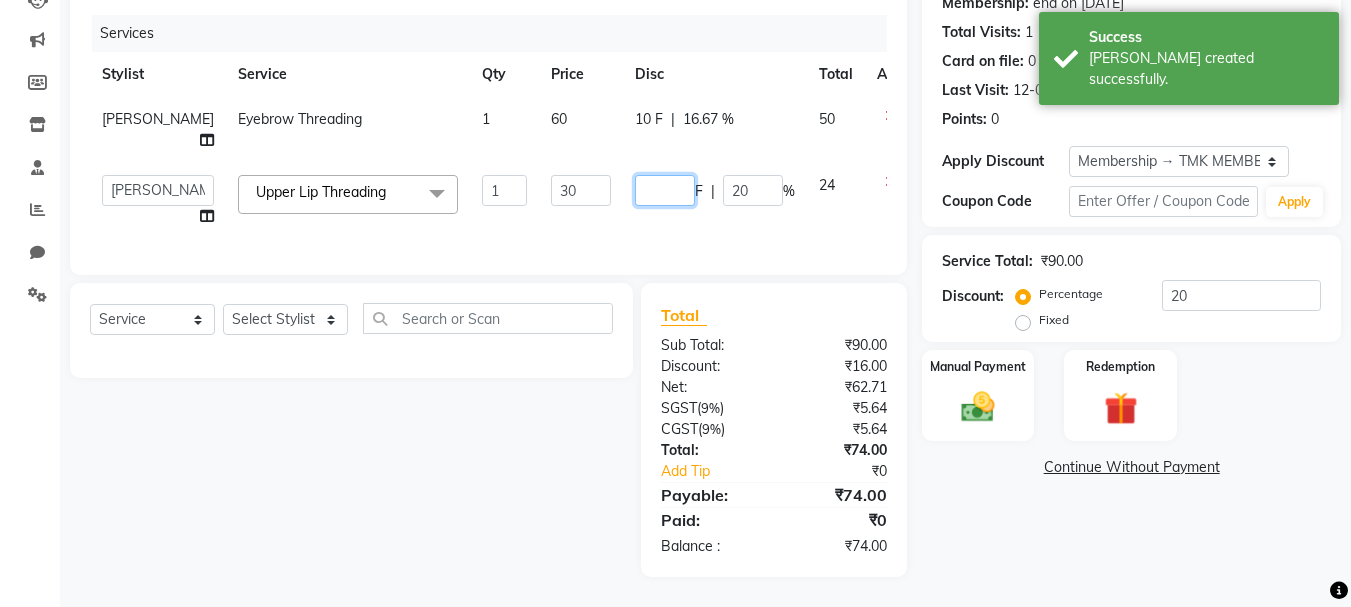 type on "5" 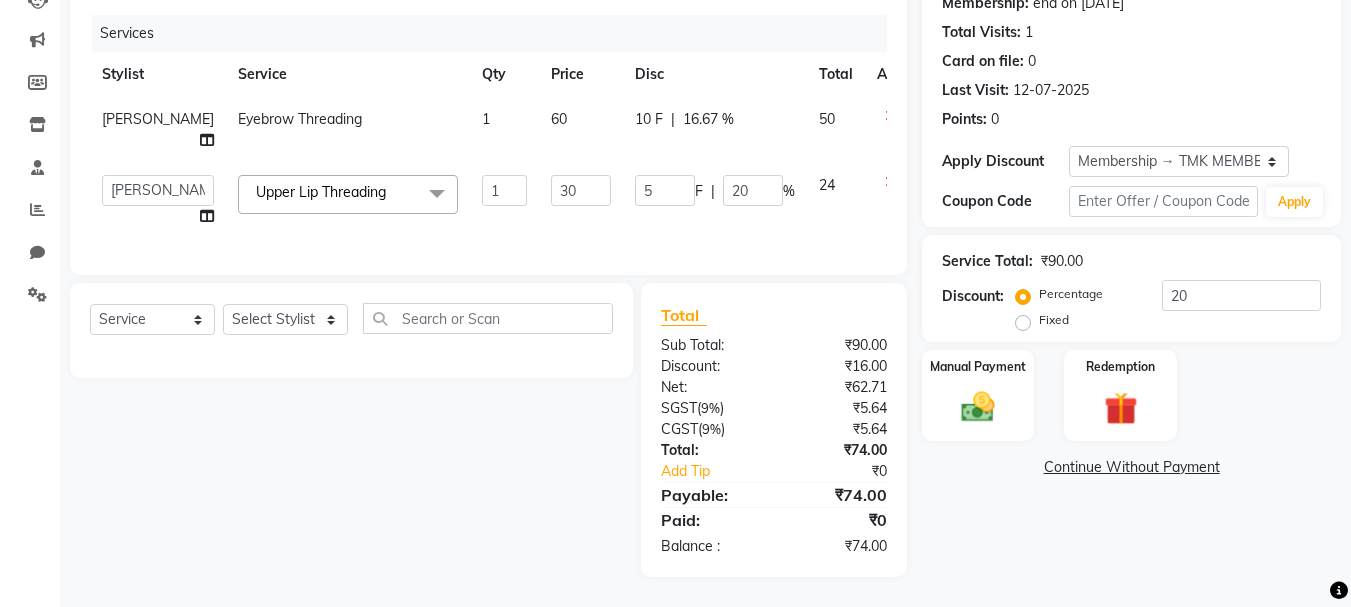 click on "Client +91 8690441054 Date 12-07-2025 Invoice Number V/2025 V/2025-26 0288 Services Stylist Service Qty Price Disc Total Action VANSHITA PARMAR Eyebrow Threading 1 60 10 F | 16.67 % 50  Admin   KARISHMA CHAWLA   SACHIN BHANUSHALI   VANSHITA PARMAR  Upper Lip Threading  x Half Legs Waxing Cartridge Candy Crush Body Polishing Matrix Hairline Touch Up Loreal Long Power Polish On Feet Glass Skin Facial Whitening Cleanup Closed Hairstyling Half Front / Back Waxing Cream Engagement / Sangeet/Coctail Night / Garba Hd International Art* Reception Air Brush Lower Lip Waxing Cream Midriff Bleaching Half Face Trial Straight Blowdry Medium Feet D-Tan Brazilian Waxing Body (Exculding Brazilian) Waxing Sugar Neck Waxing Jawline Waxing Sugar Full Front / Back Waxing Cartridge Back Polishing Buttocks Waxing Cartridge Full Back / Full Arms / Half Legs Massage Loreal Hairline Touch Up Hydrating Cleanup Loreal Short Upper Lip Waxing Cream Brightening Facial Straight Blowdry Long Lower Lip Threading Sider Kids Airbrush Makeup 1" 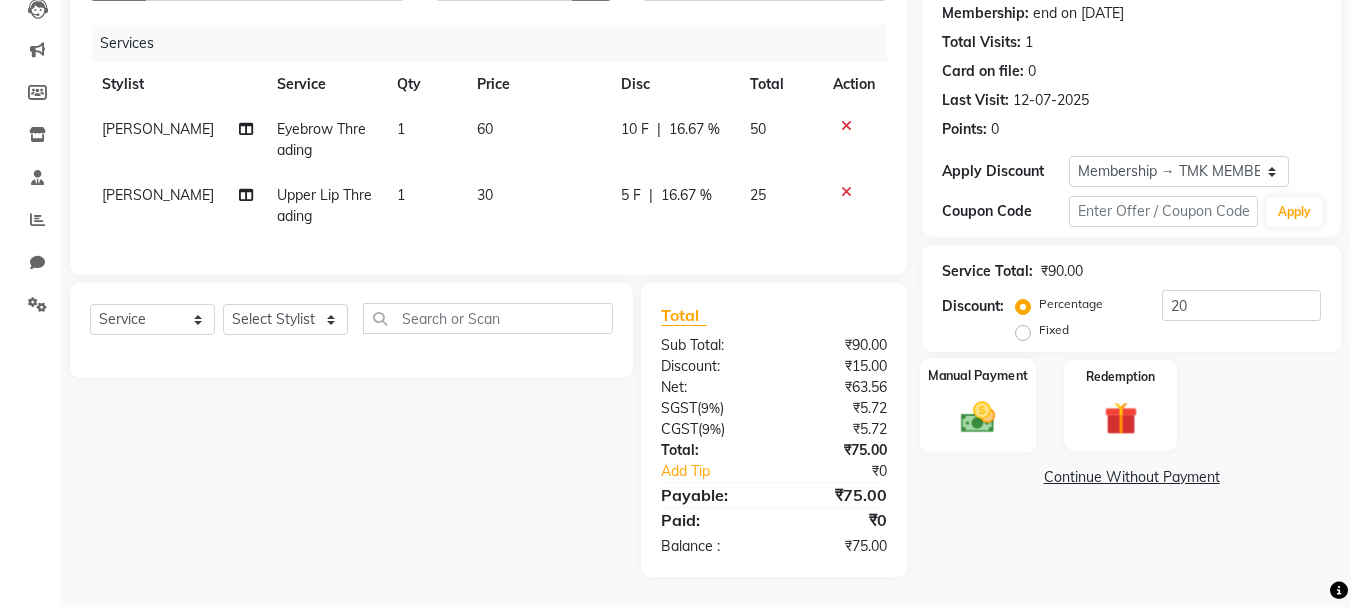 click 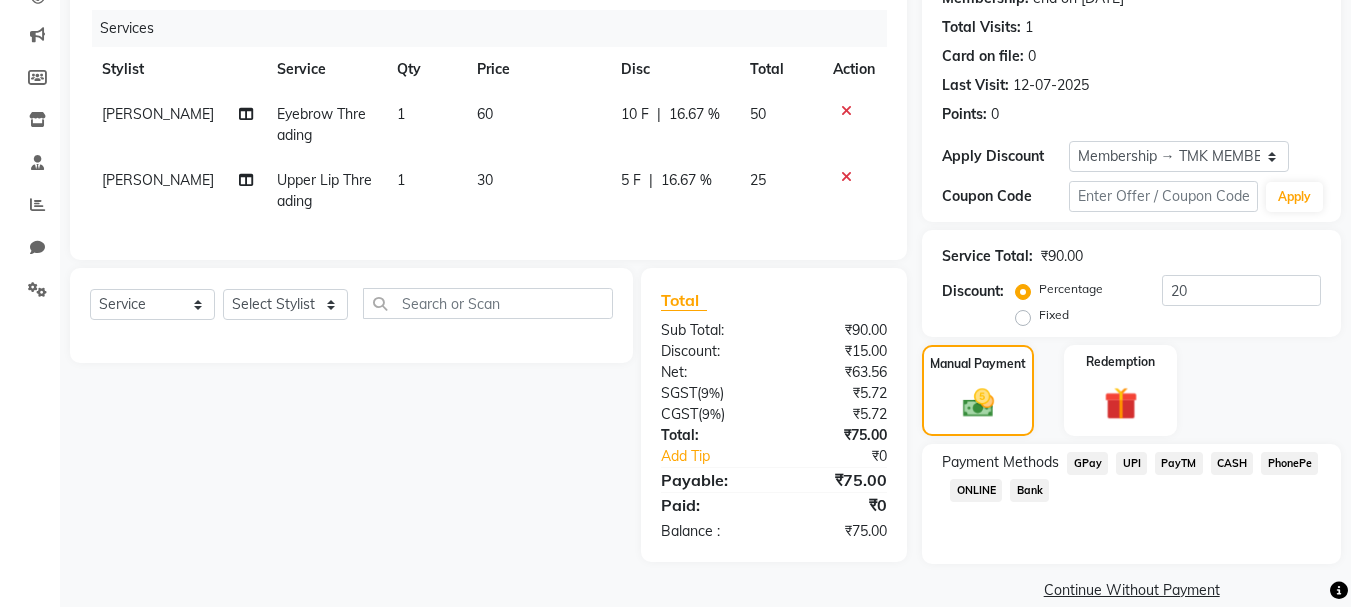 click on "CASH" 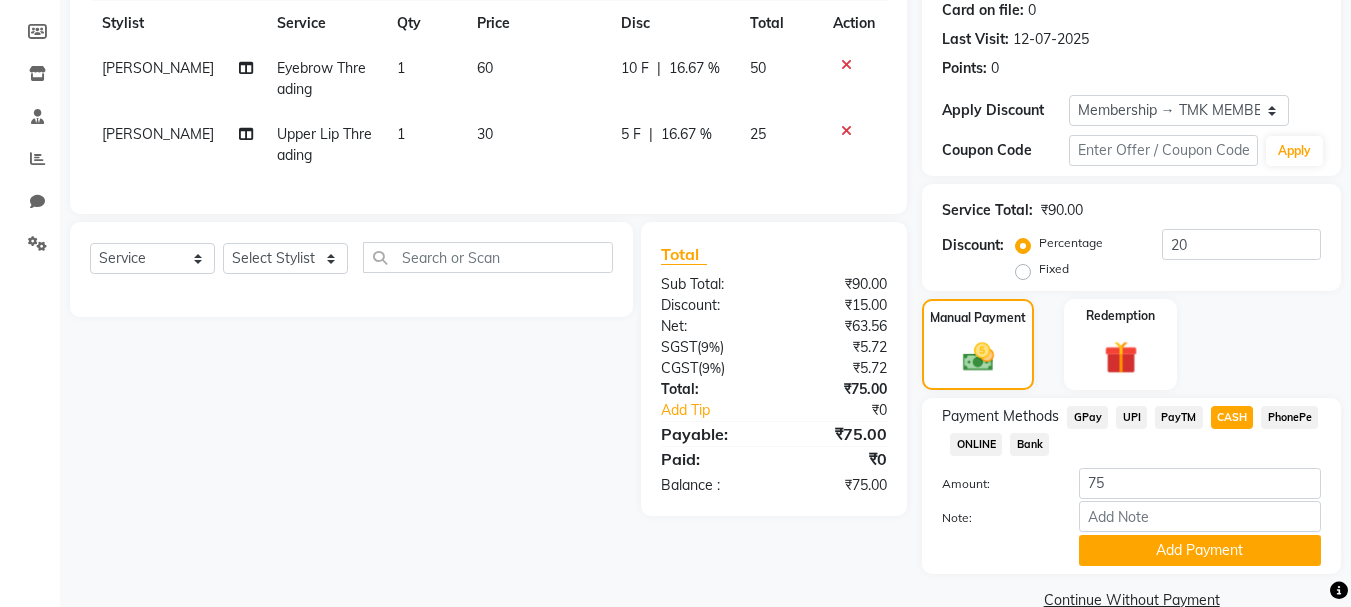 scroll, scrollTop: 322, scrollLeft: 0, axis: vertical 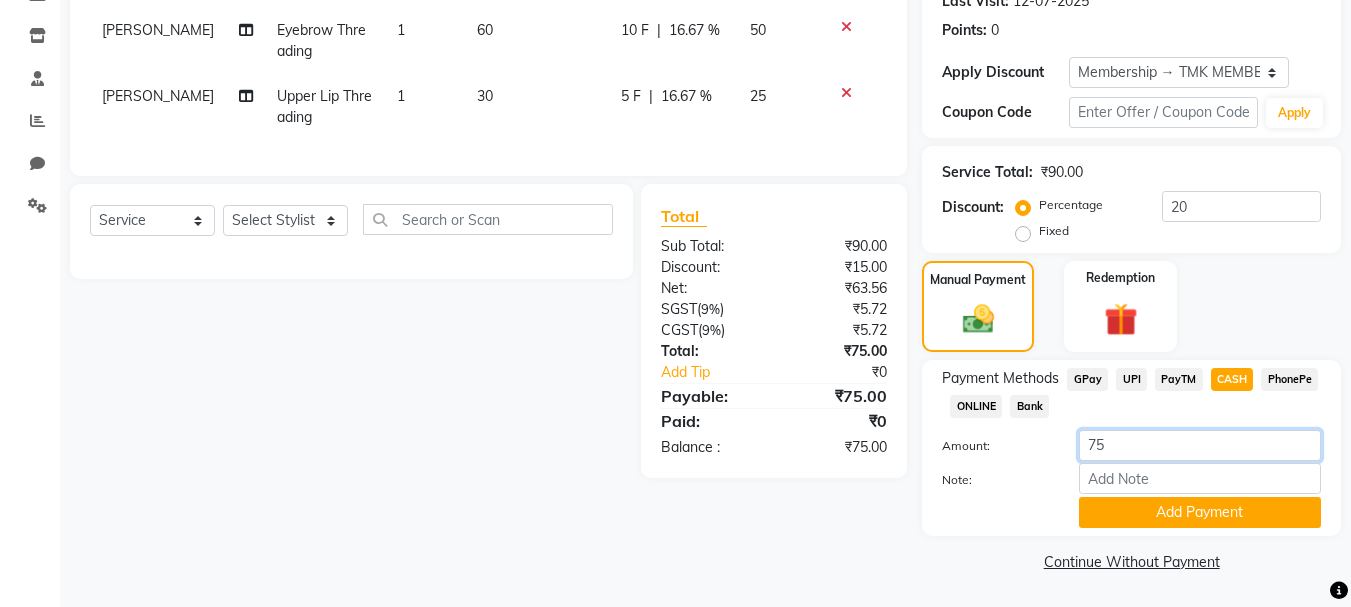 drag, startPoint x: 1103, startPoint y: 446, endPoint x: 1077, endPoint y: 472, distance: 36.769554 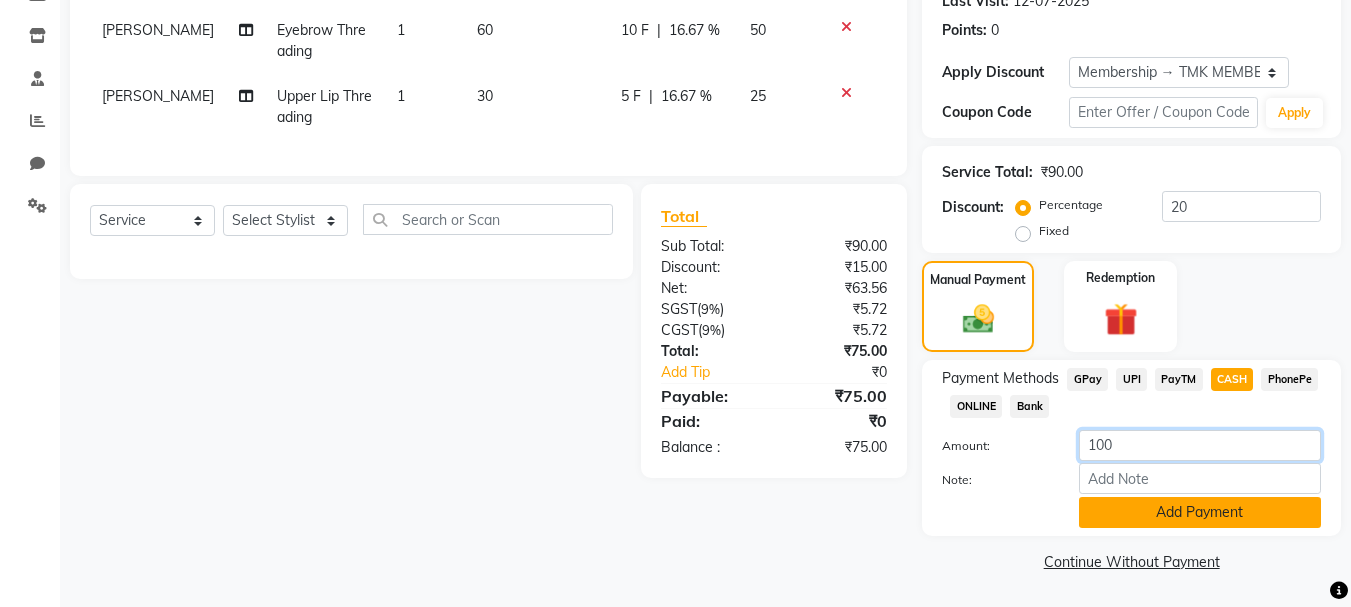 type on "100" 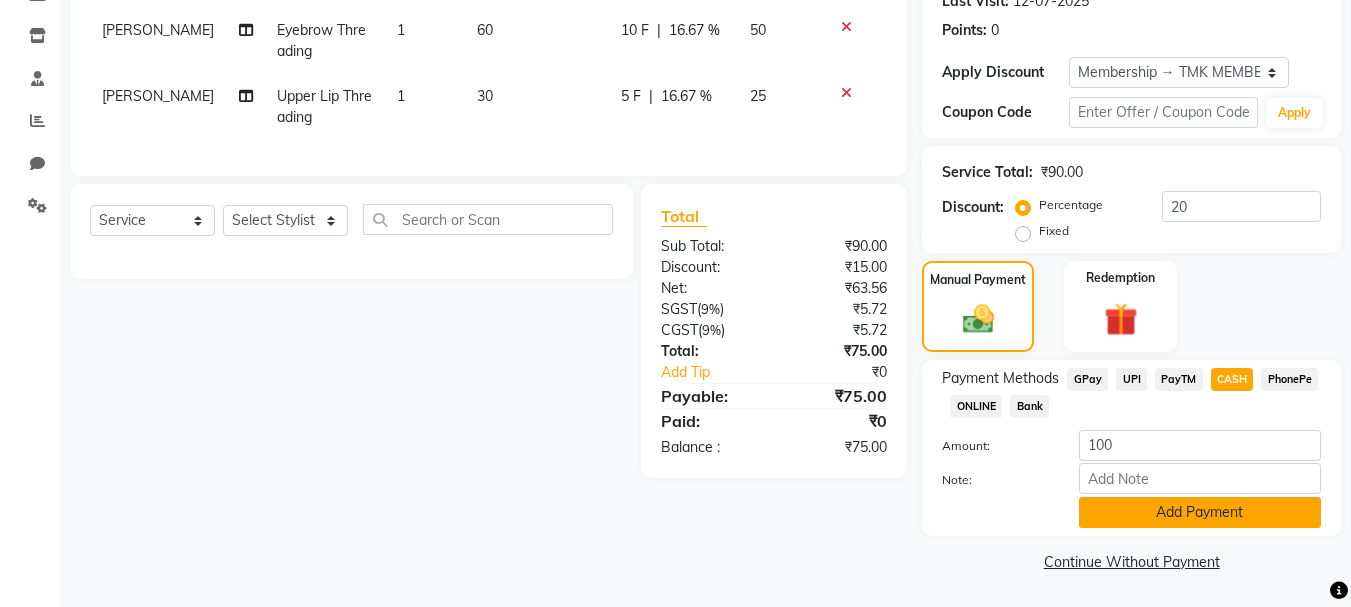 click on "Add Payment" 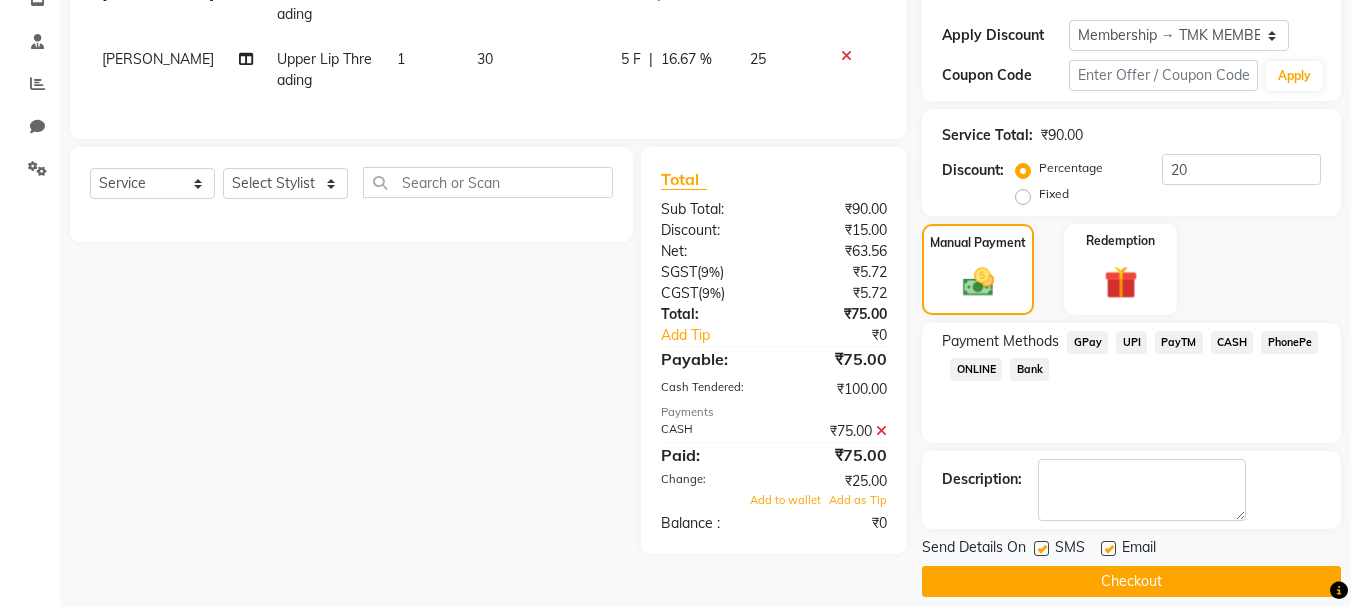 scroll, scrollTop: 379, scrollLeft: 0, axis: vertical 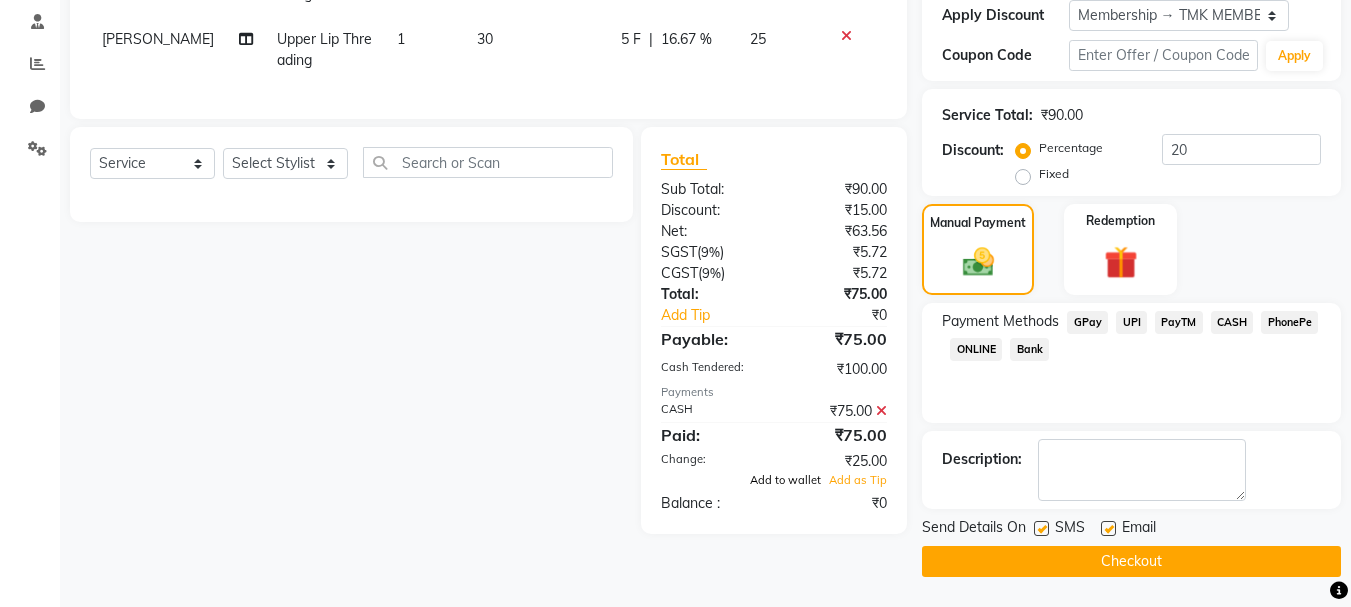click on "Add to wallet" 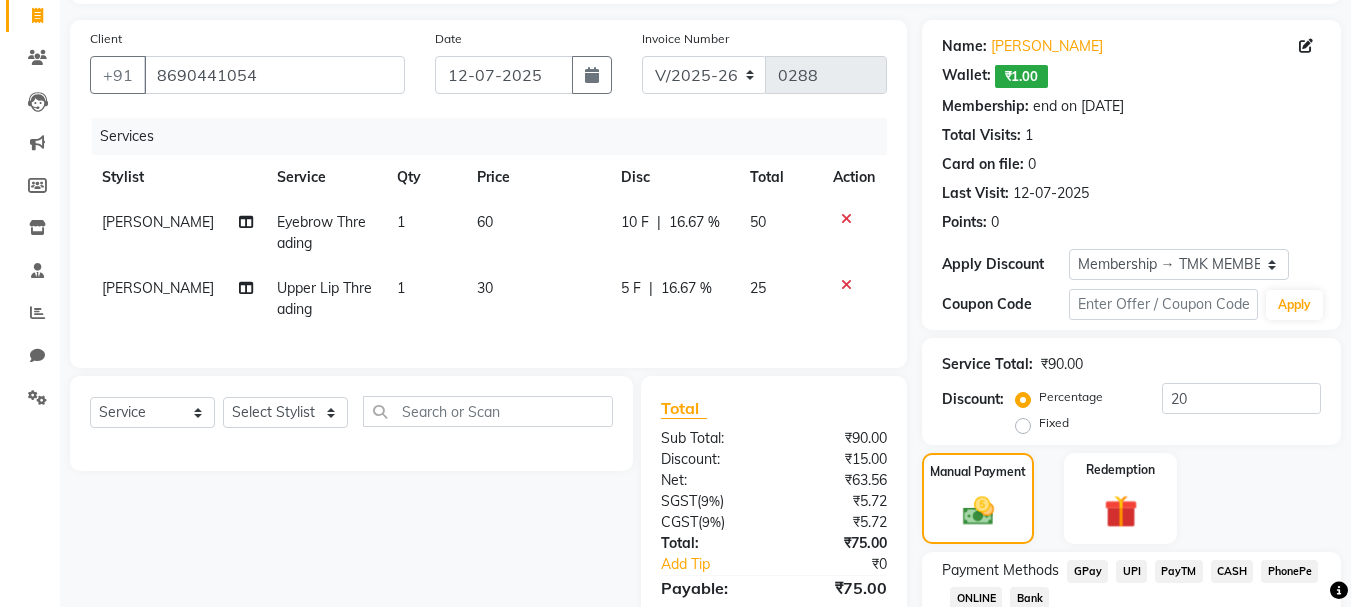 scroll, scrollTop: 379, scrollLeft: 0, axis: vertical 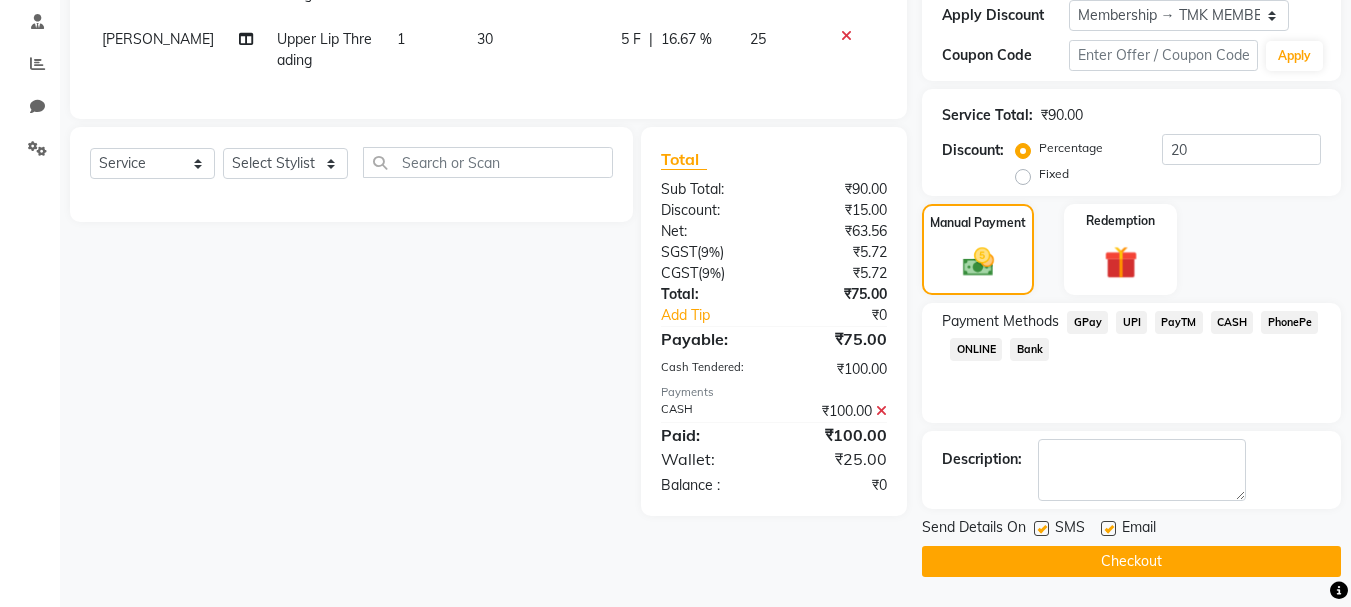 click on "Checkout" 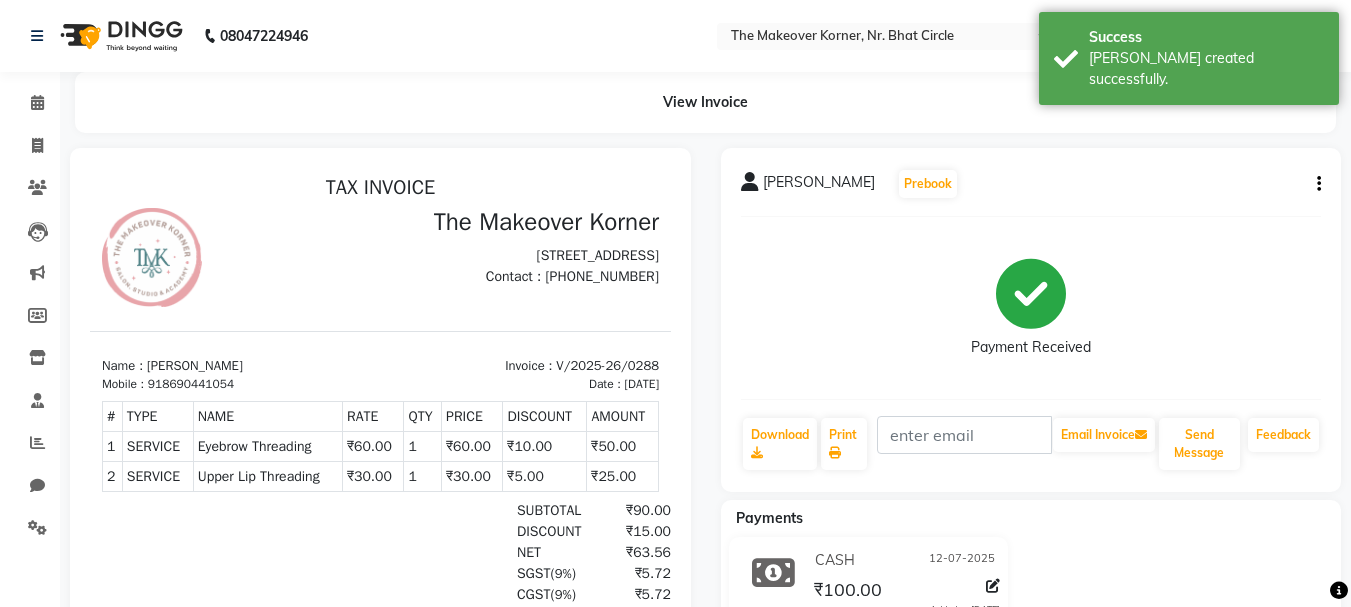 scroll, scrollTop: 0, scrollLeft: 0, axis: both 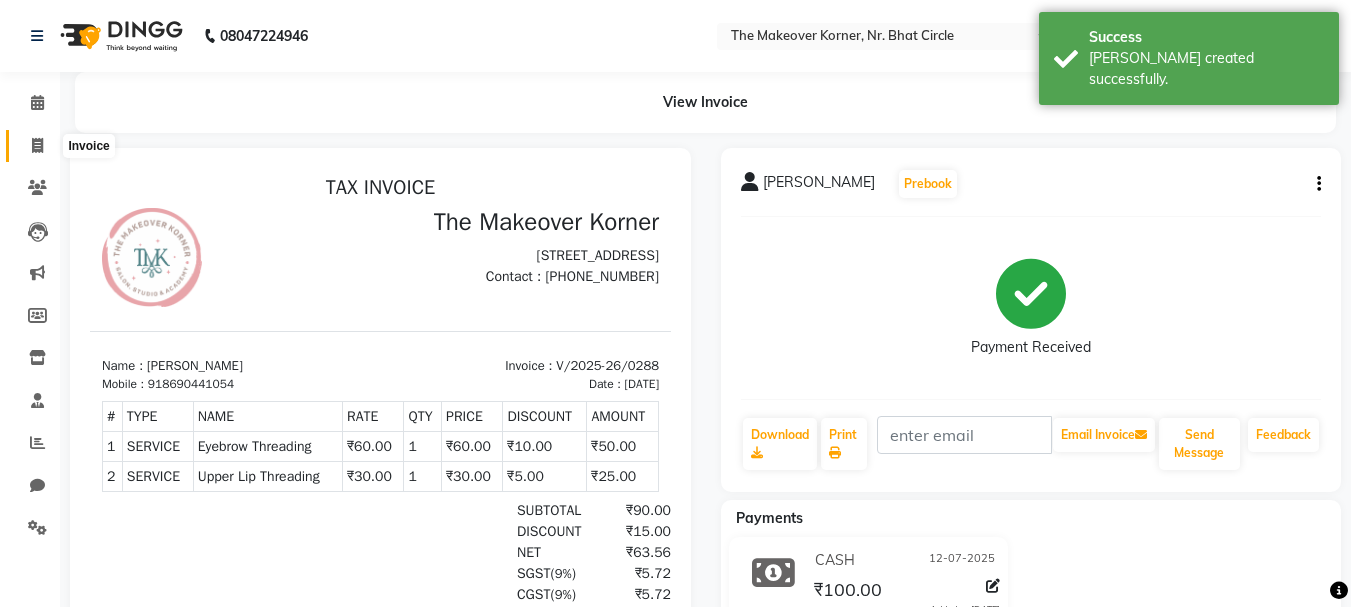 click 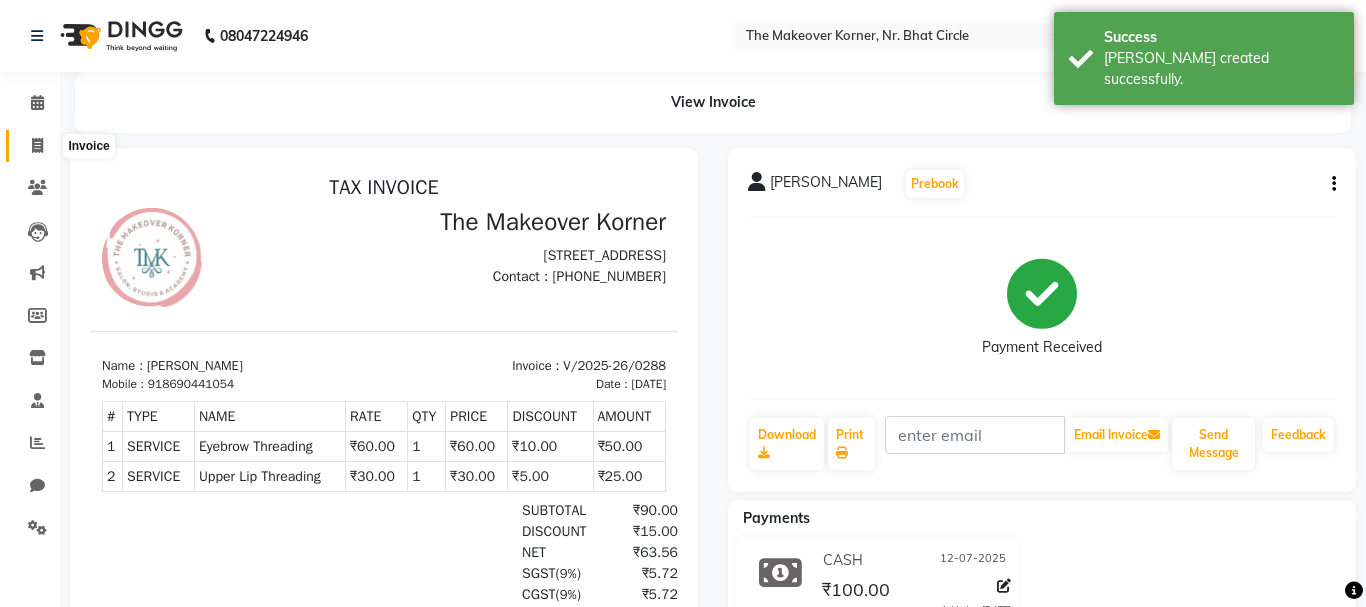 select on "service" 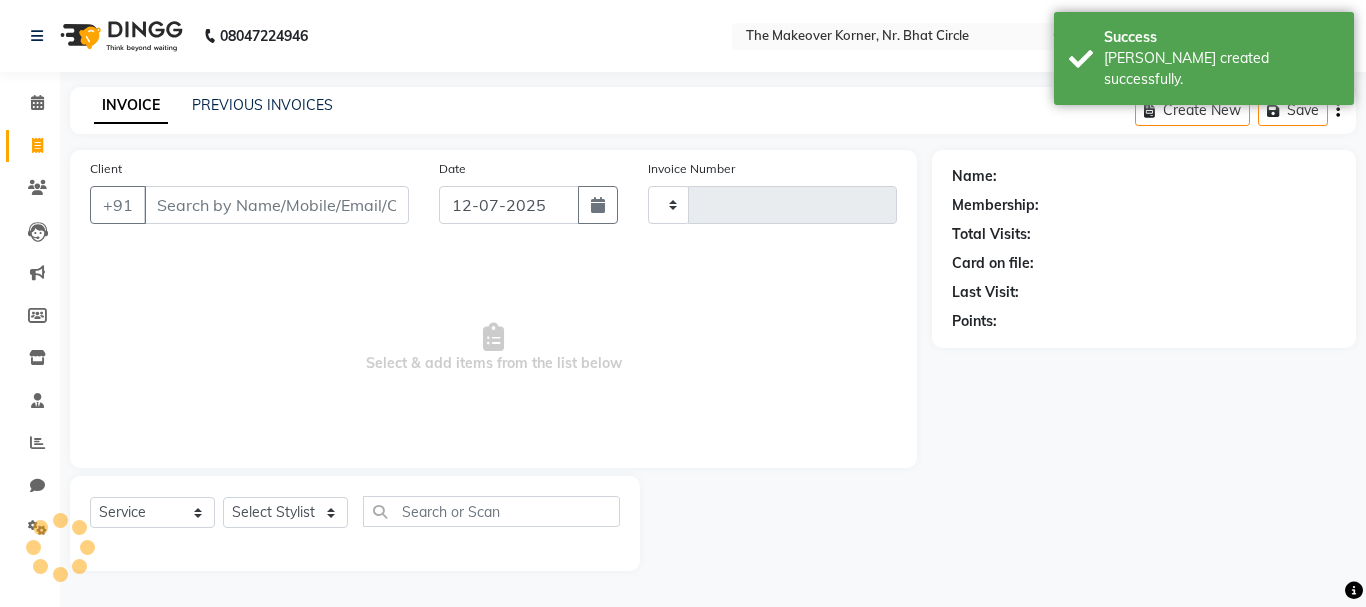 type on "0289" 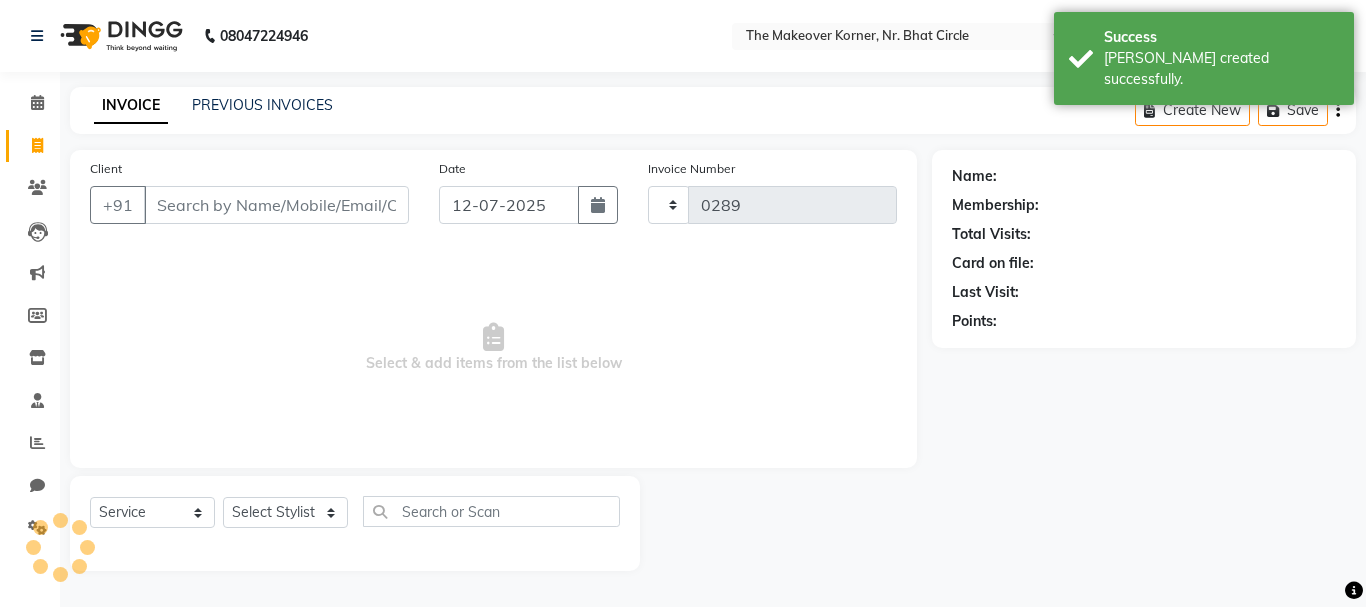 select on "5477" 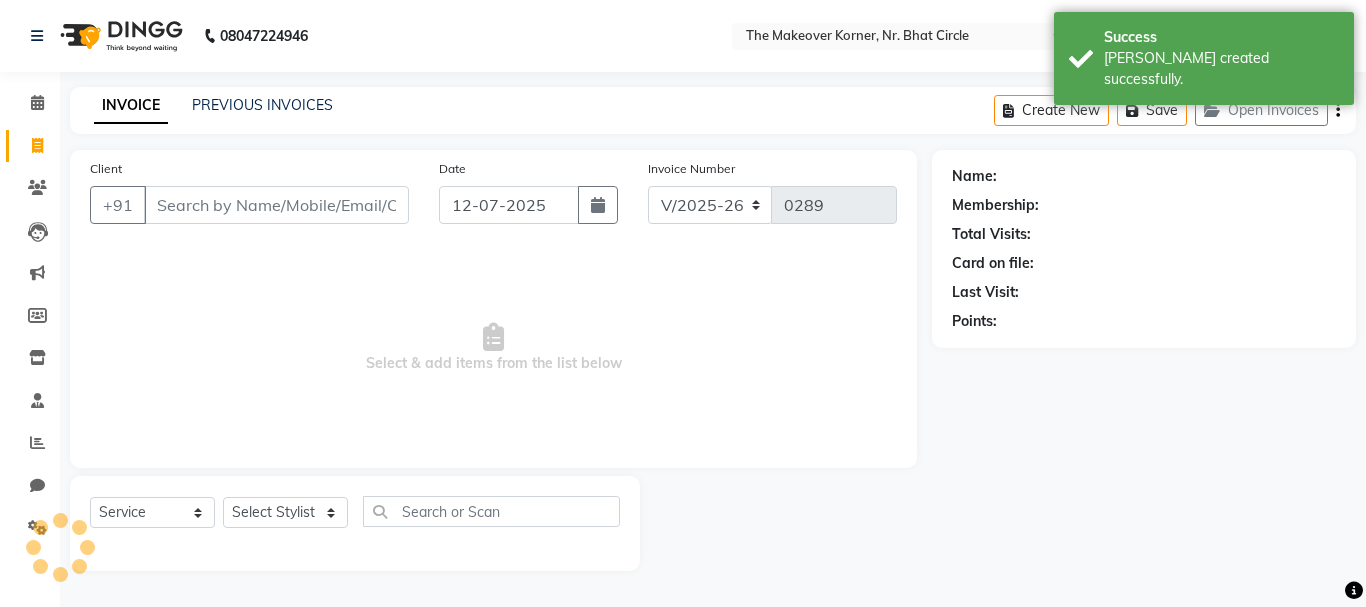 click on "Client" at bounding box center [276, 205] 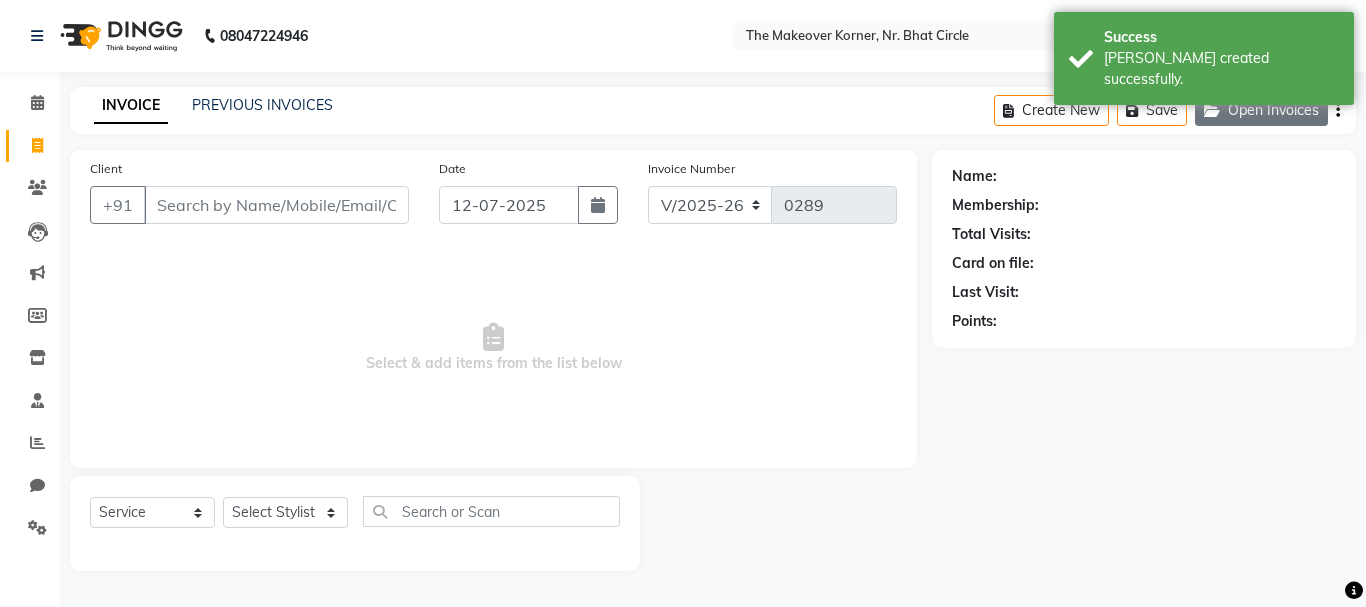 click on "Open Invoices" 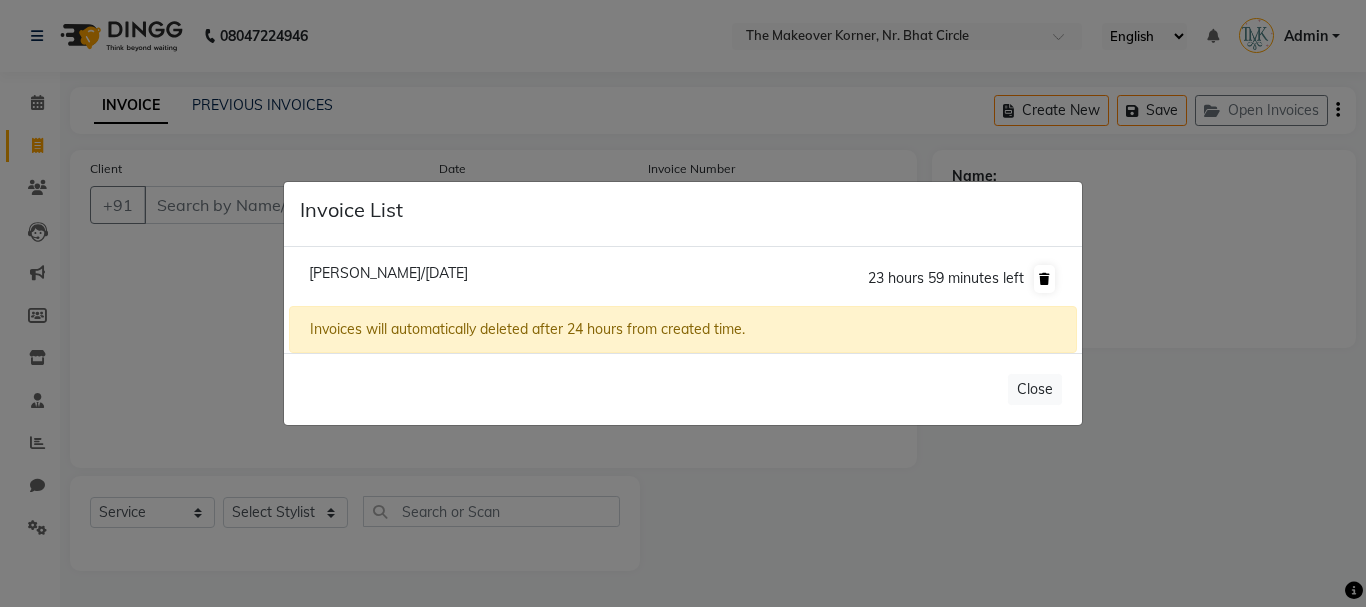 click 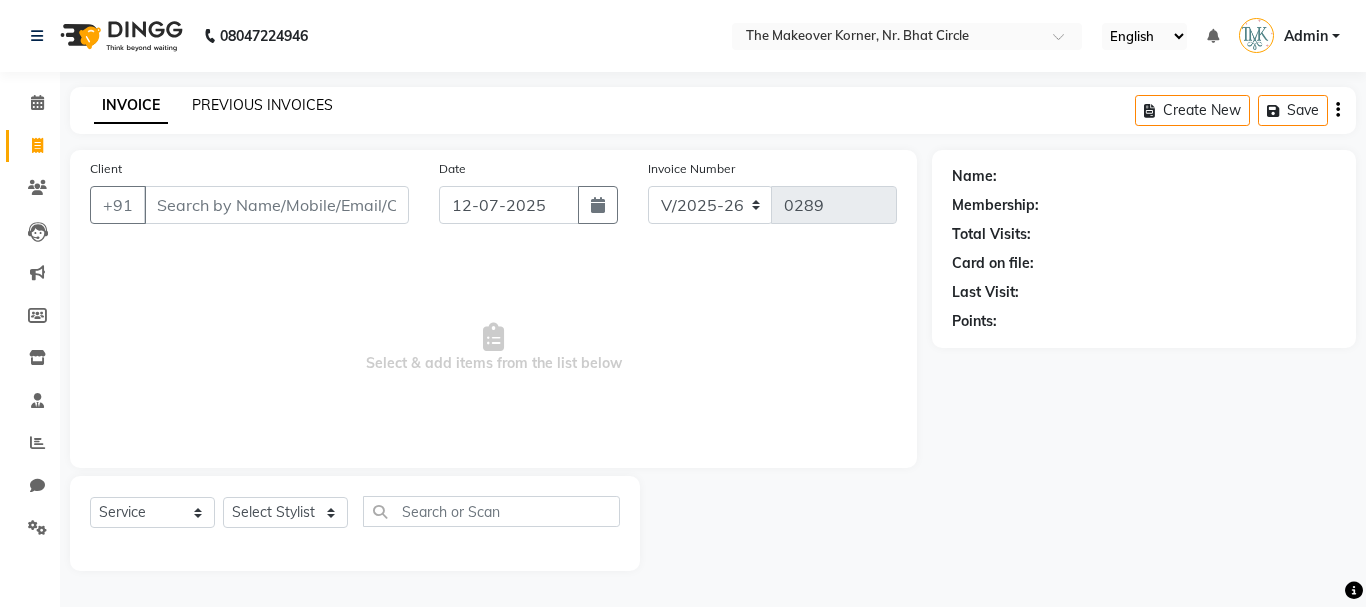 click on "PREVIOUS INVOICES" 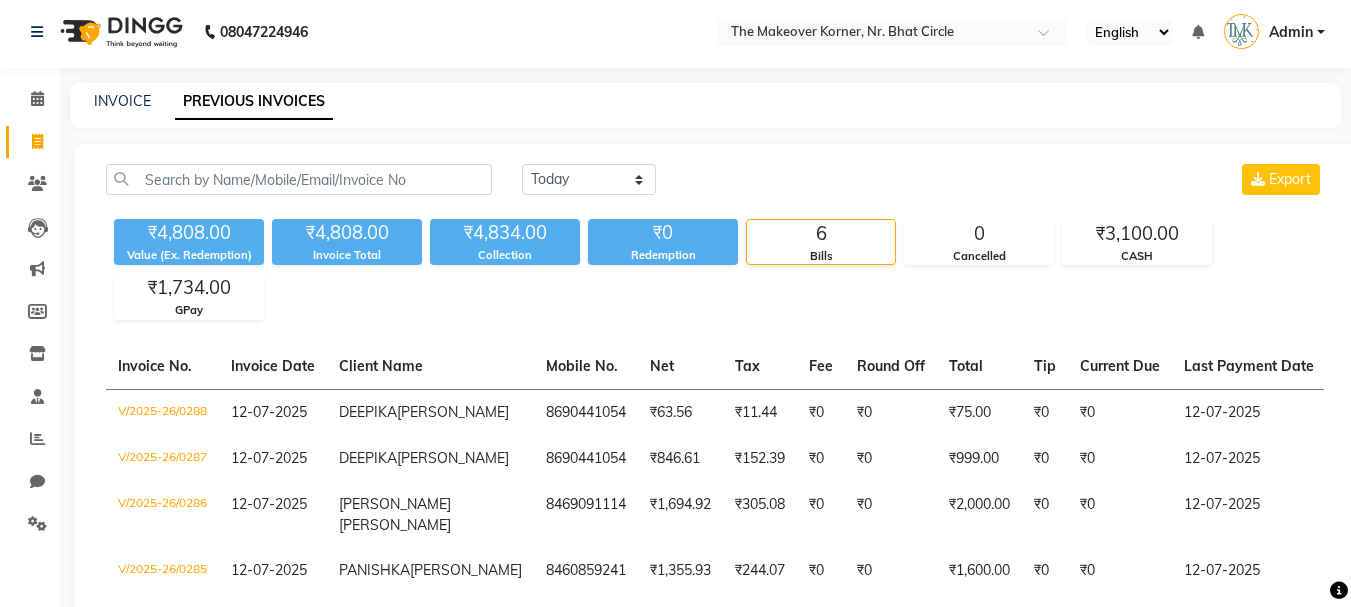 scroll, scrollTop: 0, scrollLeft: 0, axis: both 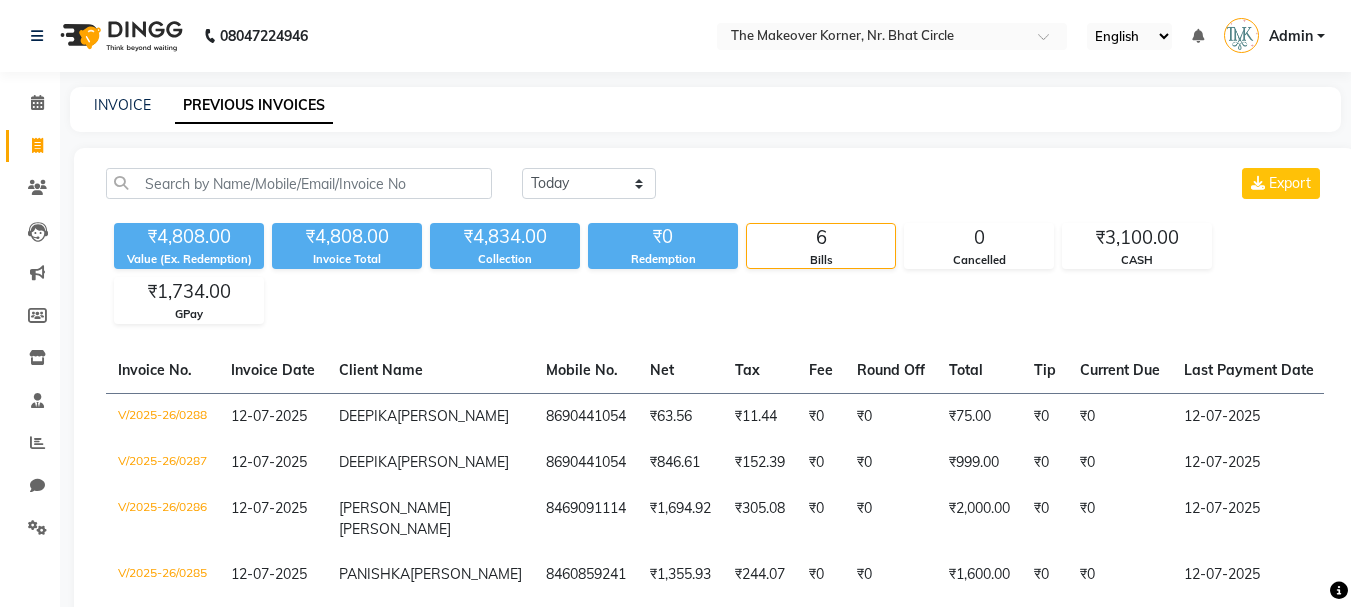 click on "INVOICE PREVIOUS INVOICES" 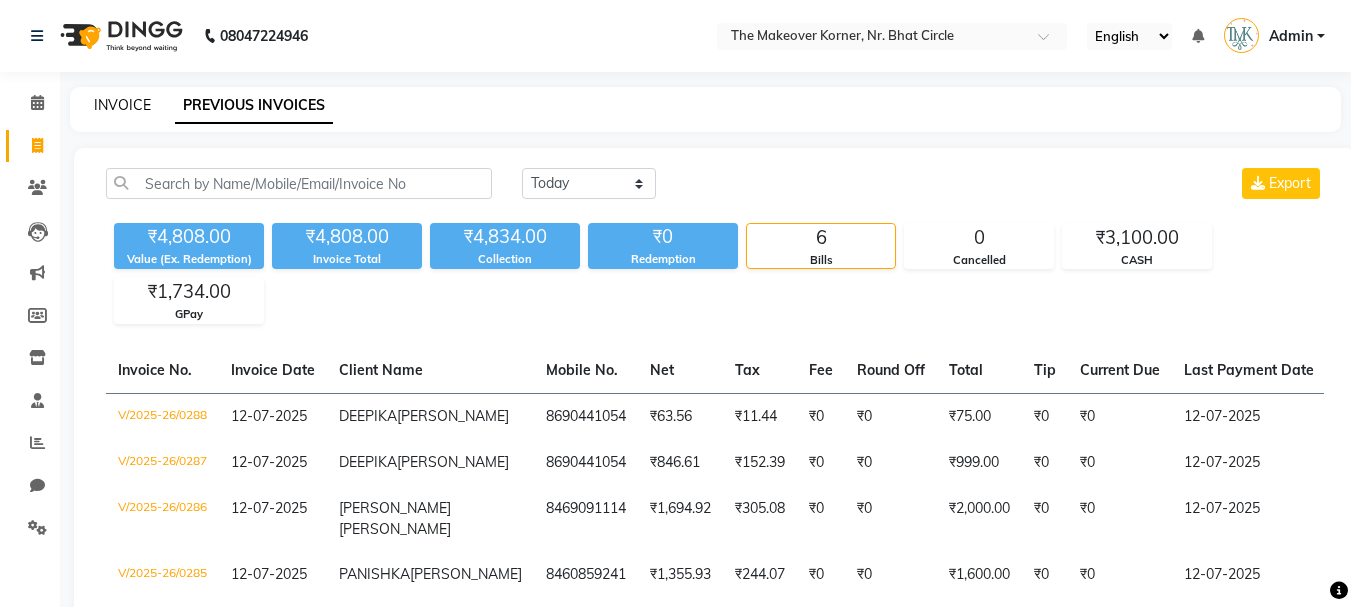 click on "INVOICE" 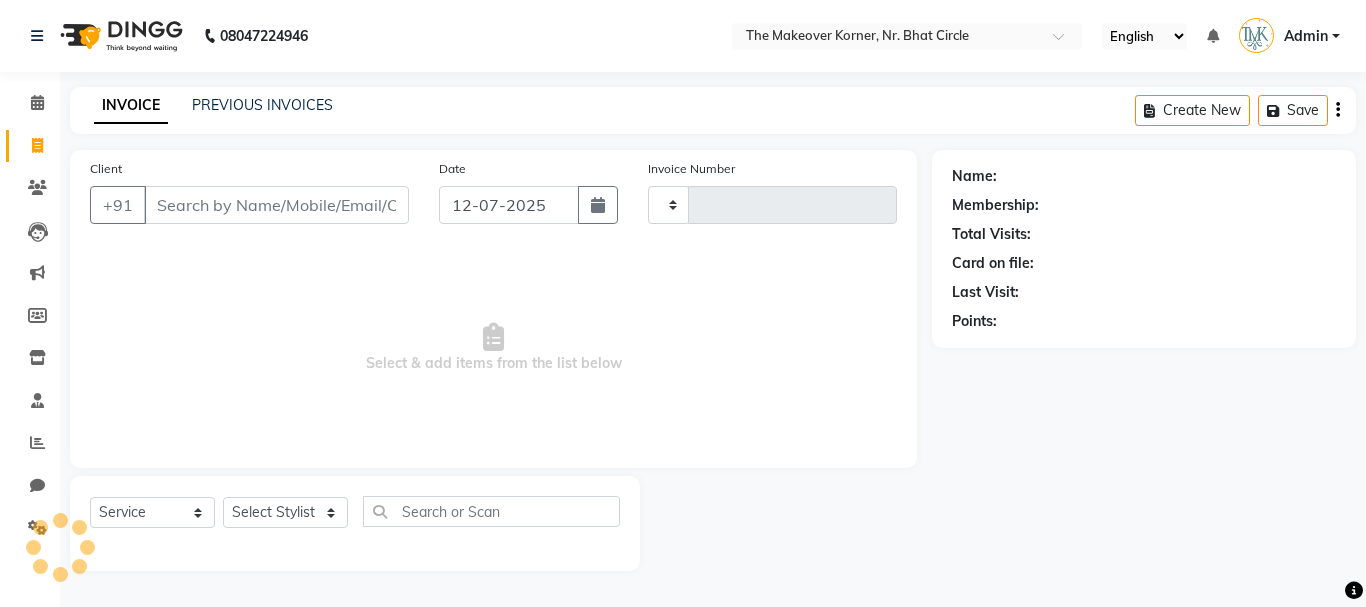 type on "0289" 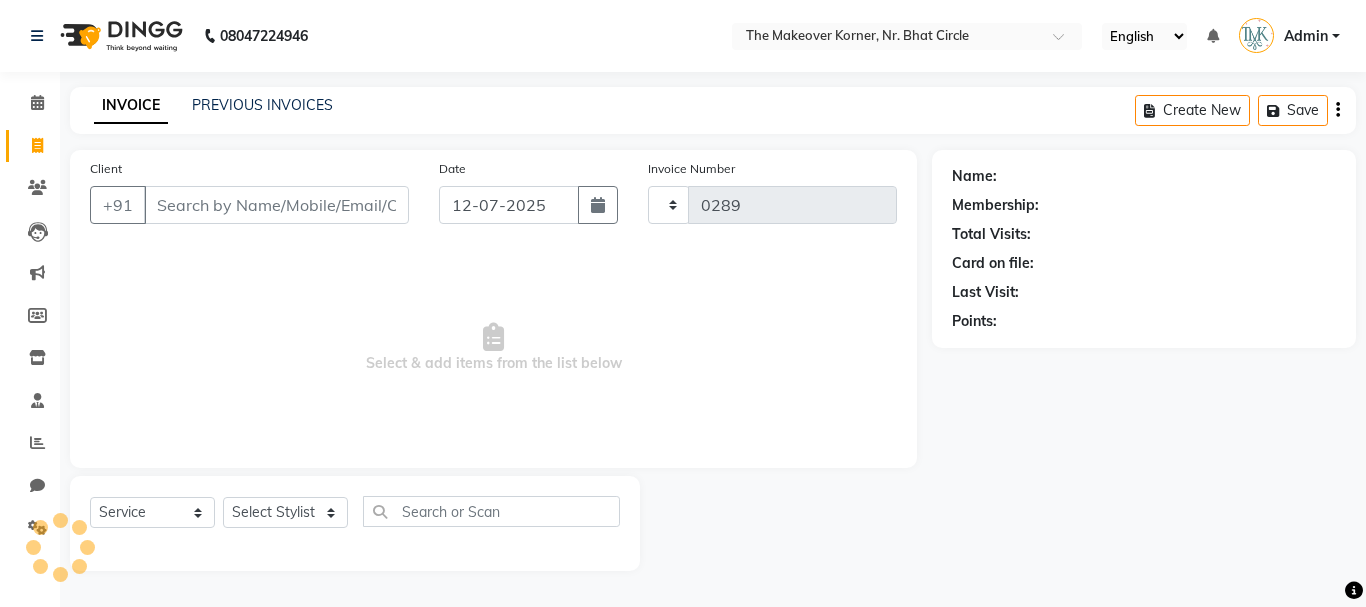 select on "5477" 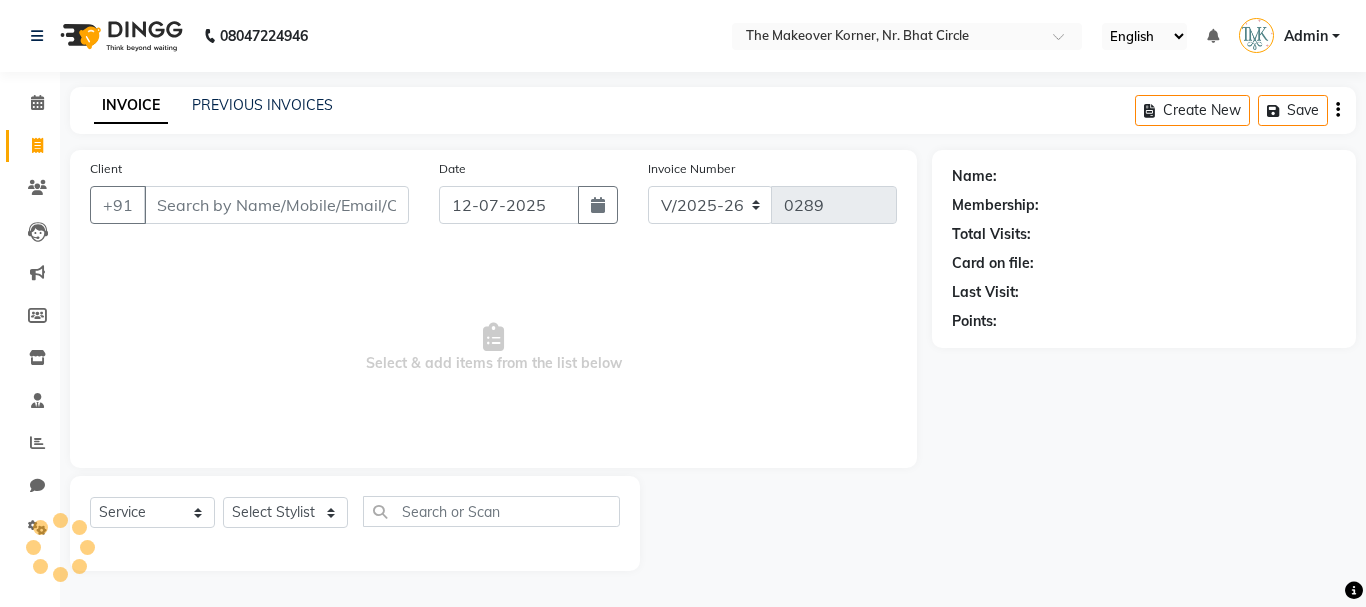 click on "Client" at bounding box center (276, 205) 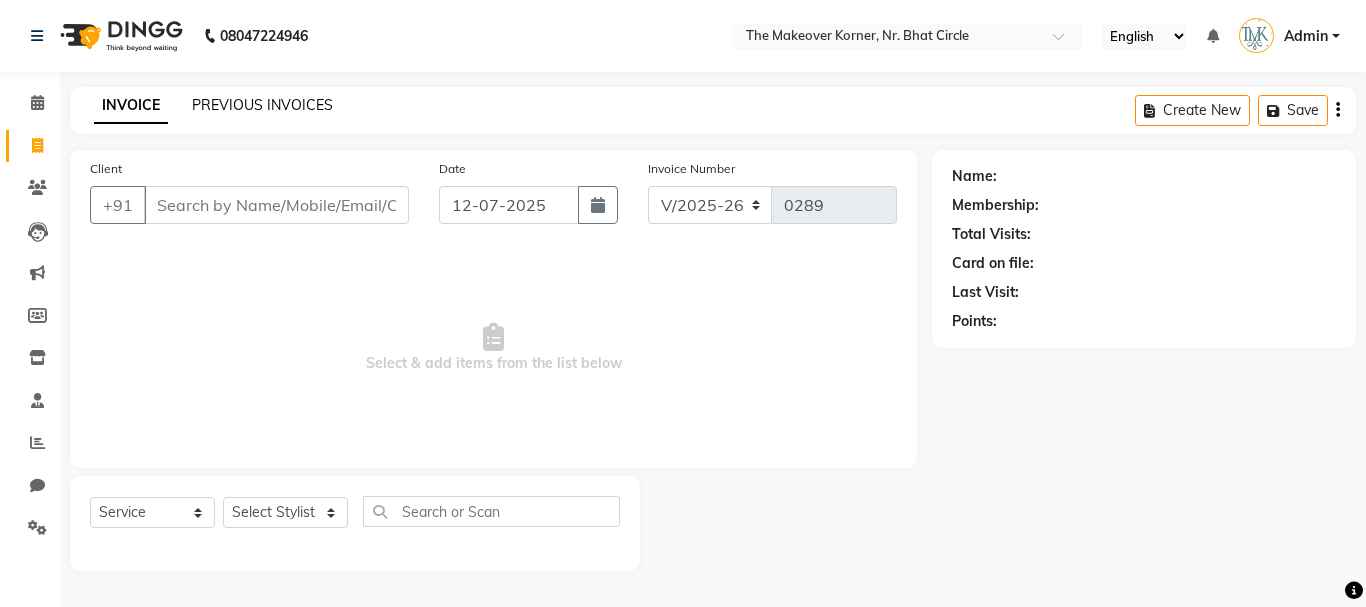 click on "PREVIOUS INVOICES" 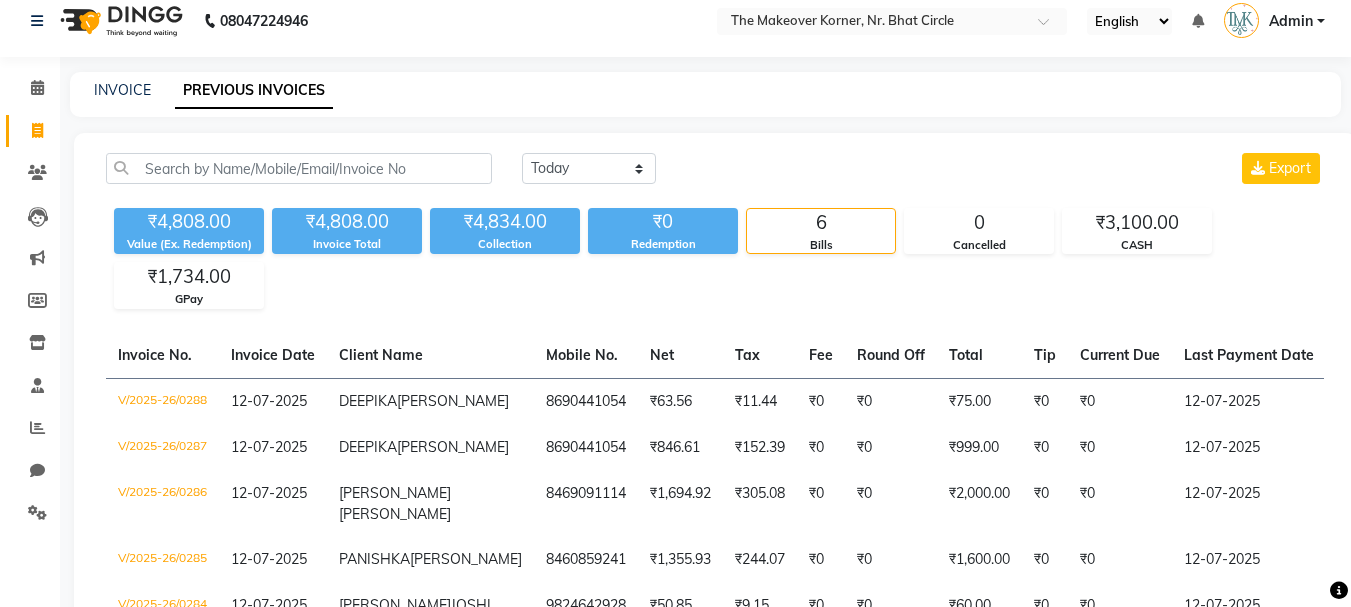 scroll, scrollTop: 7, scrollLeft: 0, axis: vertical 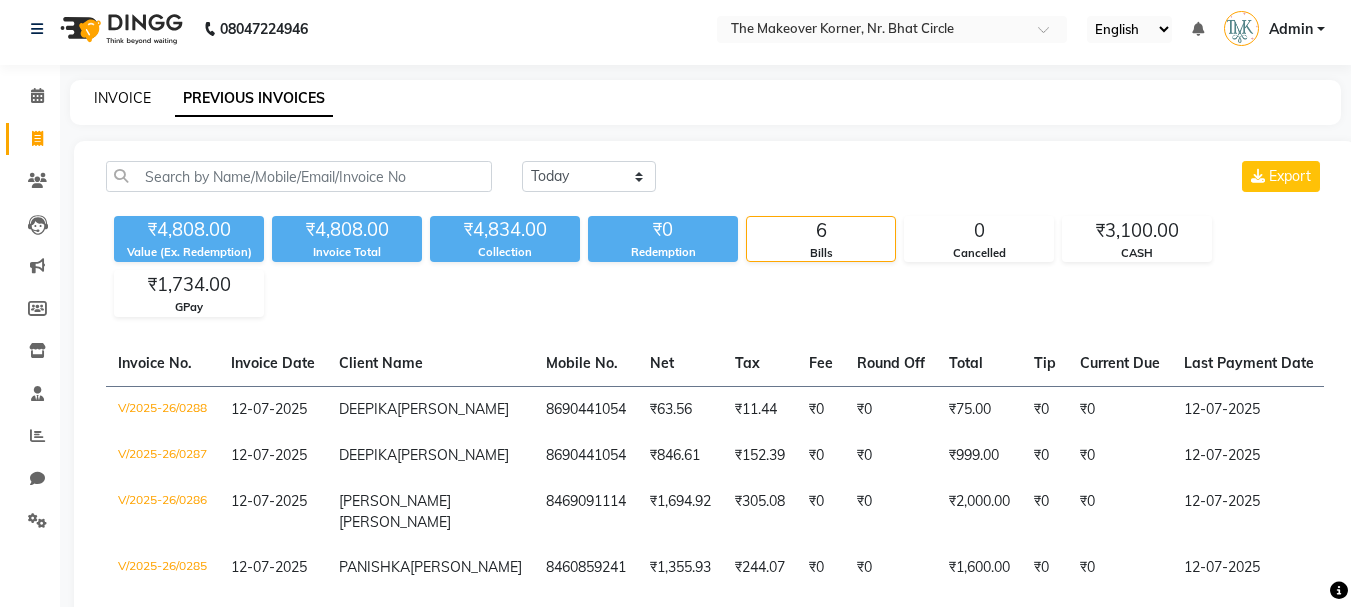 click on "INVOICE" 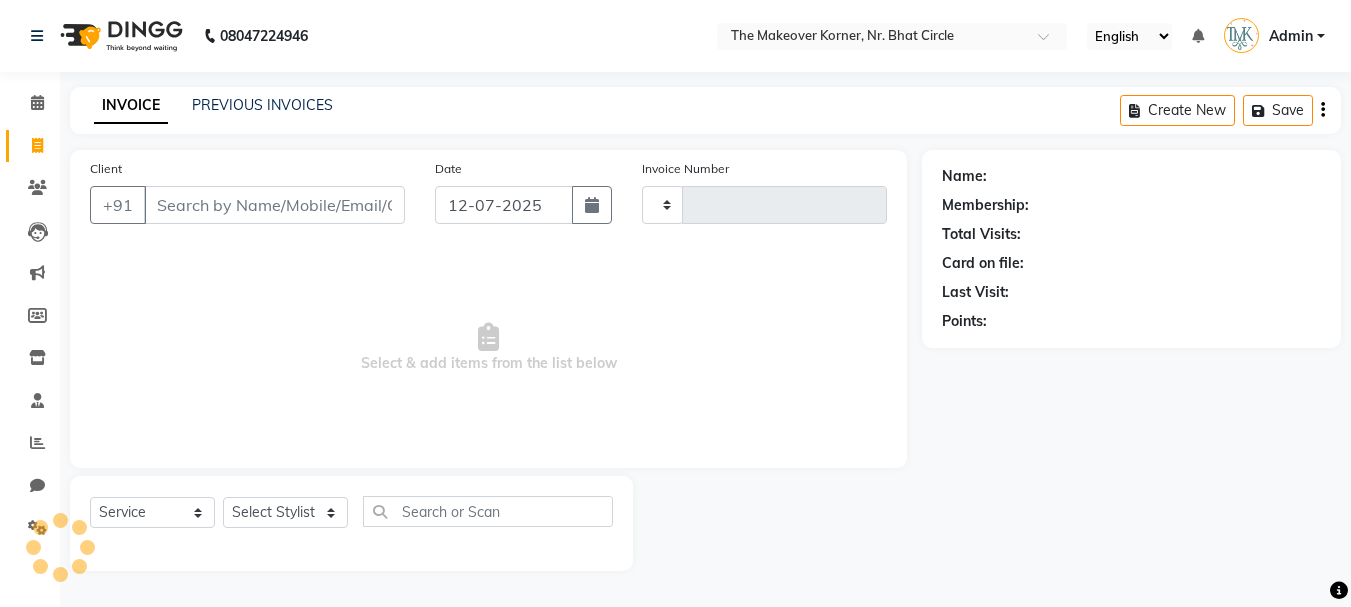 scroll, scrollTop: 0, scrollLeft: 0, axis: both 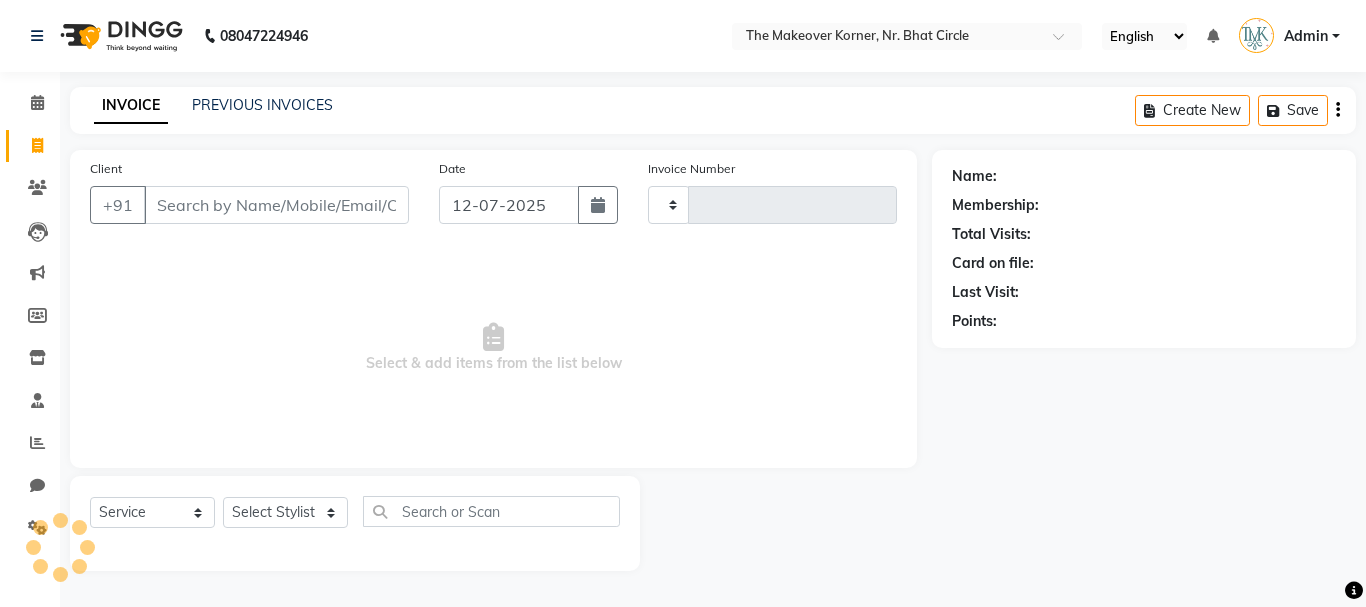 type on "0289" 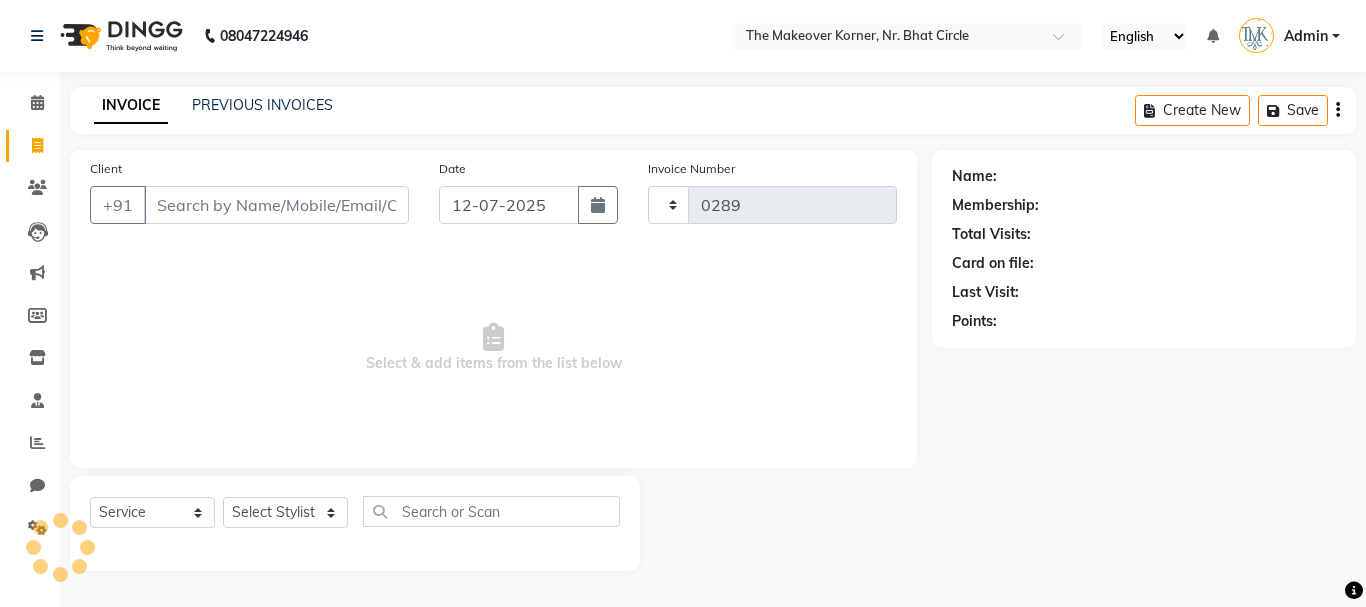 select on "5477" 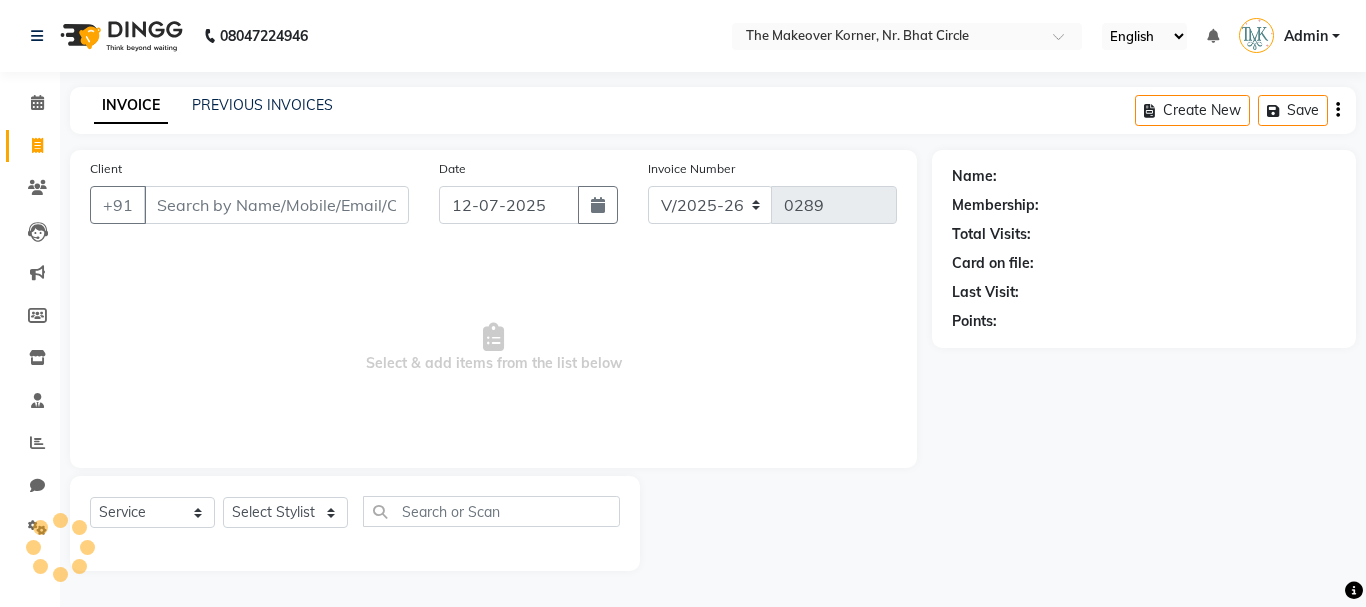 click on "Client" at bounding box center (276, 205) 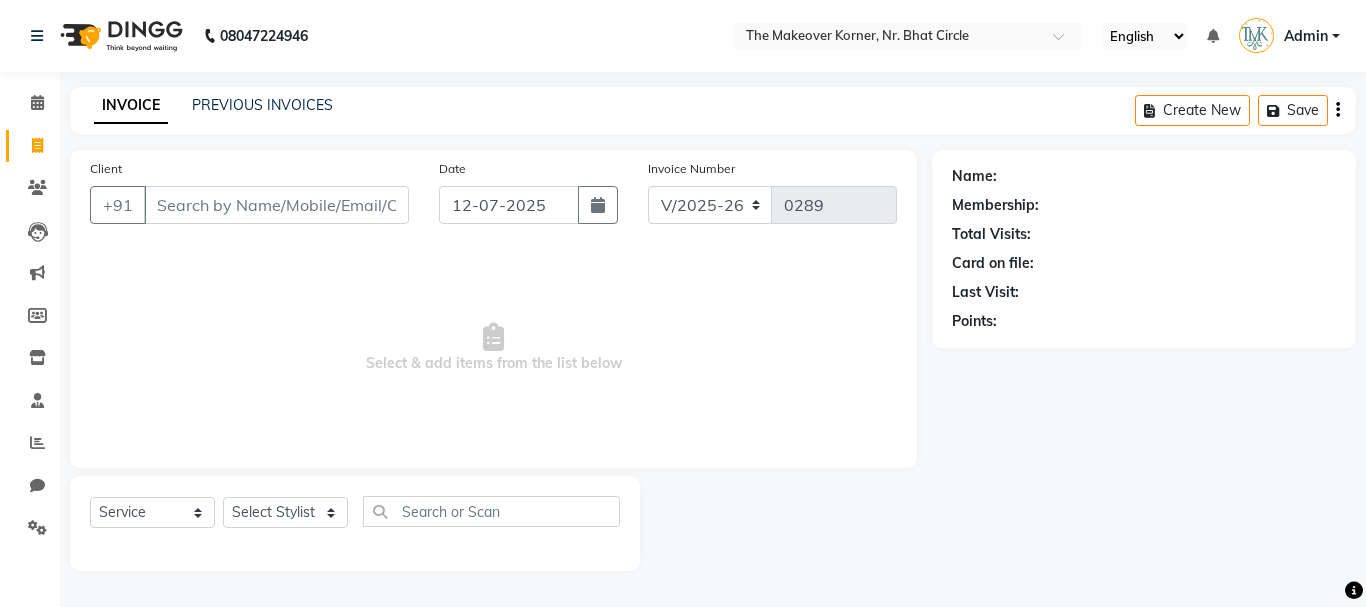 click on "Client" at bounding box center (276, 205) 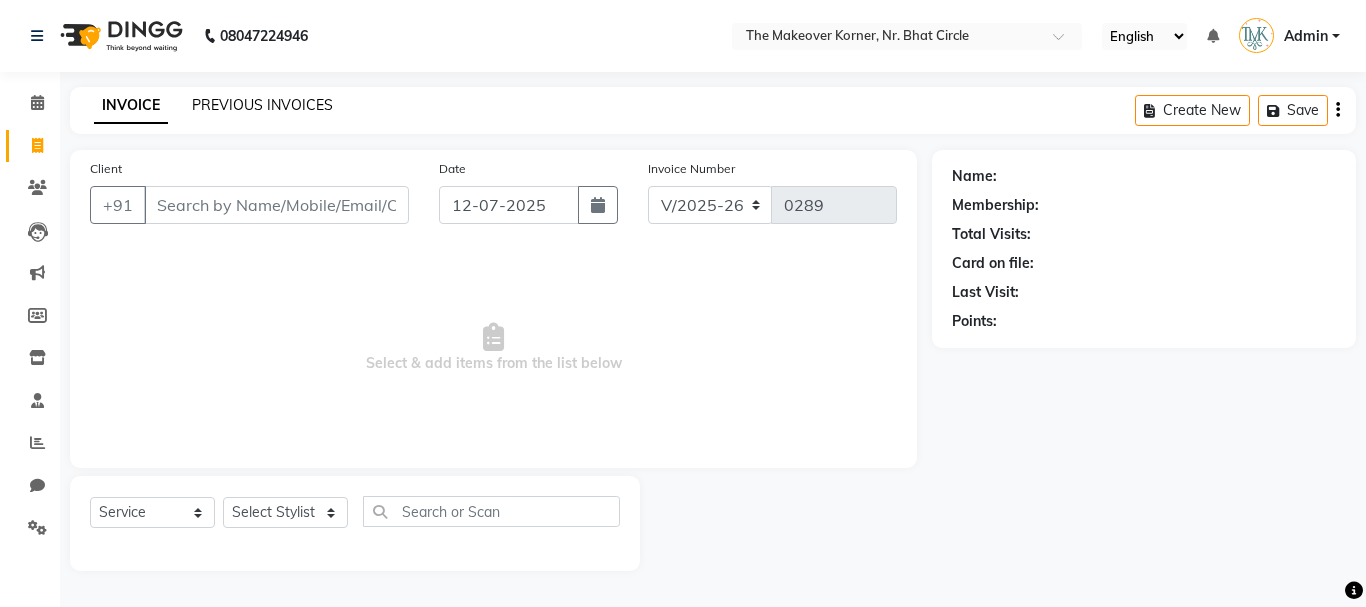 click on "PREVIOUS INVOICES" 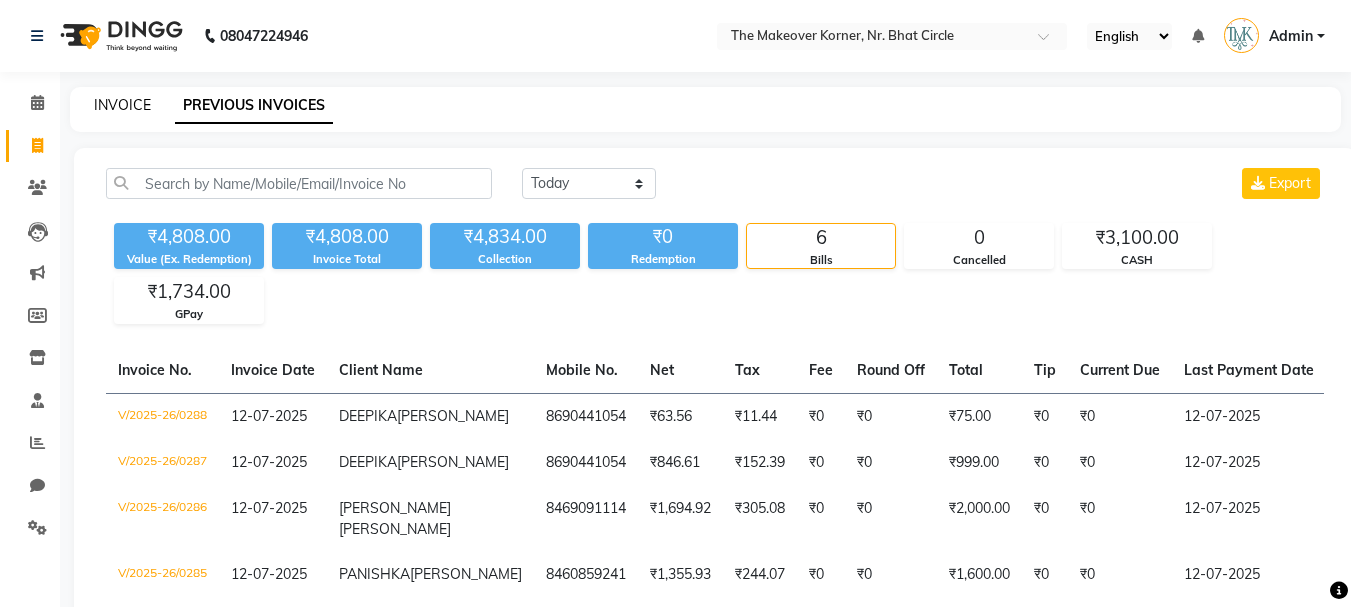click on "INVOICE" 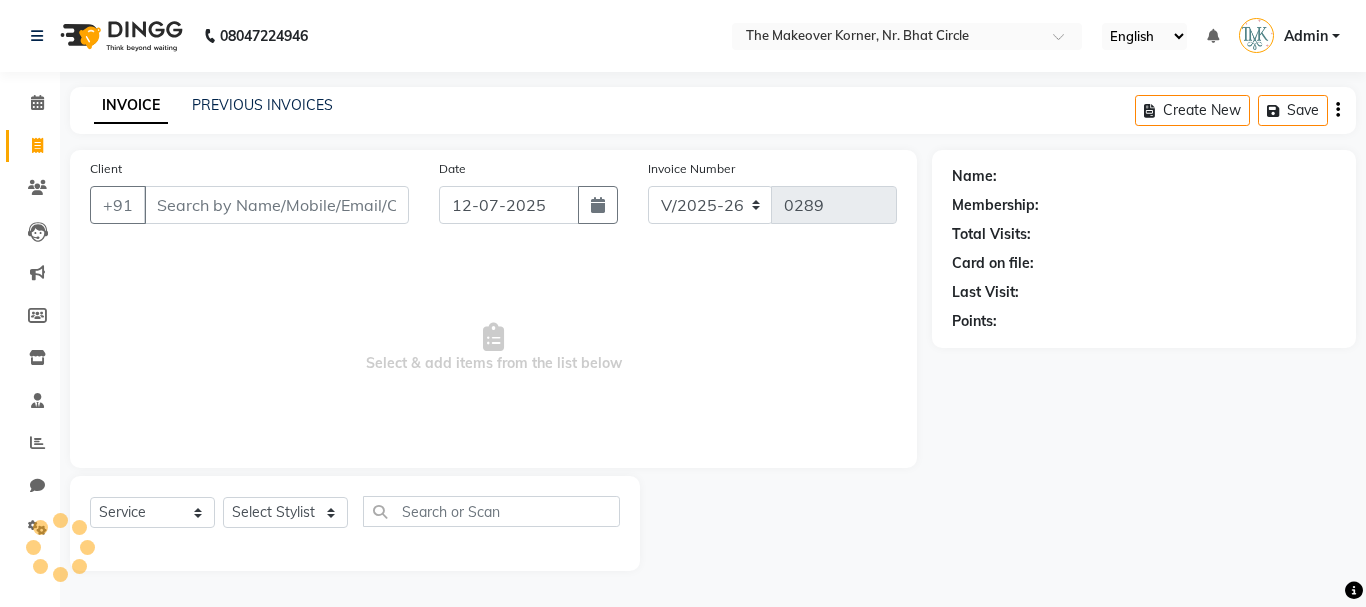 click on "Client" at bounding box center [276, 205] 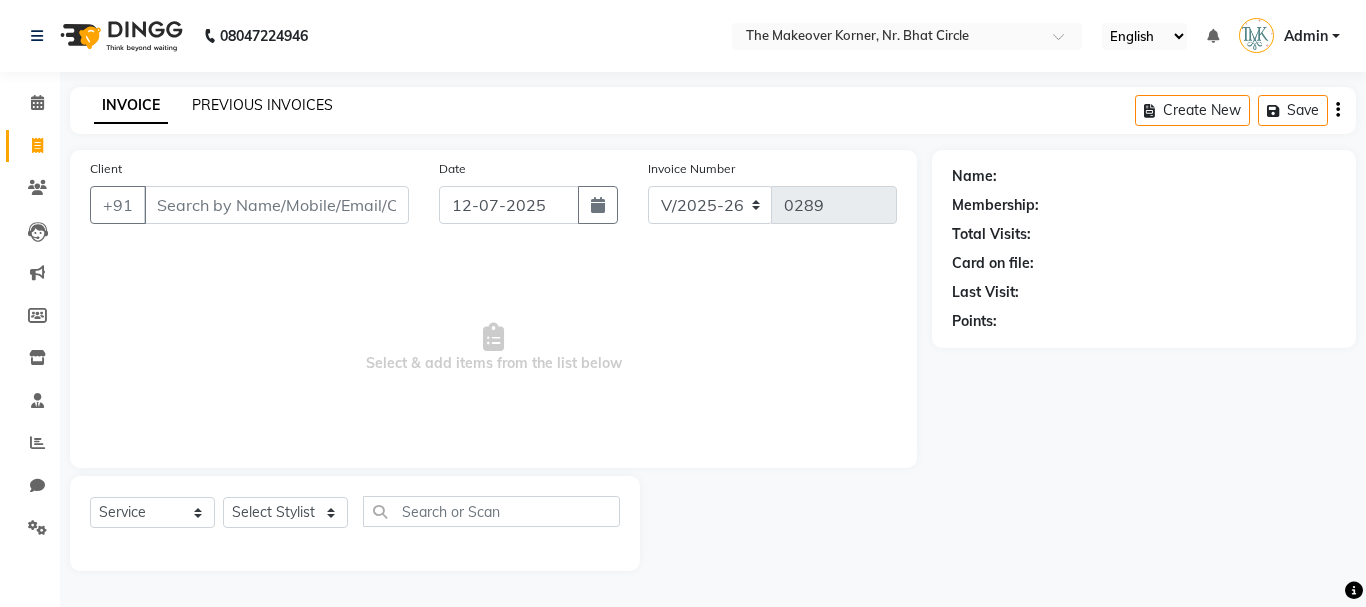 click on "PREVIOUS INVOICES" 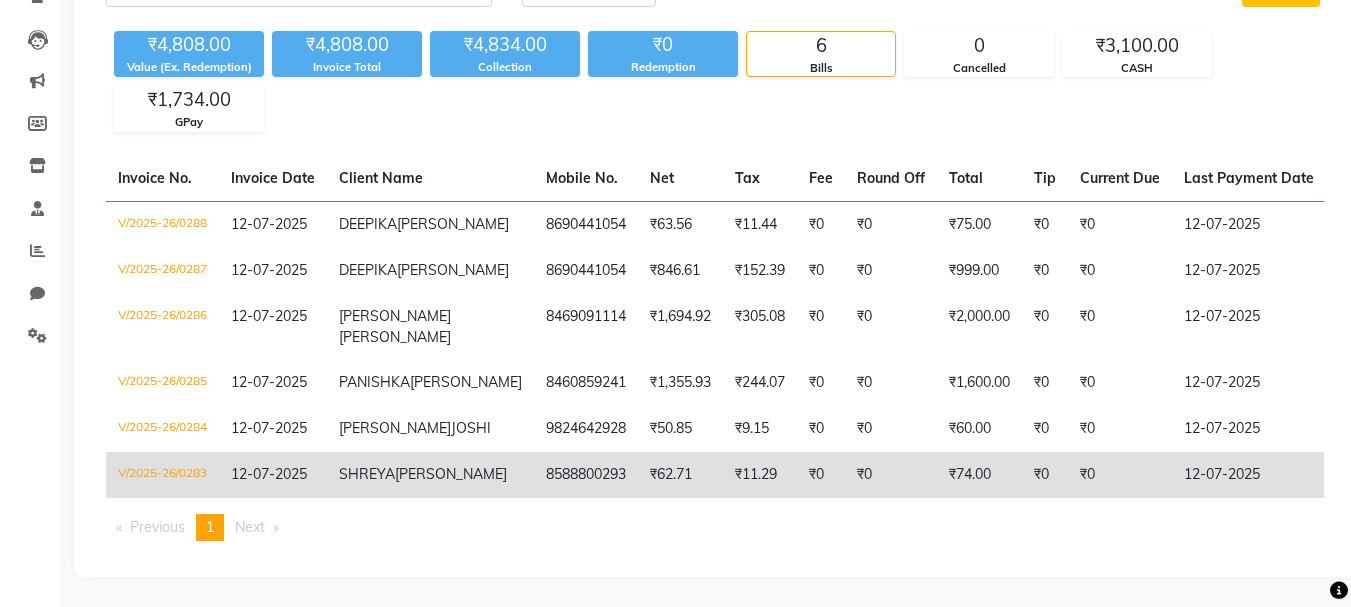 scroll, scrollTop: 300, scrollLeft: 0, axis: vertical 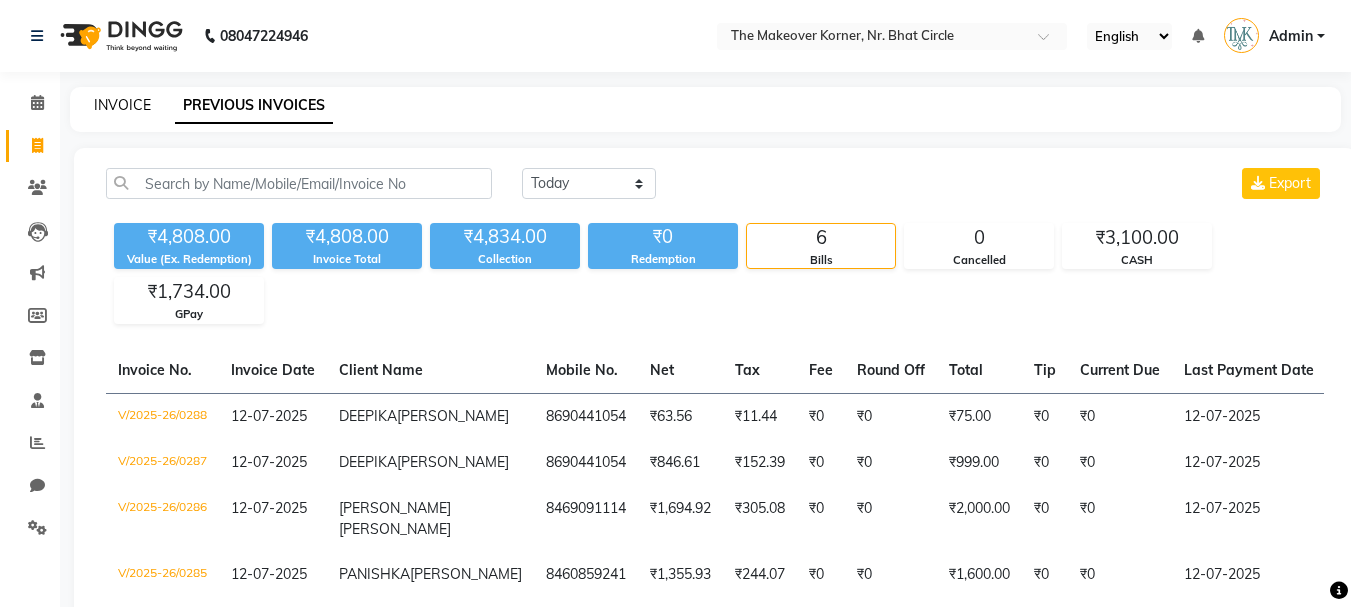 click on "INVOICE" 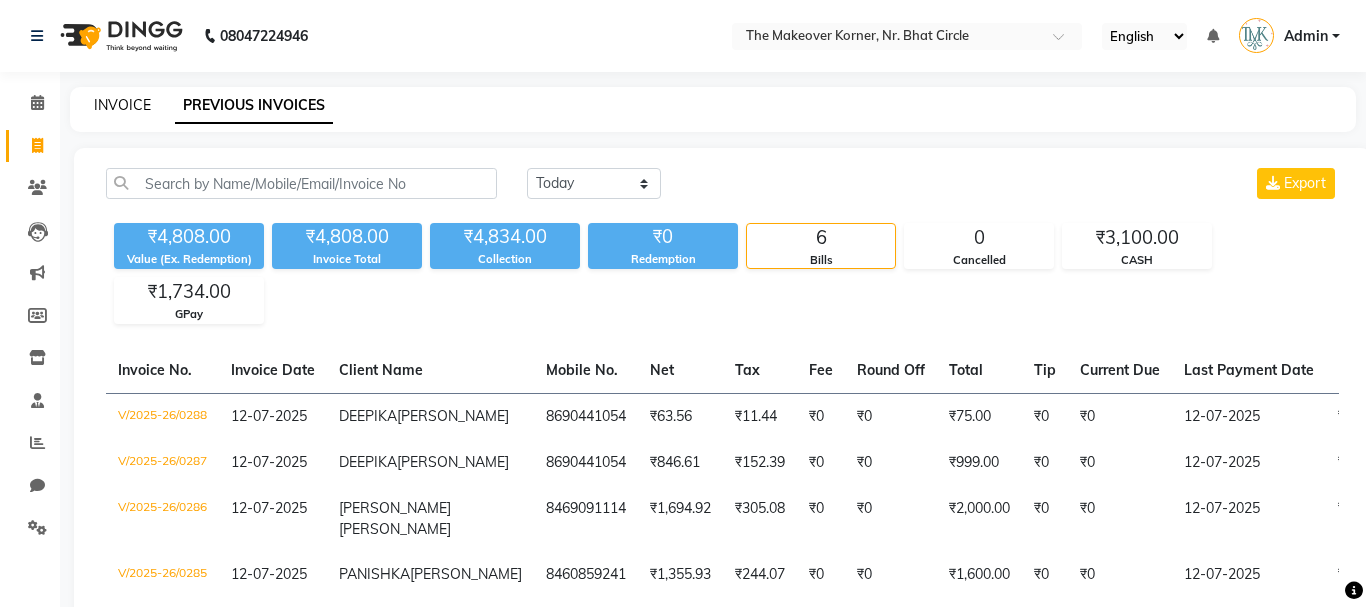 select on "service" 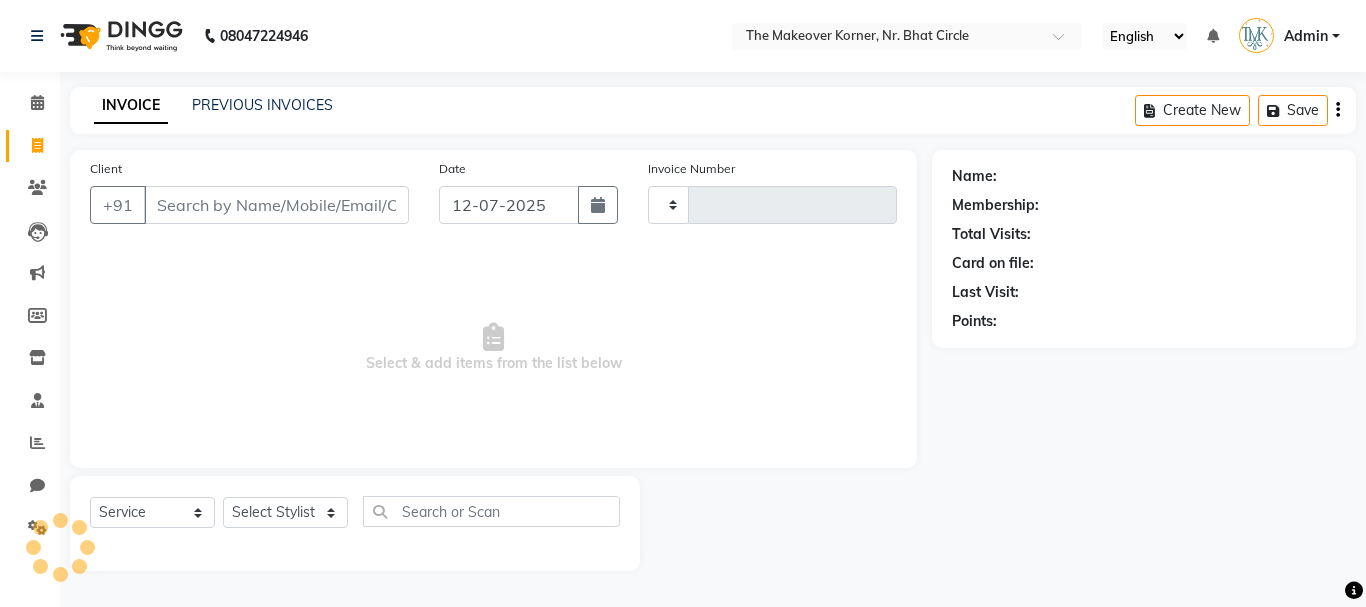 type on "0289" 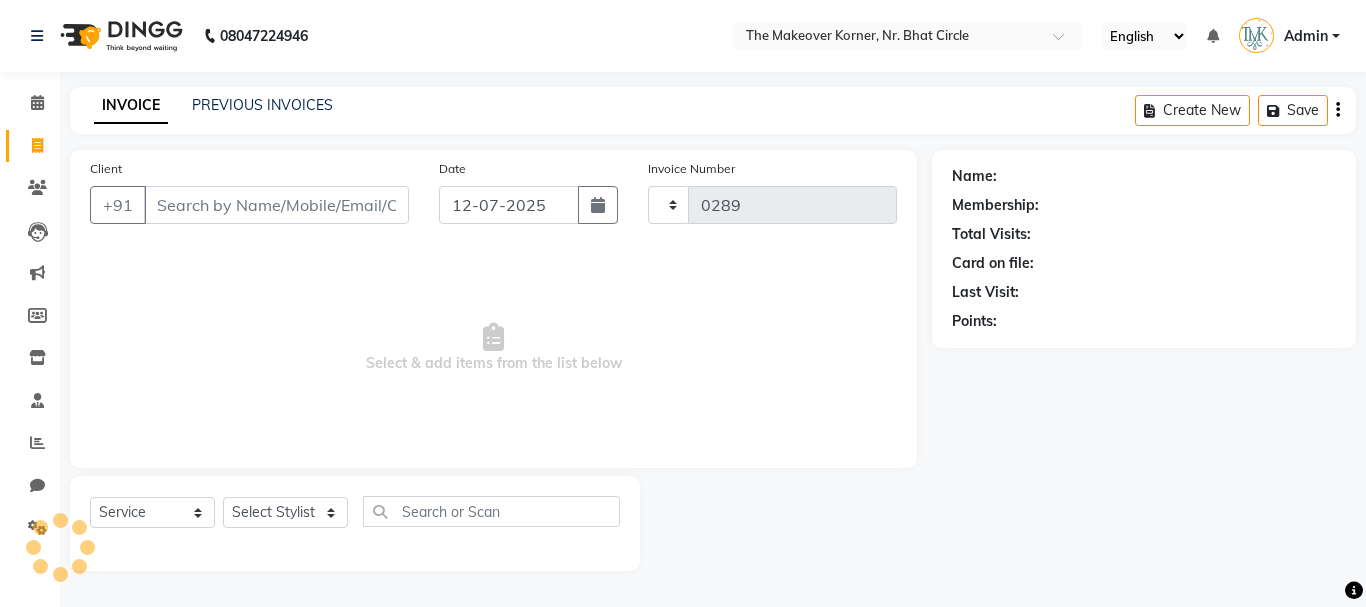 select on "5477" 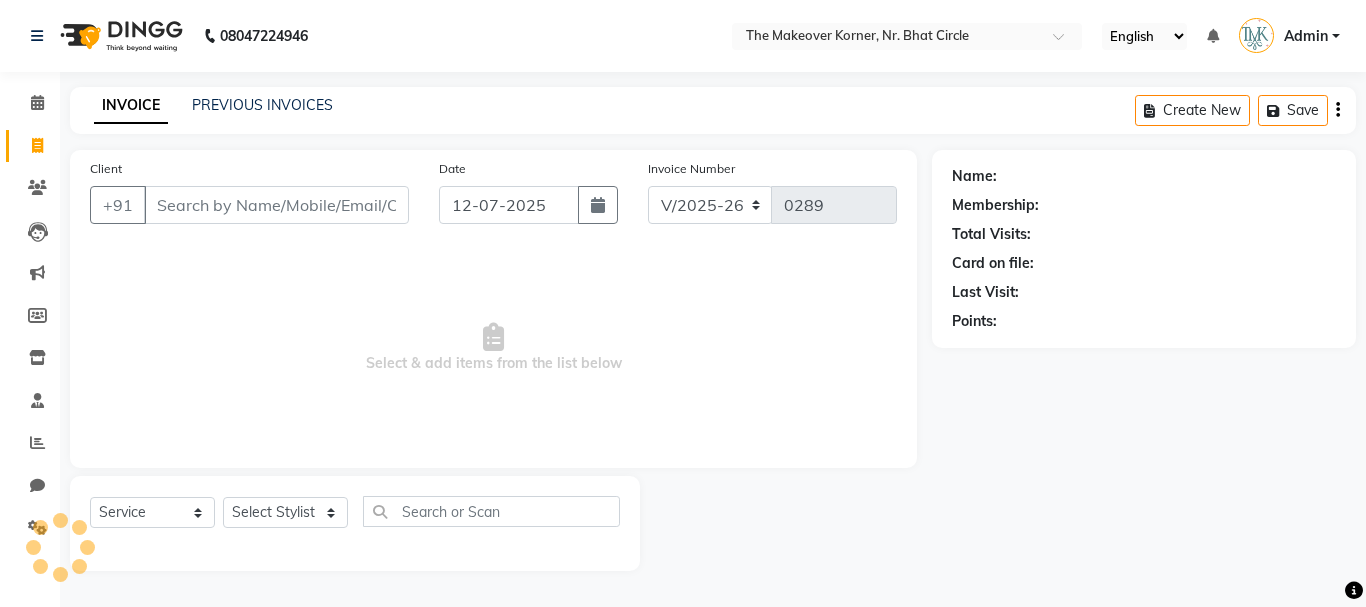 drag, startPoint x: 129, startPoint y: 105, endPoint x: 226, endPoint y: 215, distance: 146.65947 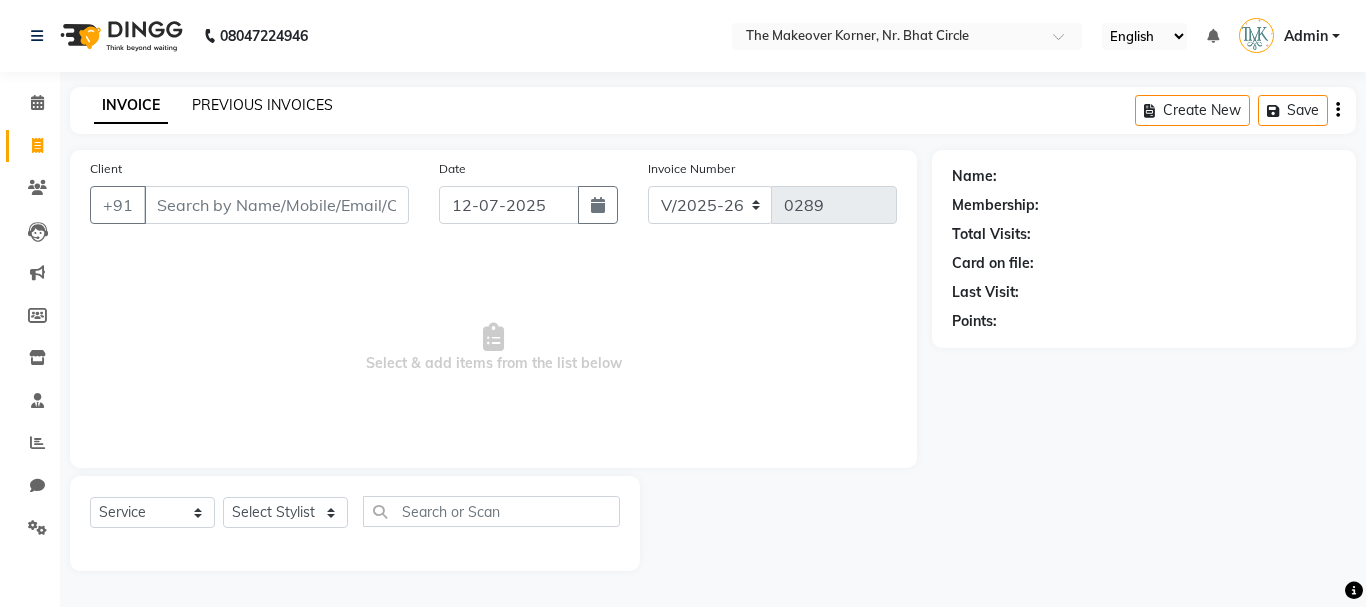 click on "PREVIOUS INVOICES" 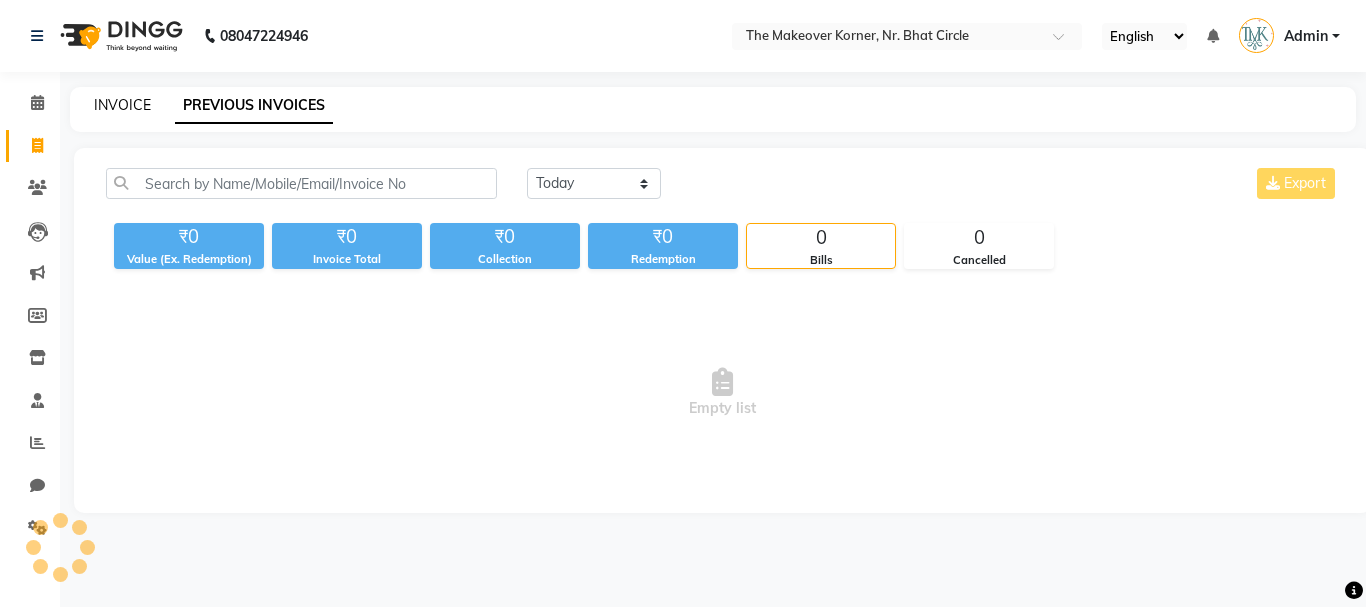 click on "INVOICE" 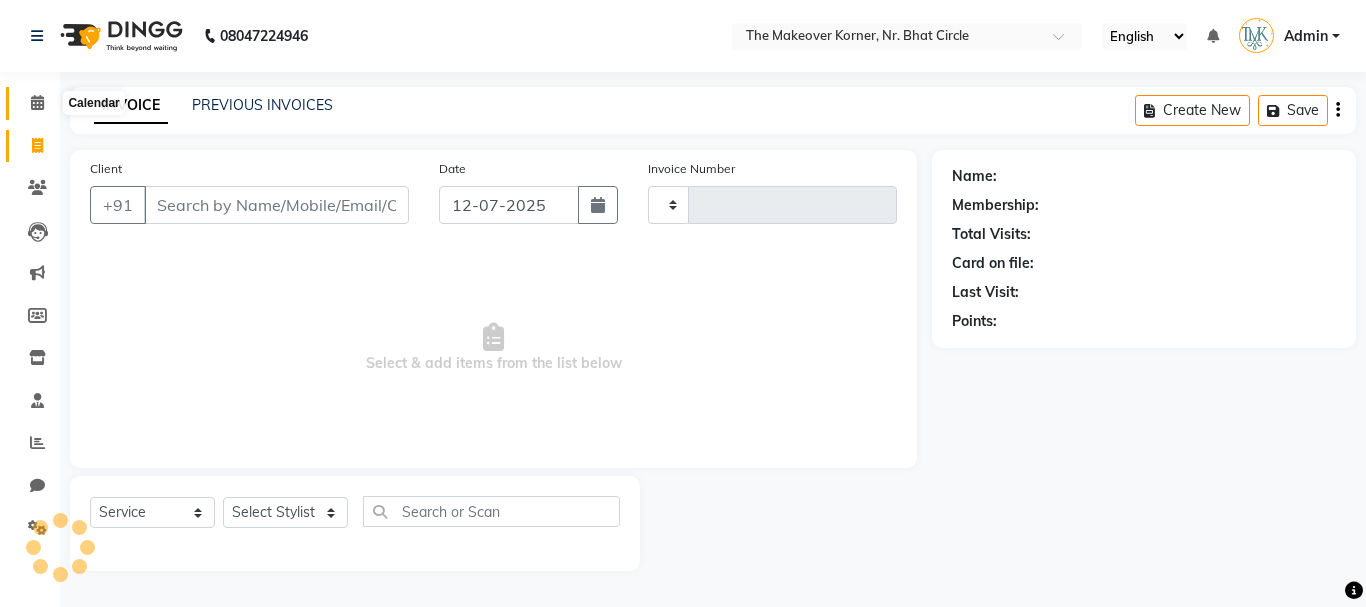 click 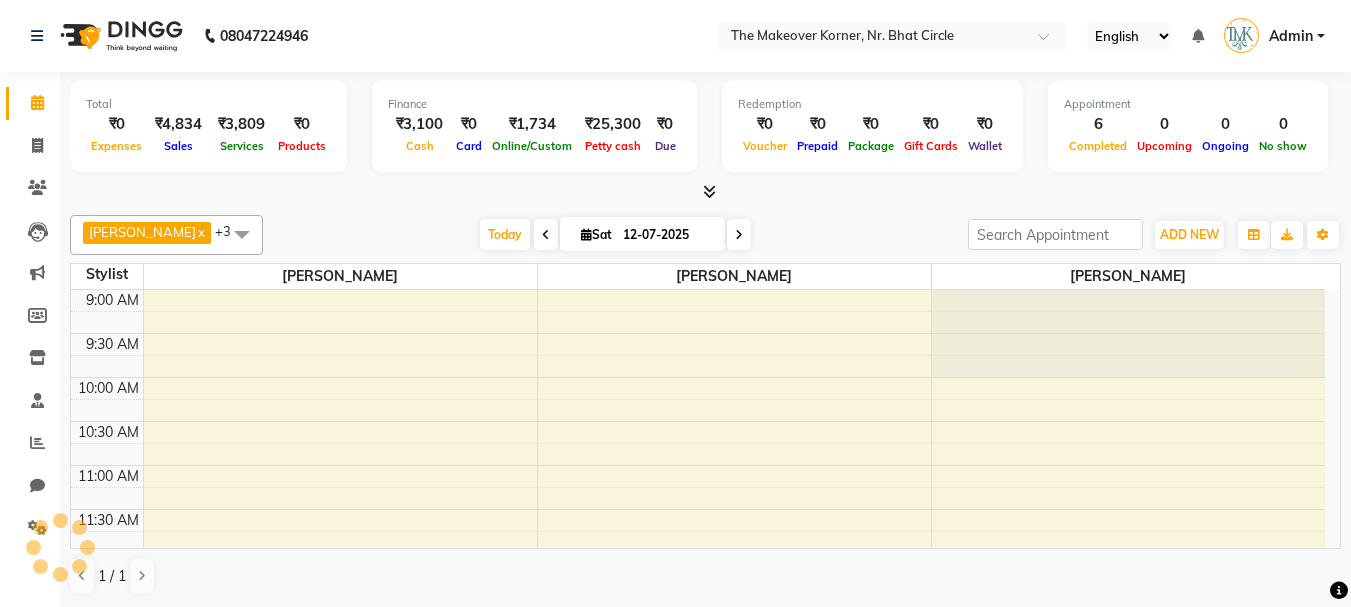 scroll, scrollTop: 0, scrollLeft: 0, axis: both 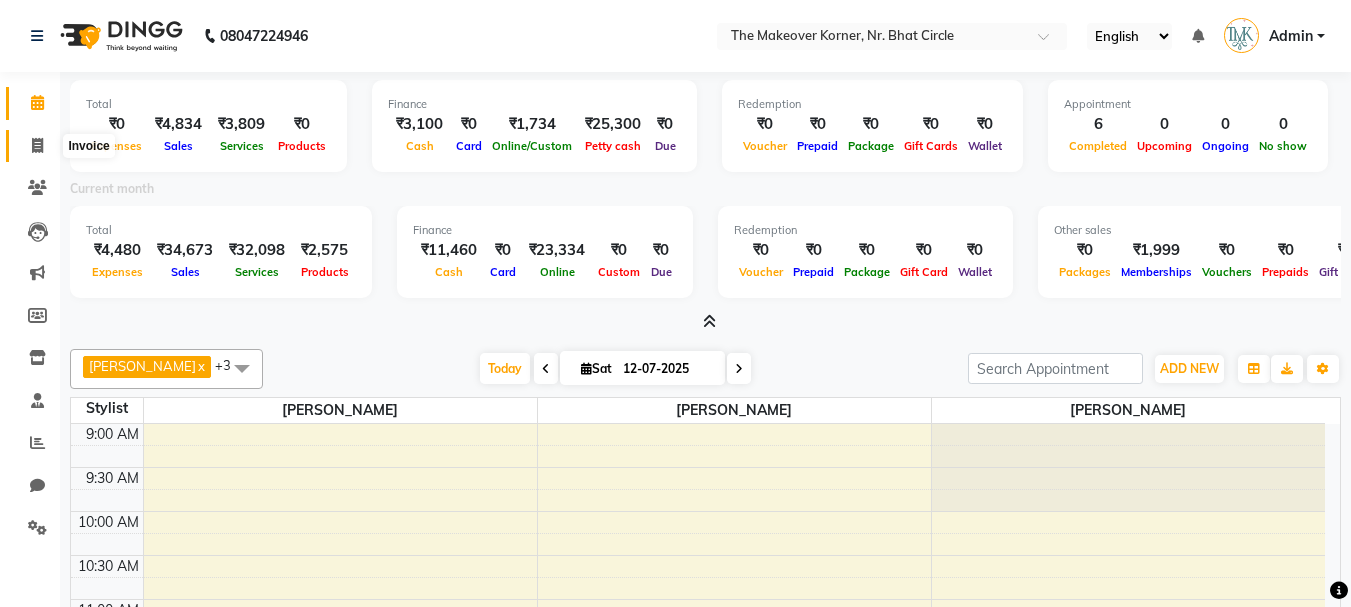click 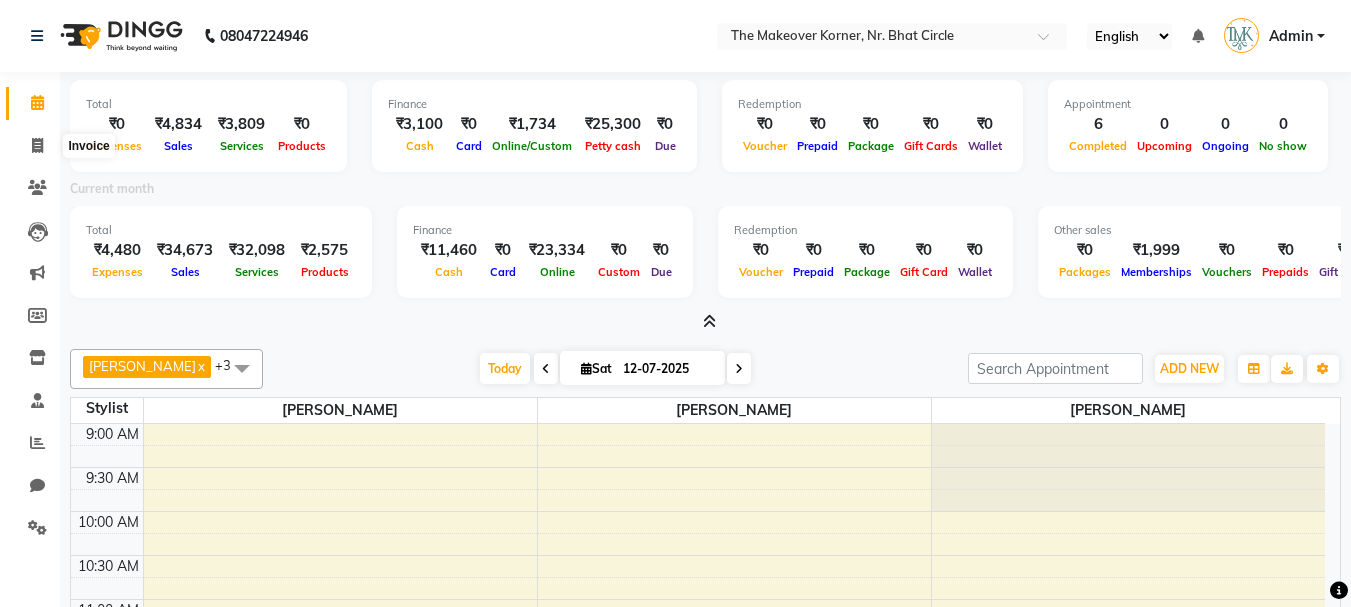 select on "5477" 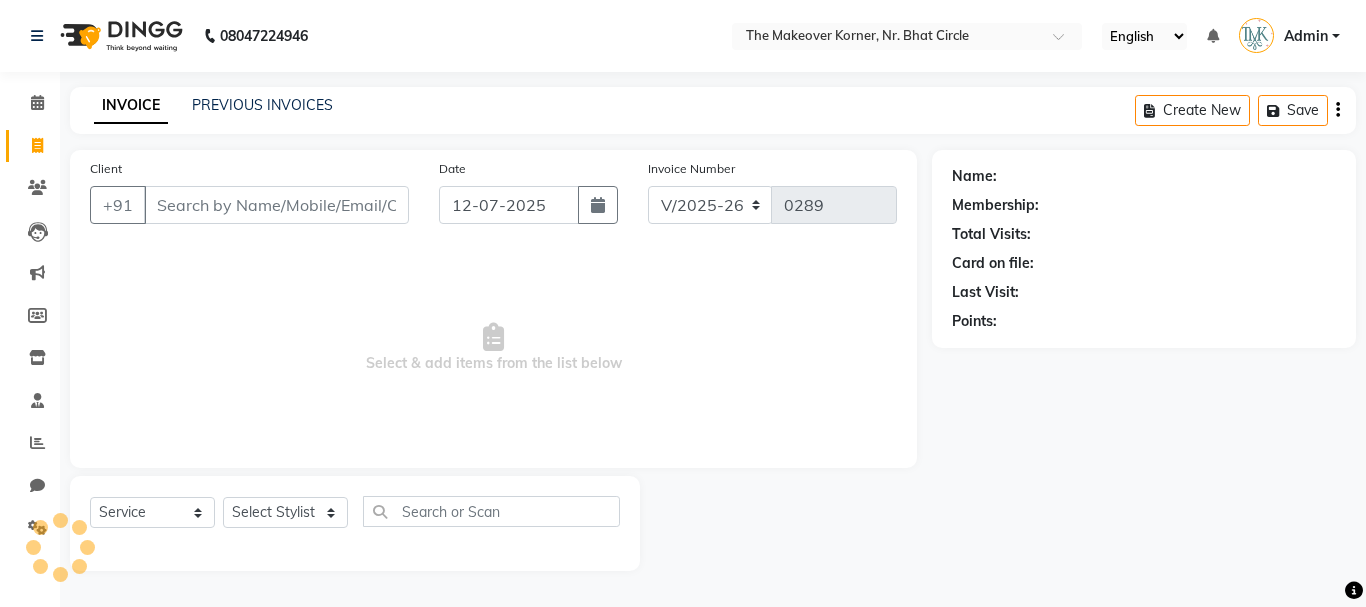 click on "Client" at bounding box center (276, 205) 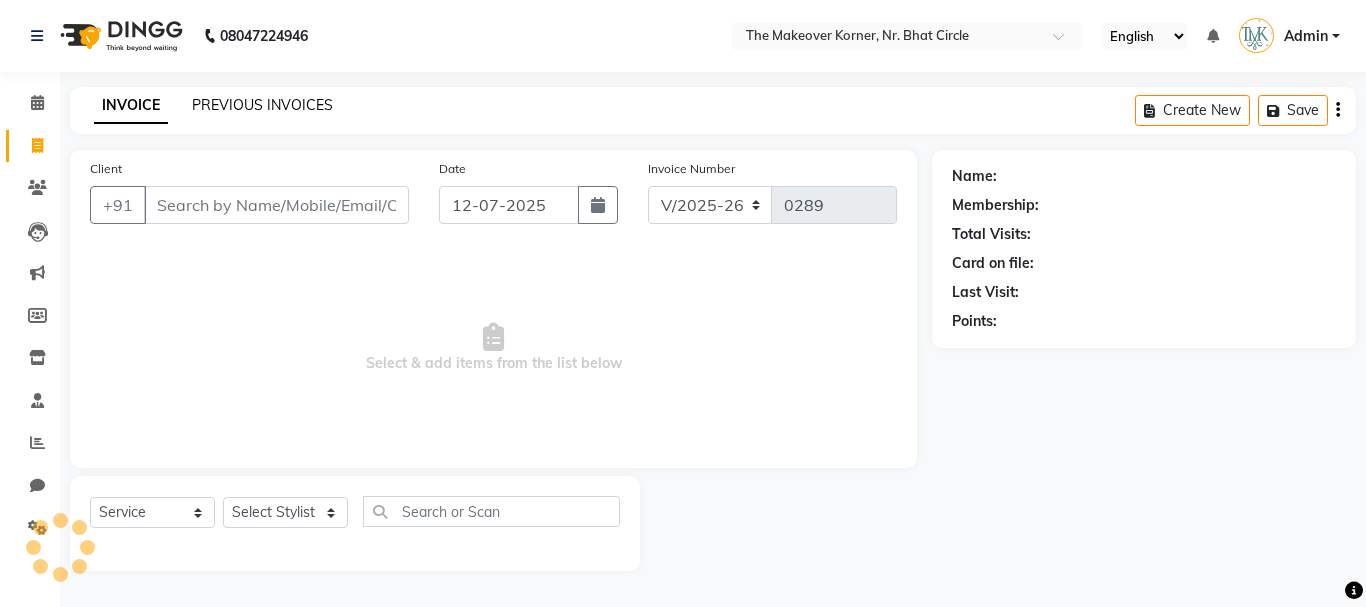 click on "PREVIOUS INVOICES" 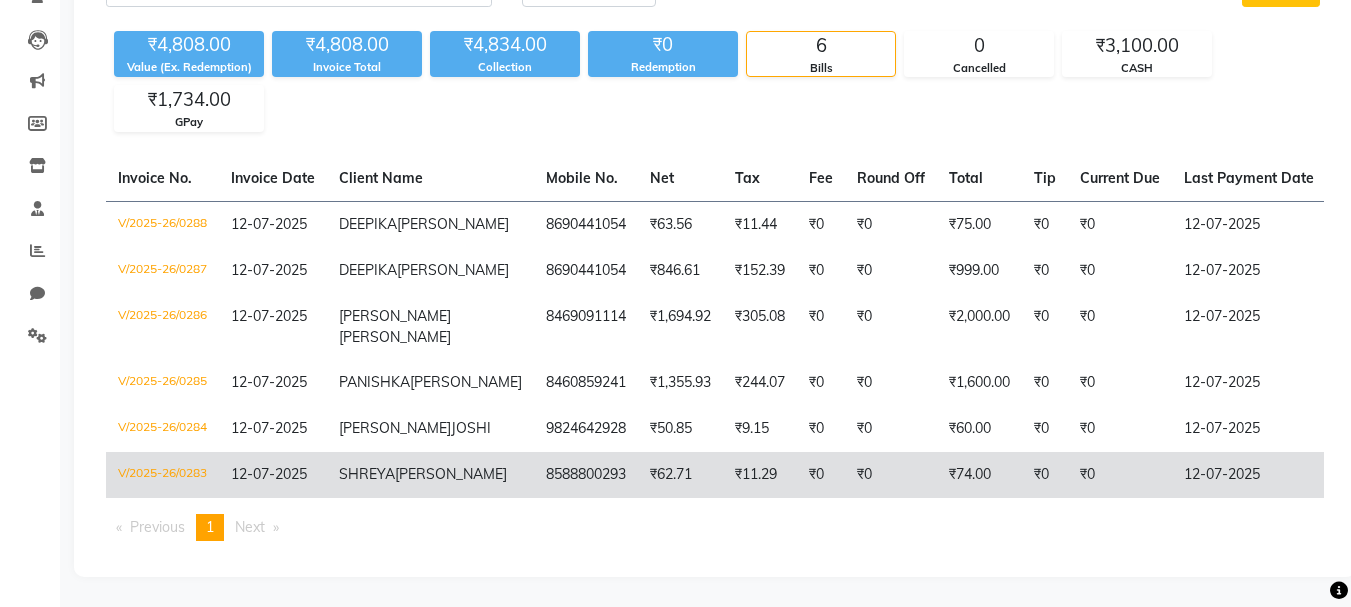 scroll, scrollTop: 307, scrollLeft: 0, axis: vertical 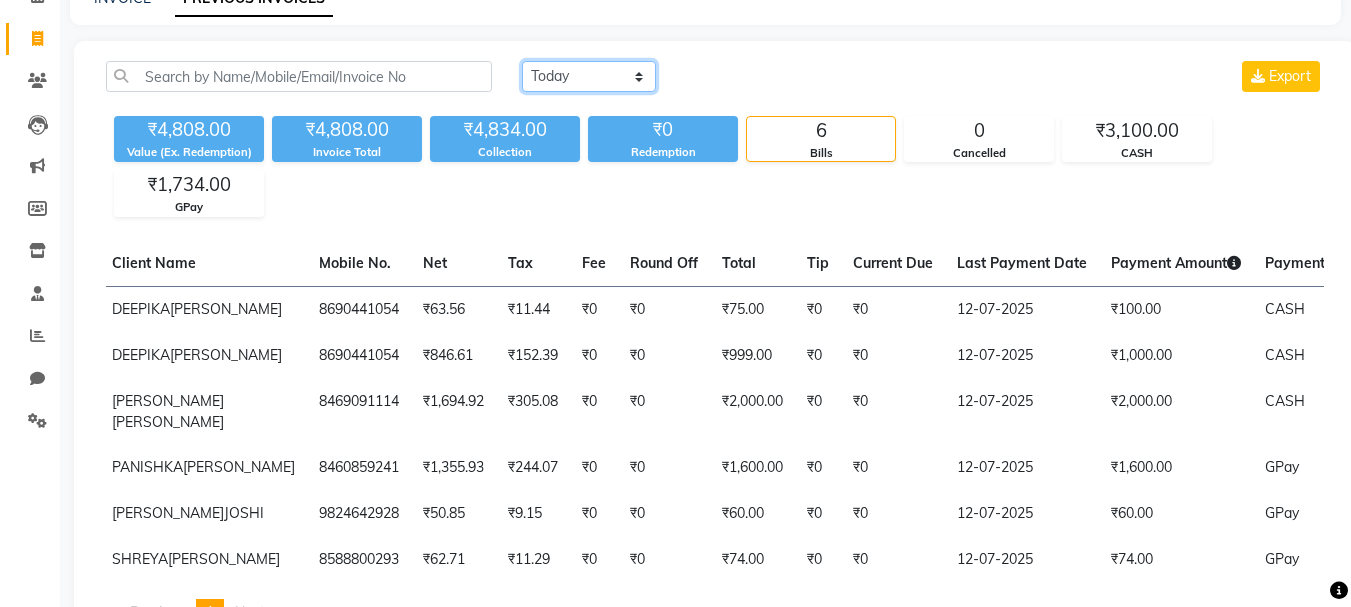 click on "Today Yesterday Custom Range" 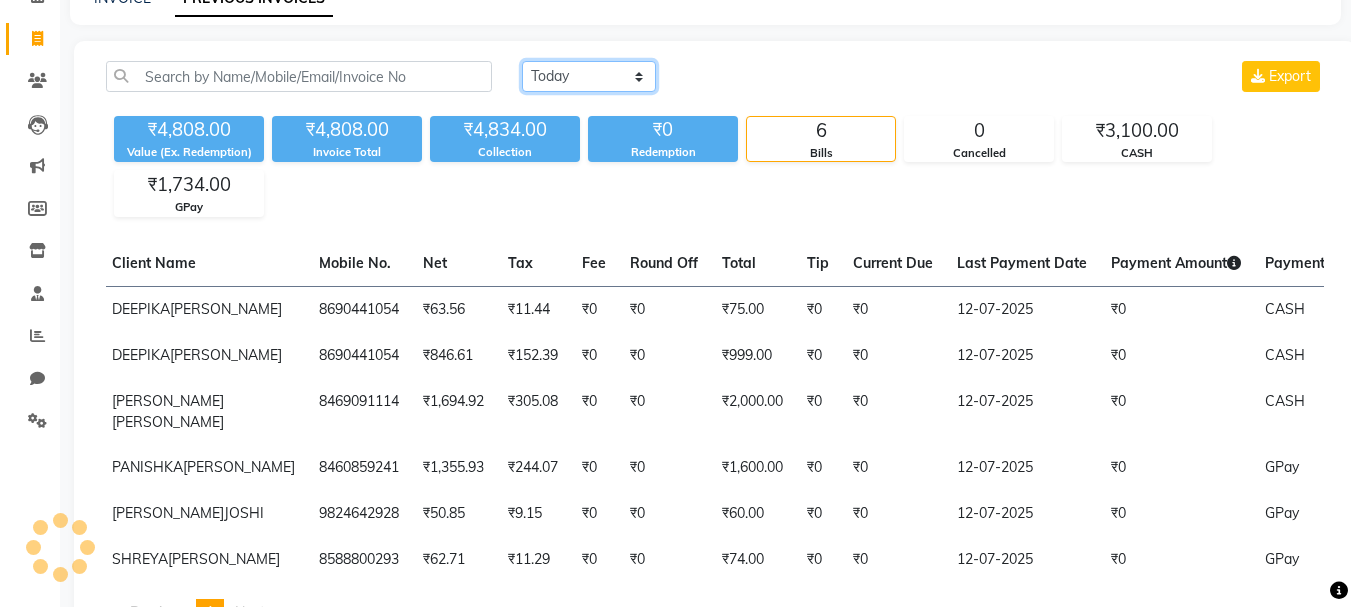 scroll, scrollTop: 0, scrollLeft: 0, axis: both 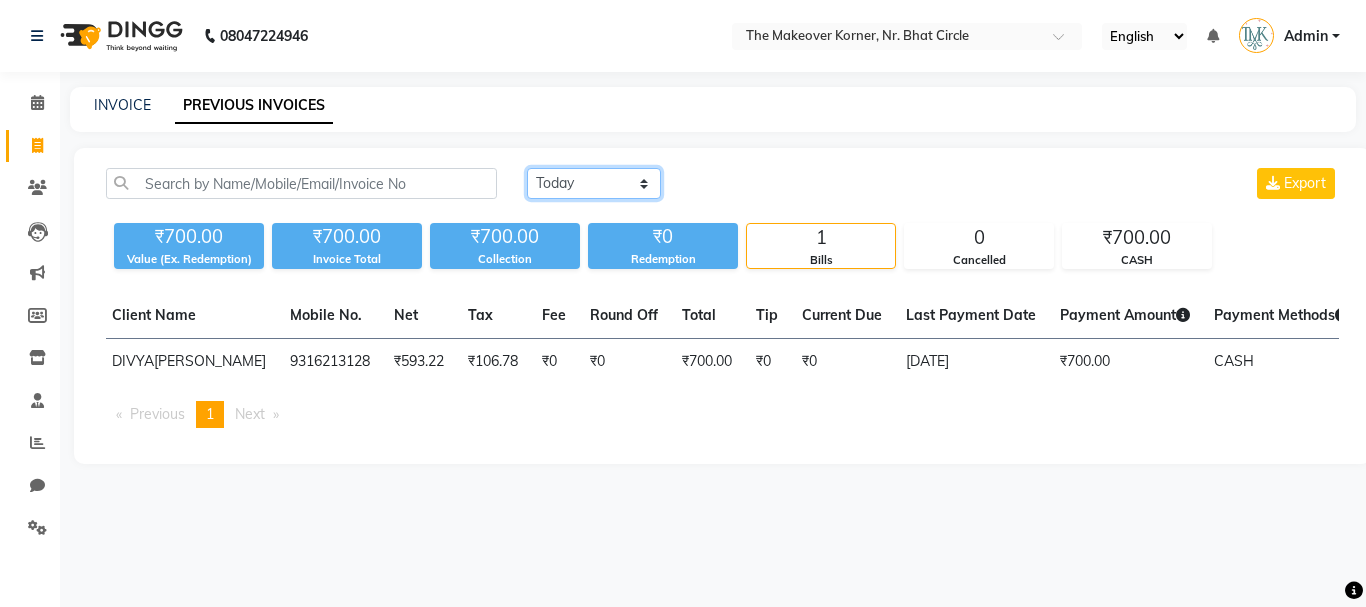 click on "Today Yesterday Custom Range" 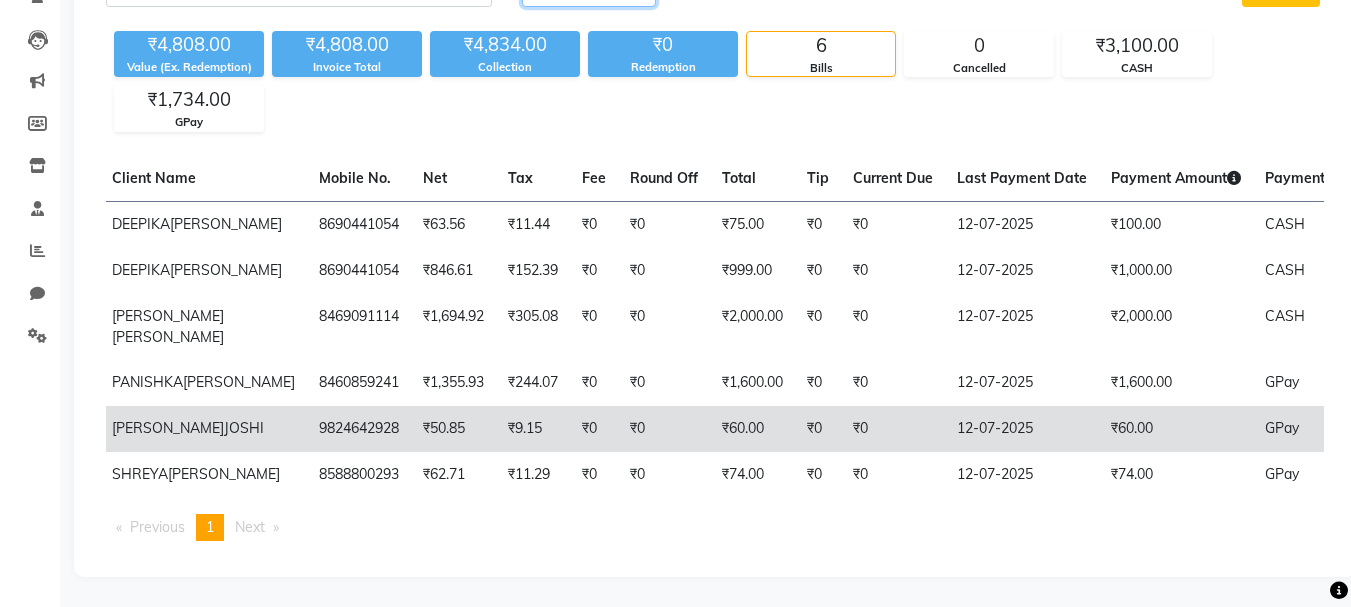scroll, scrollTop: 307, scrollLeft: 0, axis: vertical 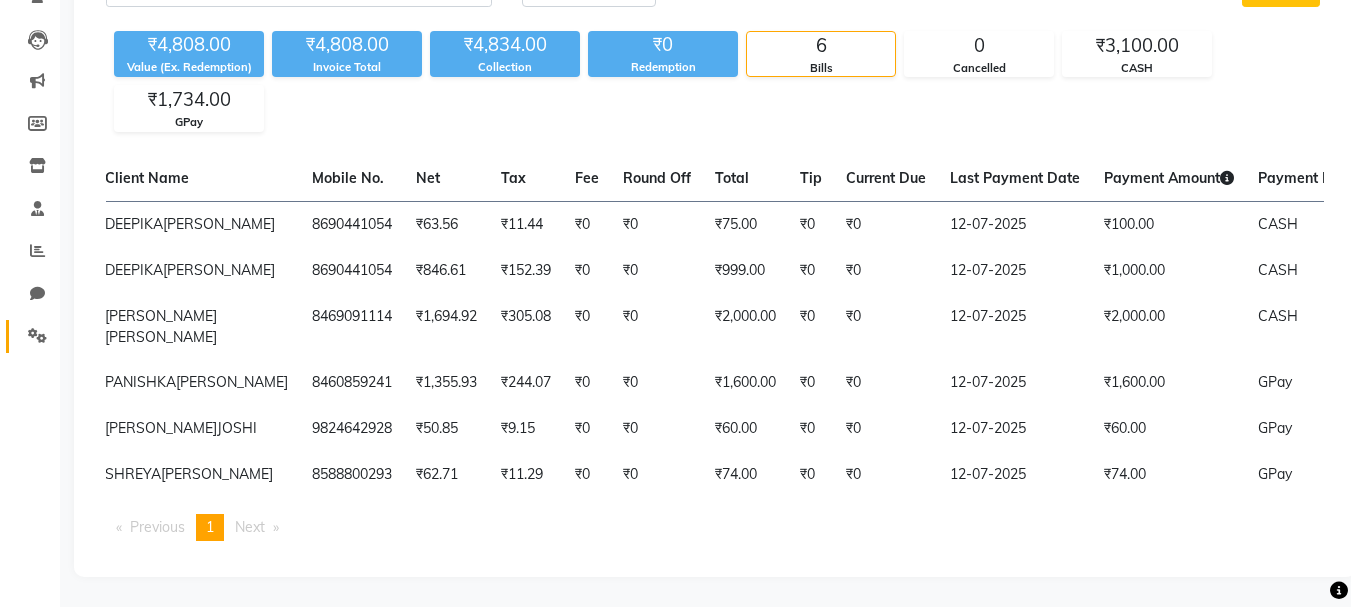 click on "Settings" 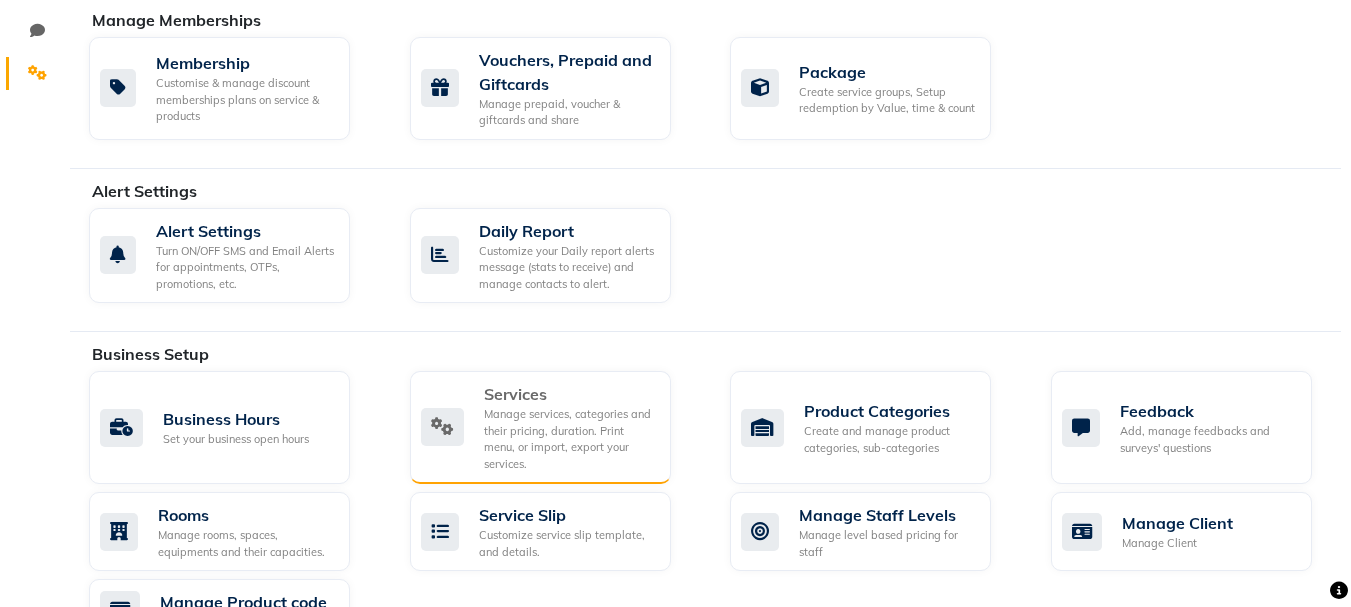 scroll, scrollTop: 207, scrollLeft: 0, axis: vertical 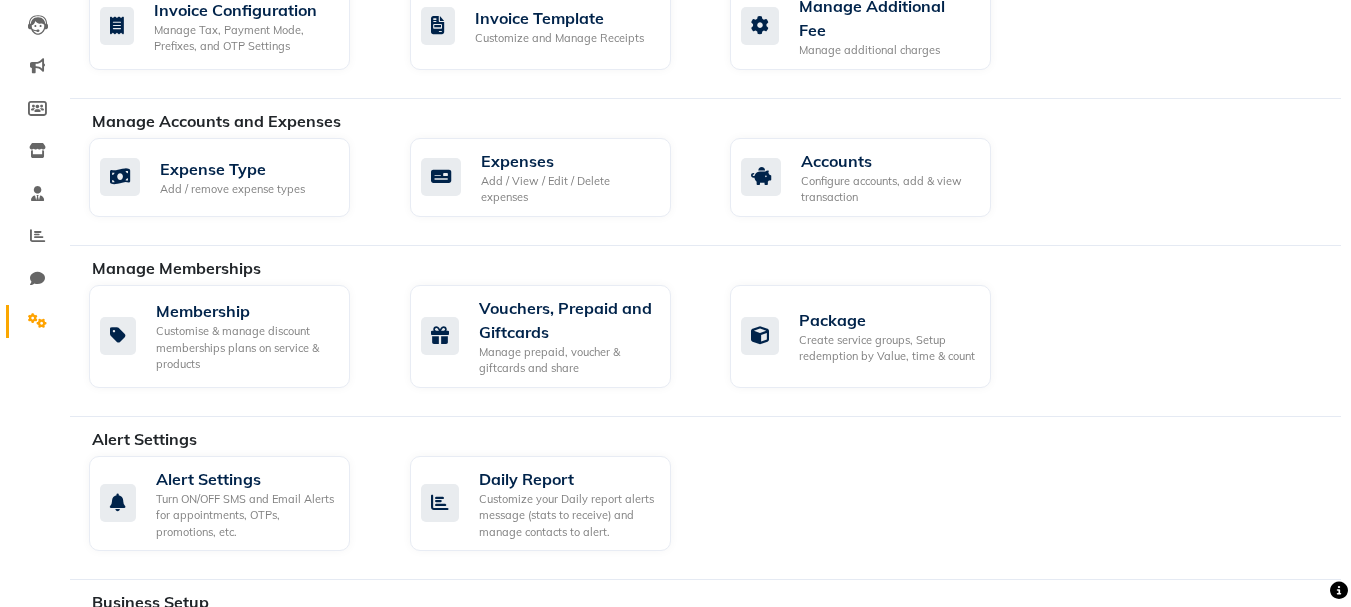 click on "Manage Accounts and Expenses   Expense Type Add / remove expense types  Expenses Add / View / Edit / Delete expenses  Accounts Configure accounts, add & view transaction" 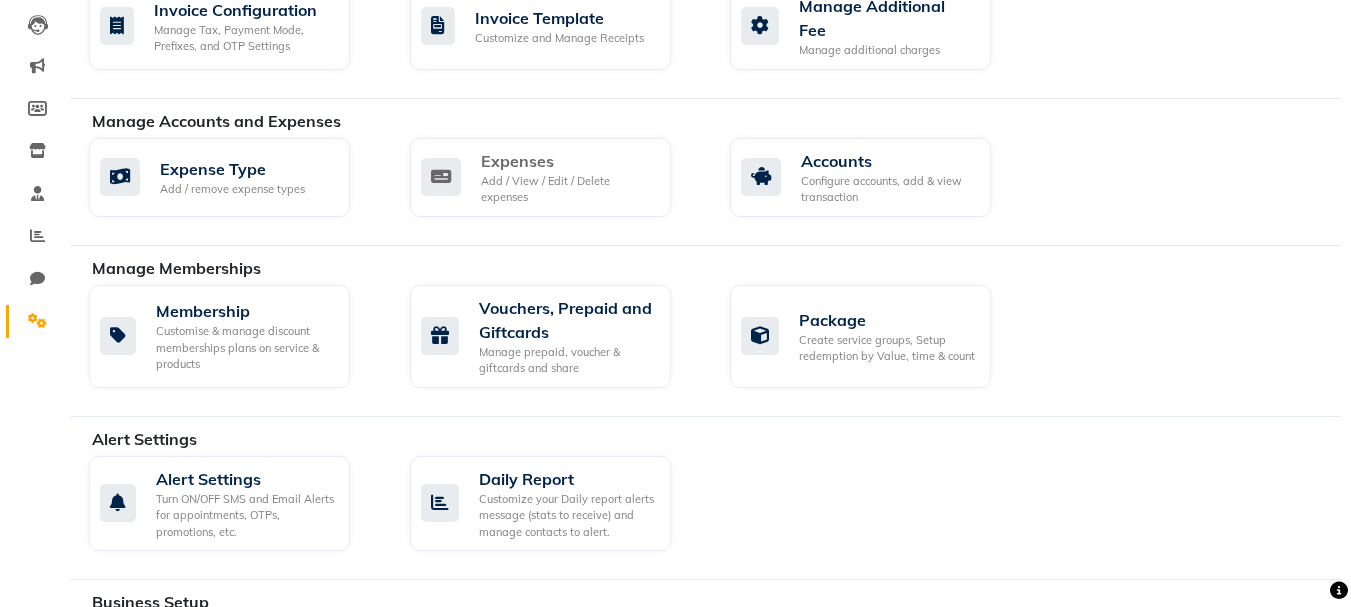 click on "Expenses Add / View / Edit / Delete expenses" 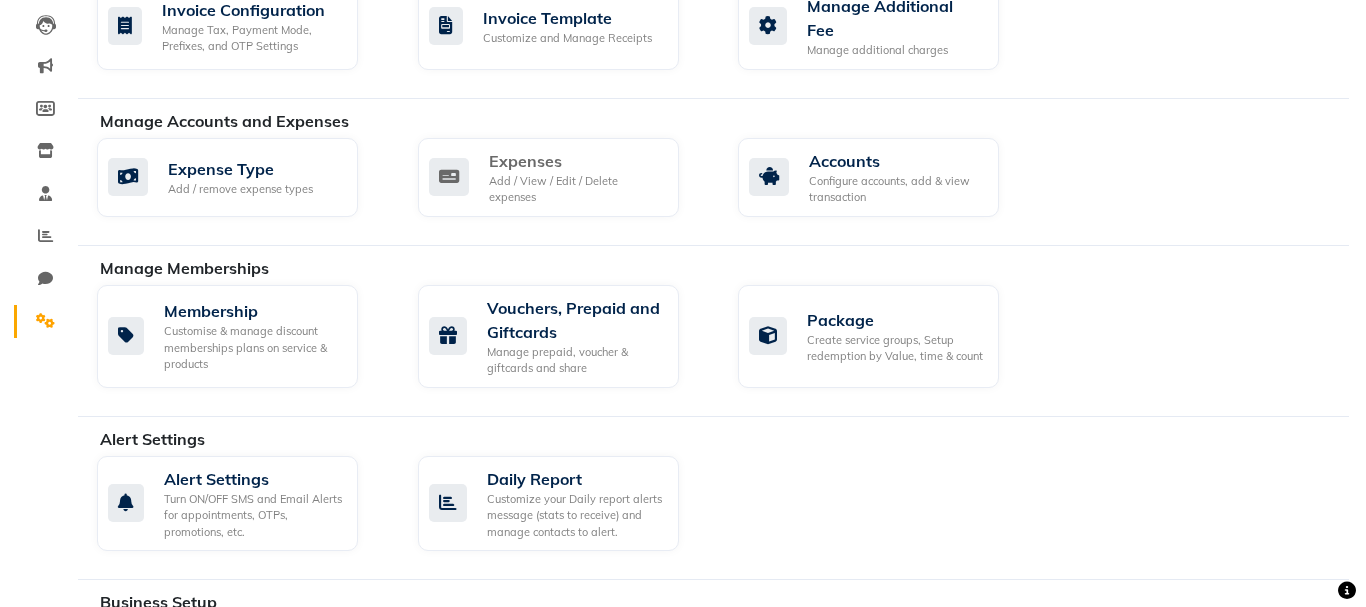 scroll, scrollTop: 0, scrollLeft: 0, axis: both 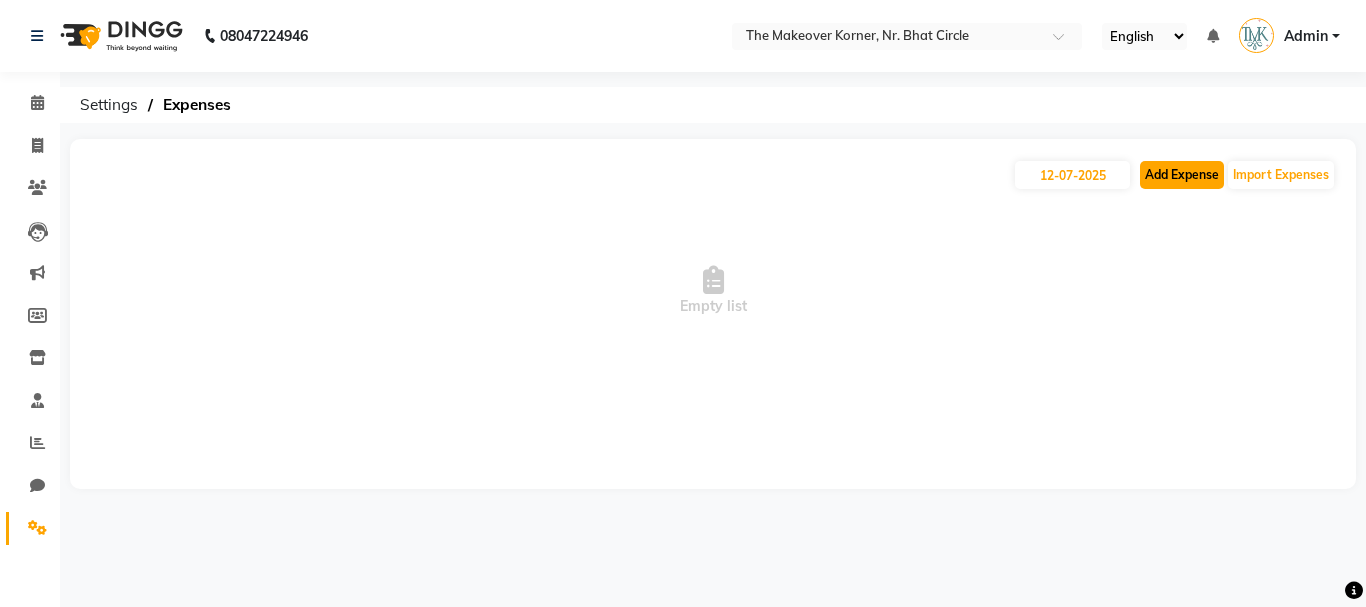 click on "Add Expense" 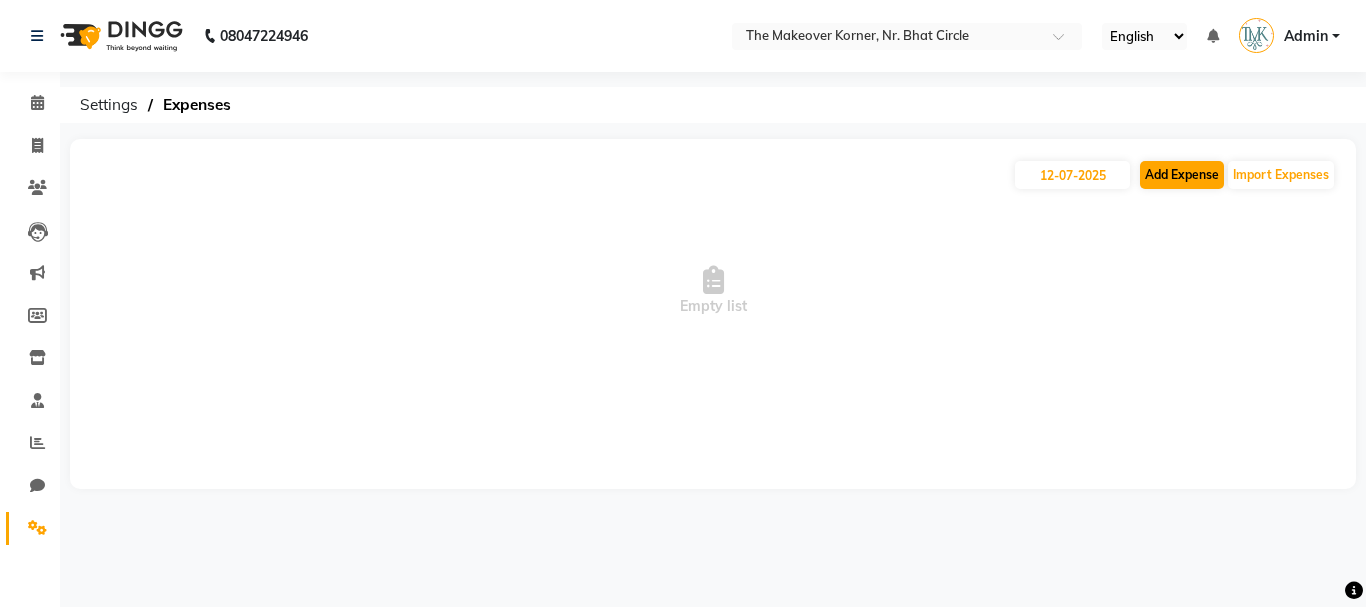 select on "1" 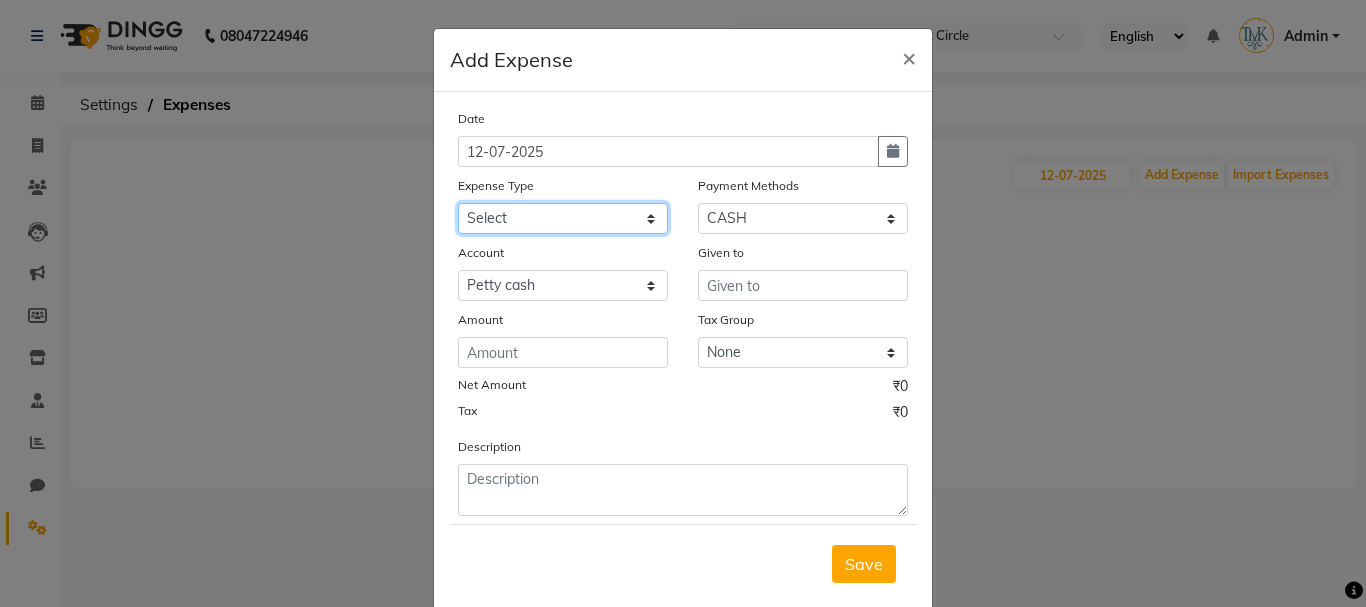 click on "Select Advance Salary Bank charges Car maintenance  Cash transfer to bank Cash transfer to hub Client Snacks Clinical charges Equipment Fuel Govt fee Incentive Insurance International purchase Loan Repayment Maintenance Marketing Miscellaneous MRA Other Pantry Product Rent Salary Staff Snacks Tax Tea & Refreshment Utilities" 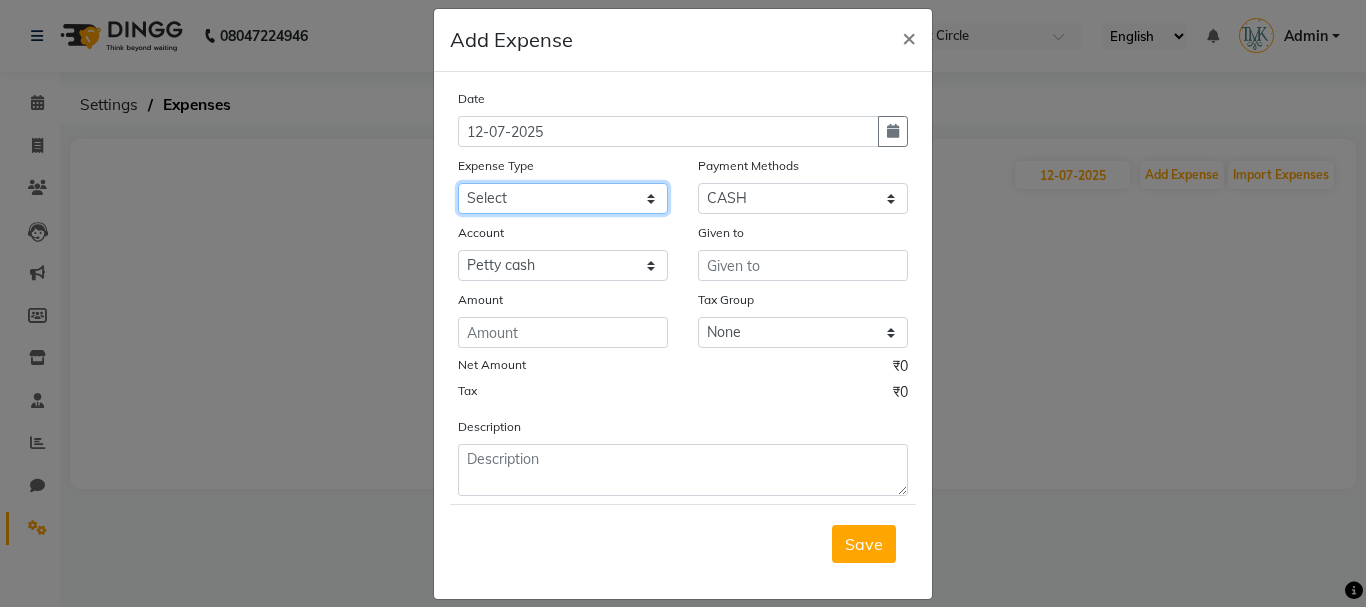 scroll, scrollTop: 41, scrollLeft: 0, axis: vertical 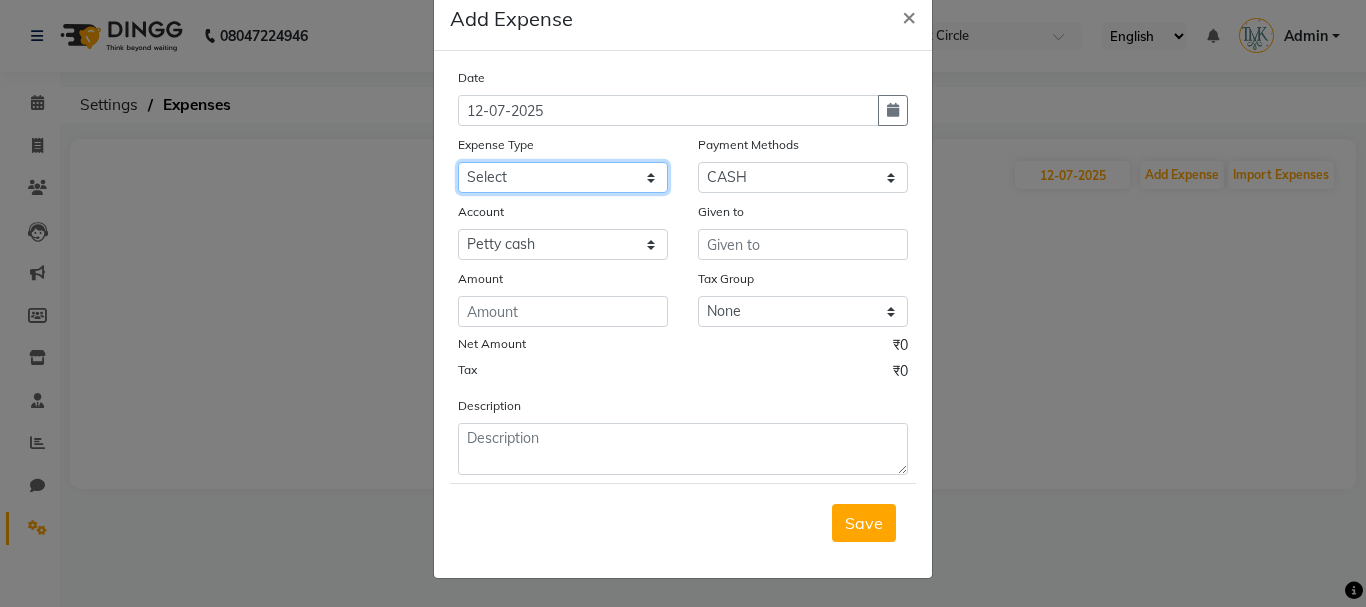 click on "Select Advance Salary Bank charges Car maintenance  Cash transfer to bank Cash transfer to hub Client Snacks Clinical charges Equipment Fuel Govt fee Incentive Insurance International purchase Loan Repayment Maintenance Marketing Miscellaneous MRA Other Pantry Product Rent Salary Staff Snacks Tax Tea & Refreshment Utilities" 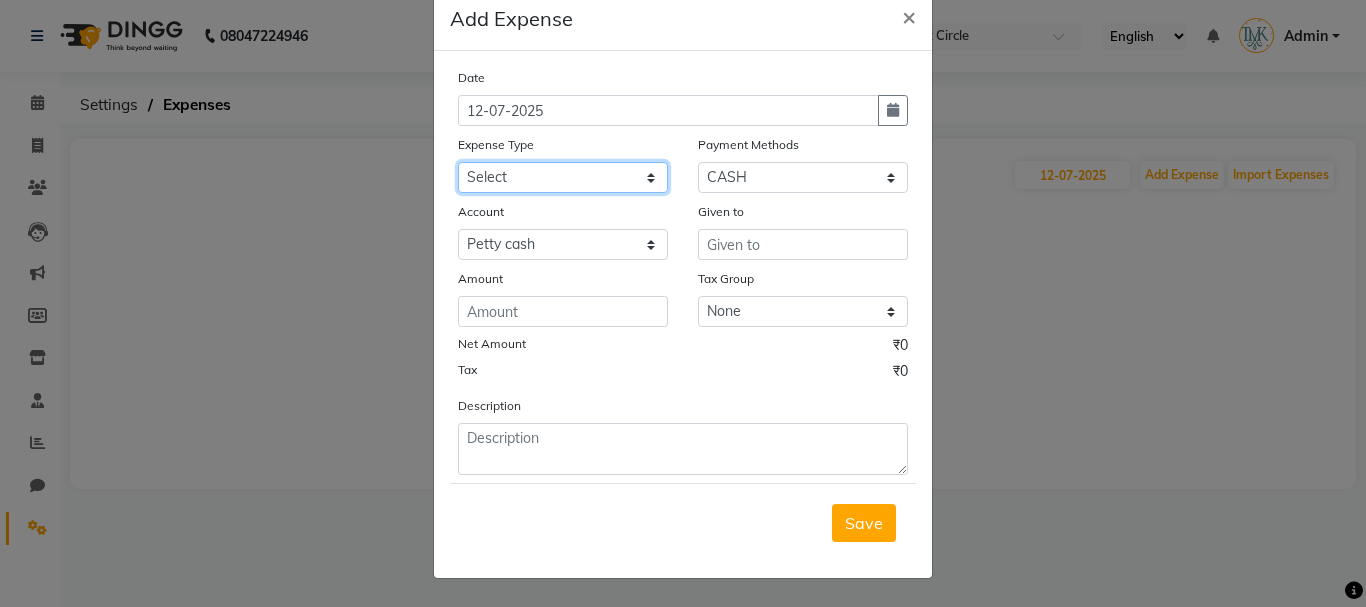 select on "17" 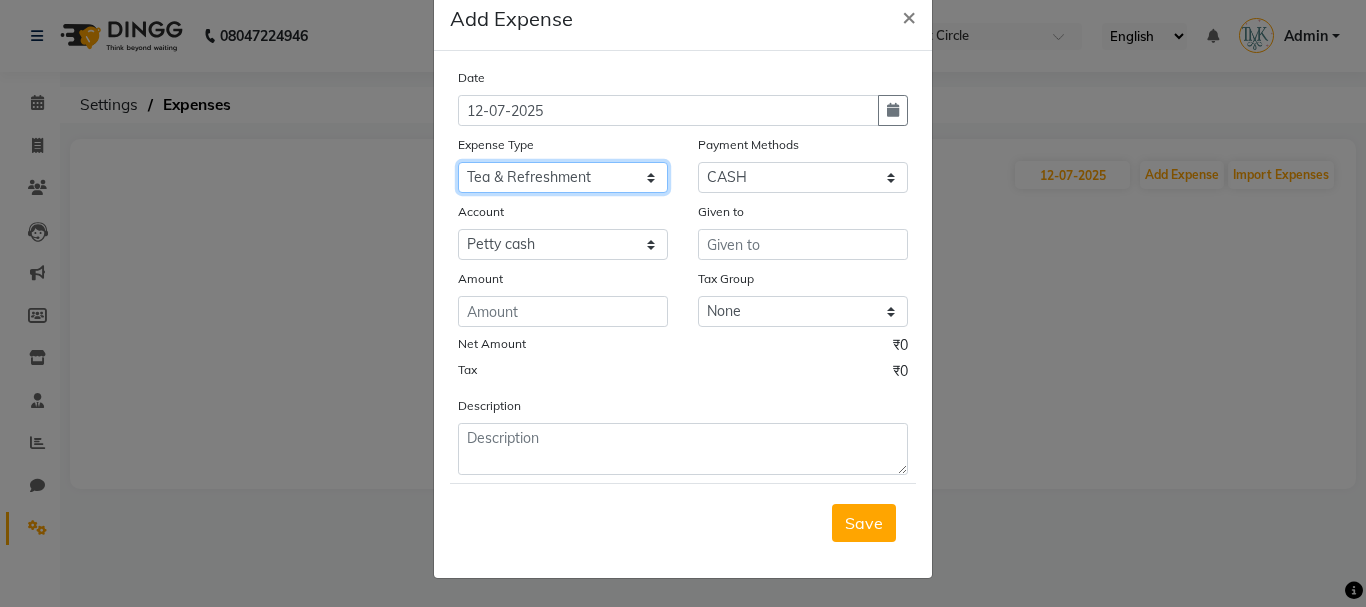 click on "Select Advance Salary Bank charges Car maintenance  Cash transfer to bank Cash transfer to hub Client Snacks Clinical charges Equipment Fuel Govt fee Incentive Insurance International purchase Loan Repayment Maintenance Marketing Miscellaneous MRA Other Pantry Product Rent Salary Staff Snacks Tax Tea & Refreshment Utilities" 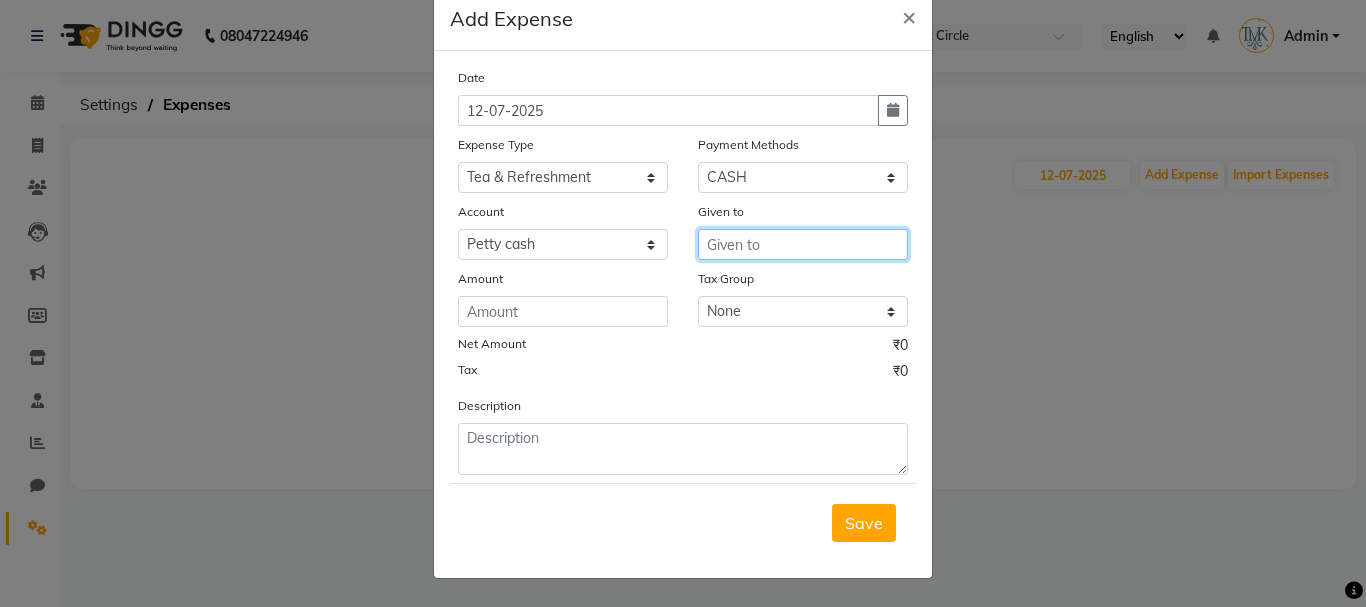 click at bounding box center [803, 244] 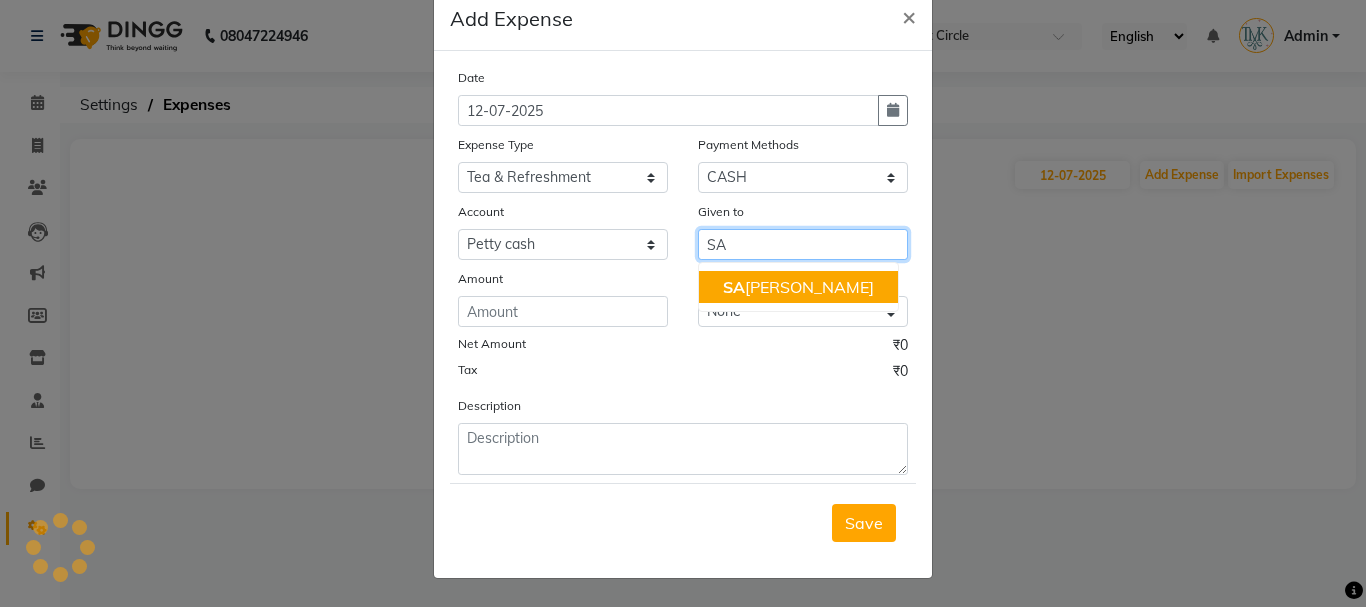 click on "SA" 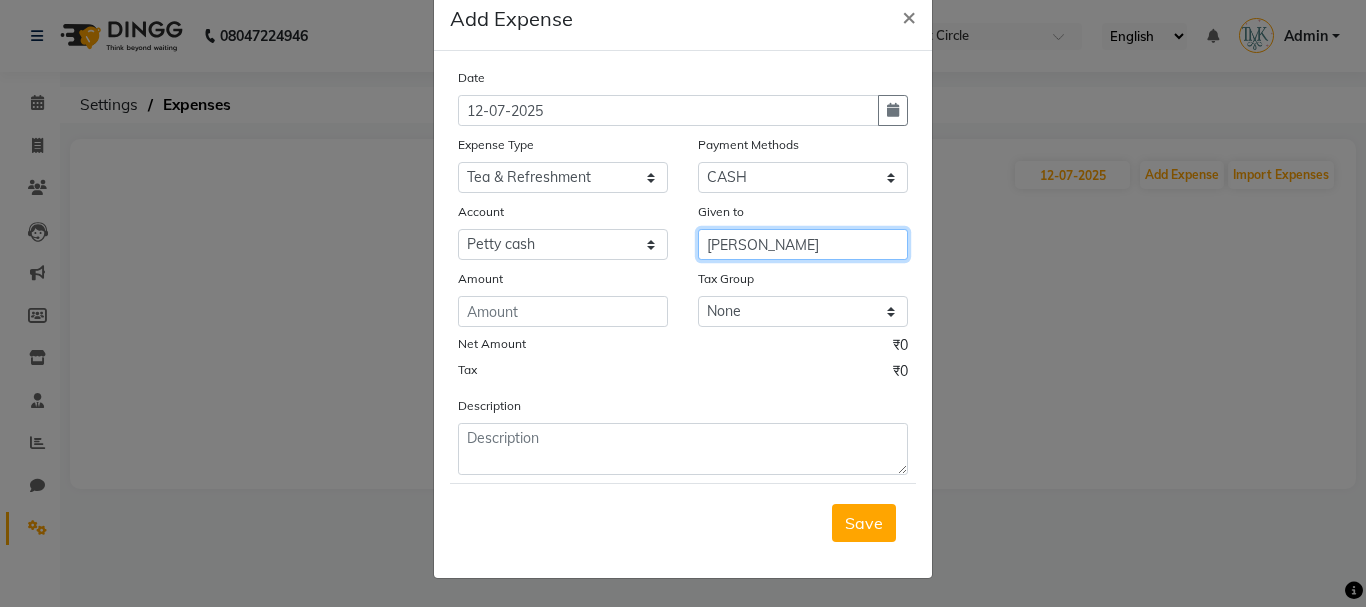 type on "[PERSON_NAME]" 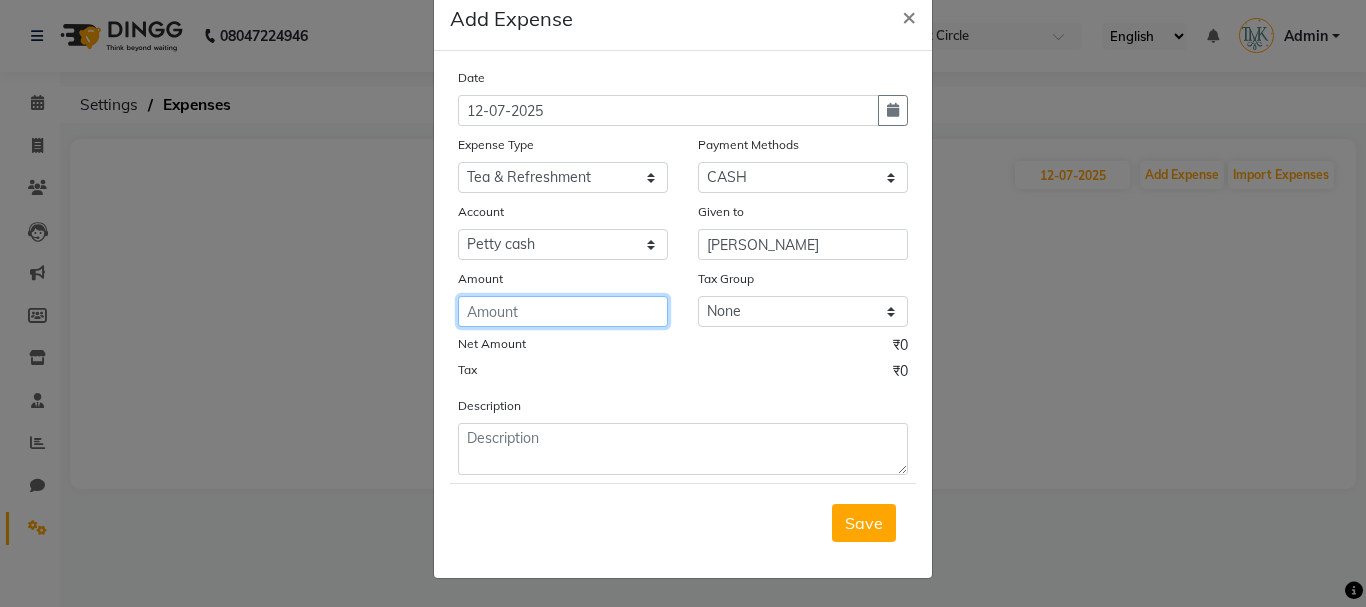 click 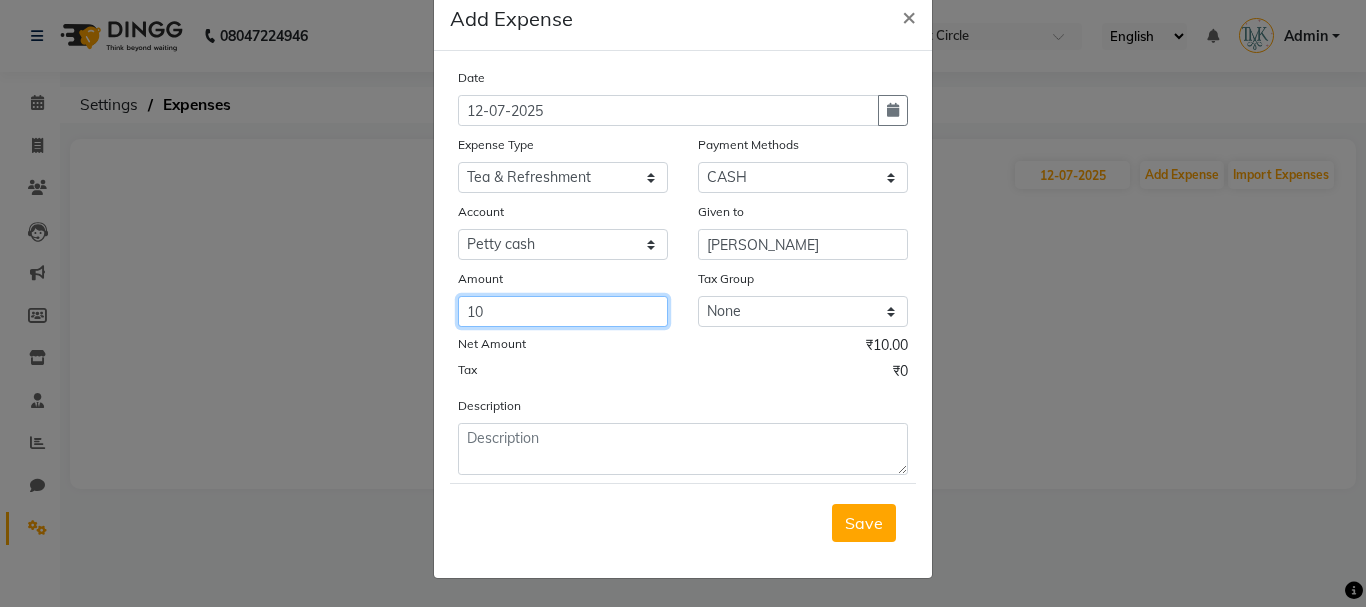 type on "10" 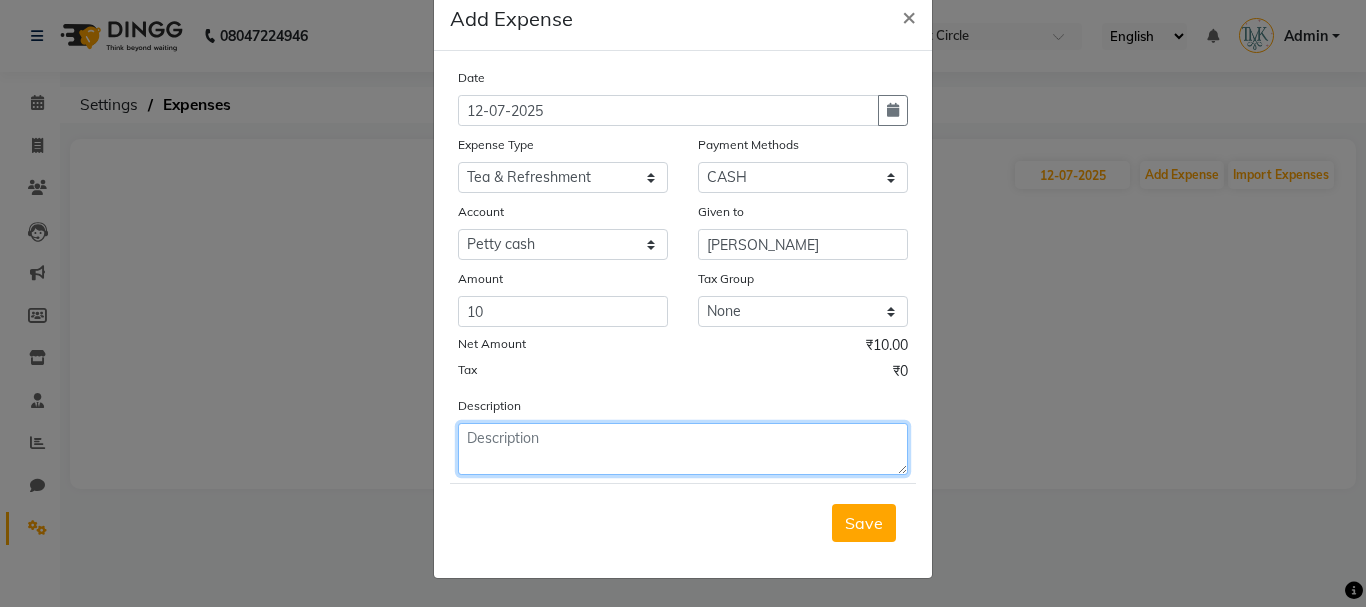 click 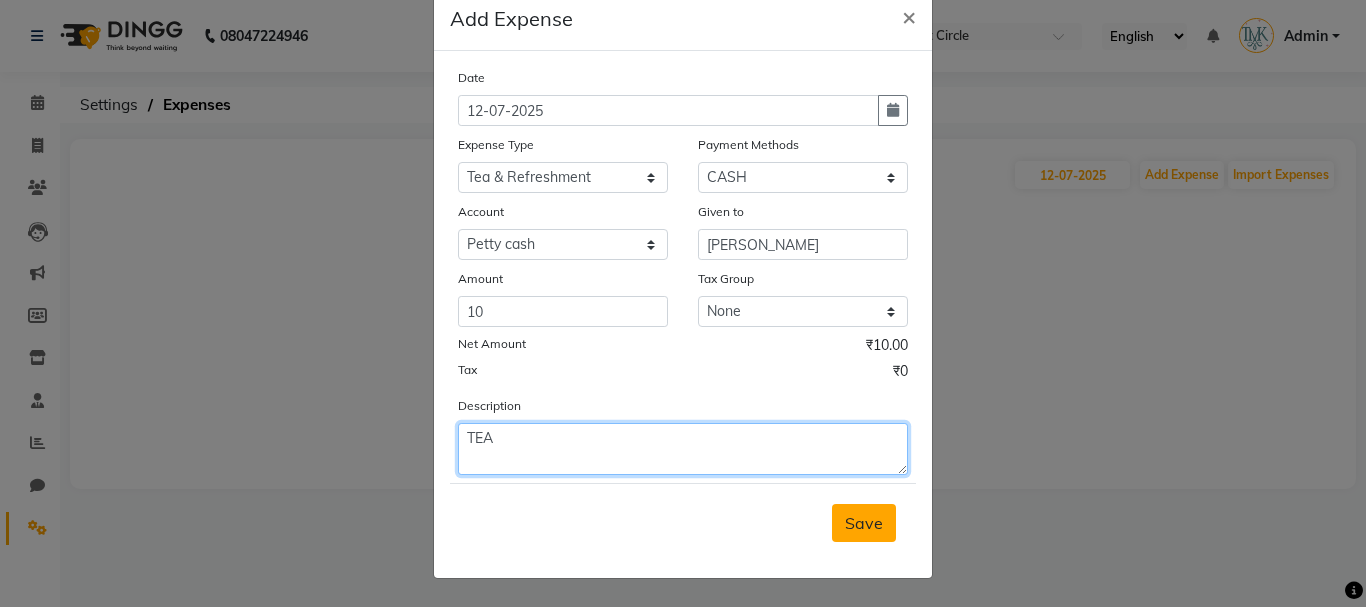 type on "TEA" 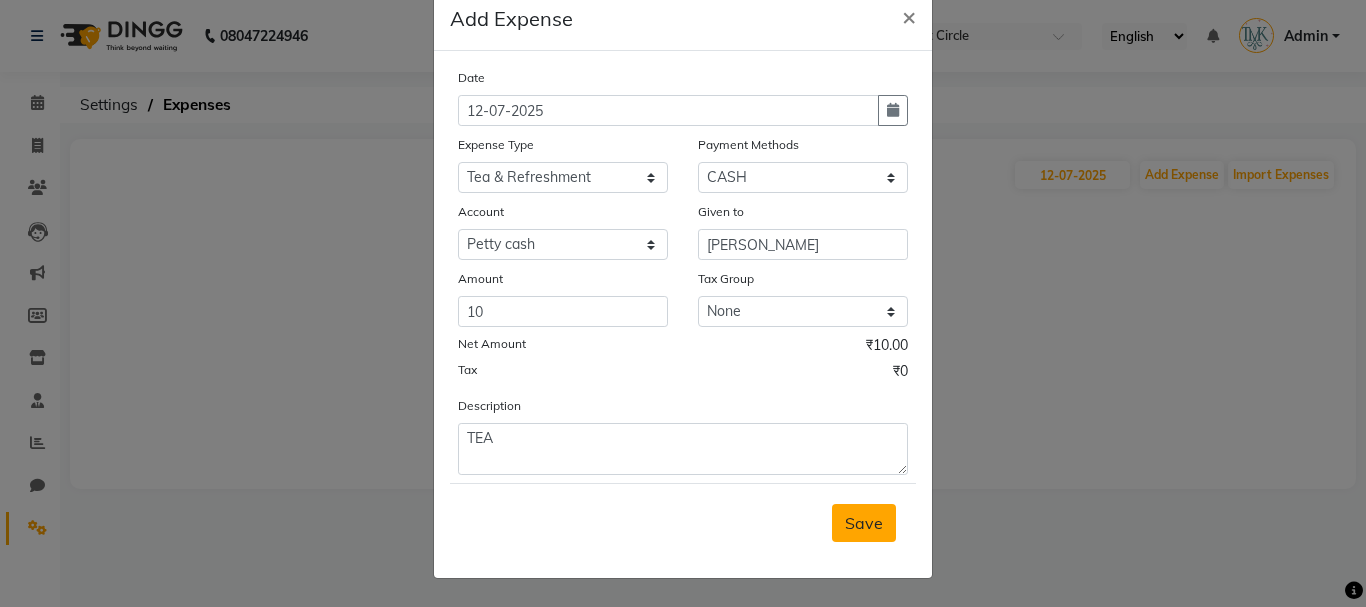 click on "Save" at bounding box center (864, 523) 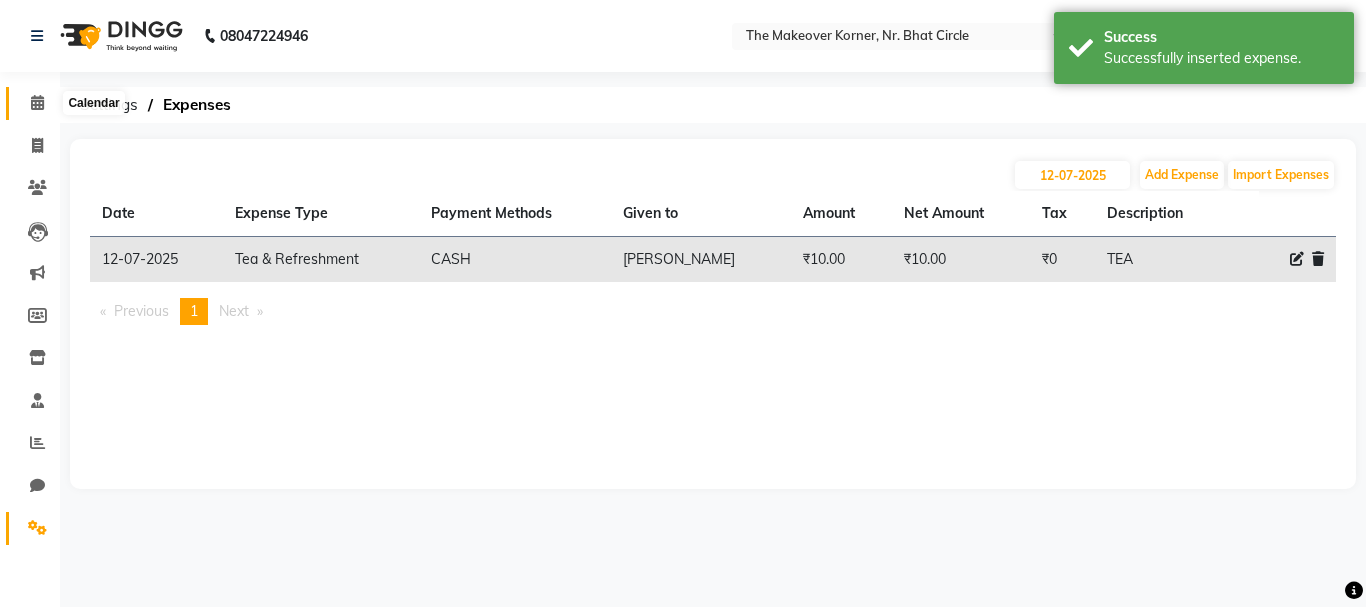 click 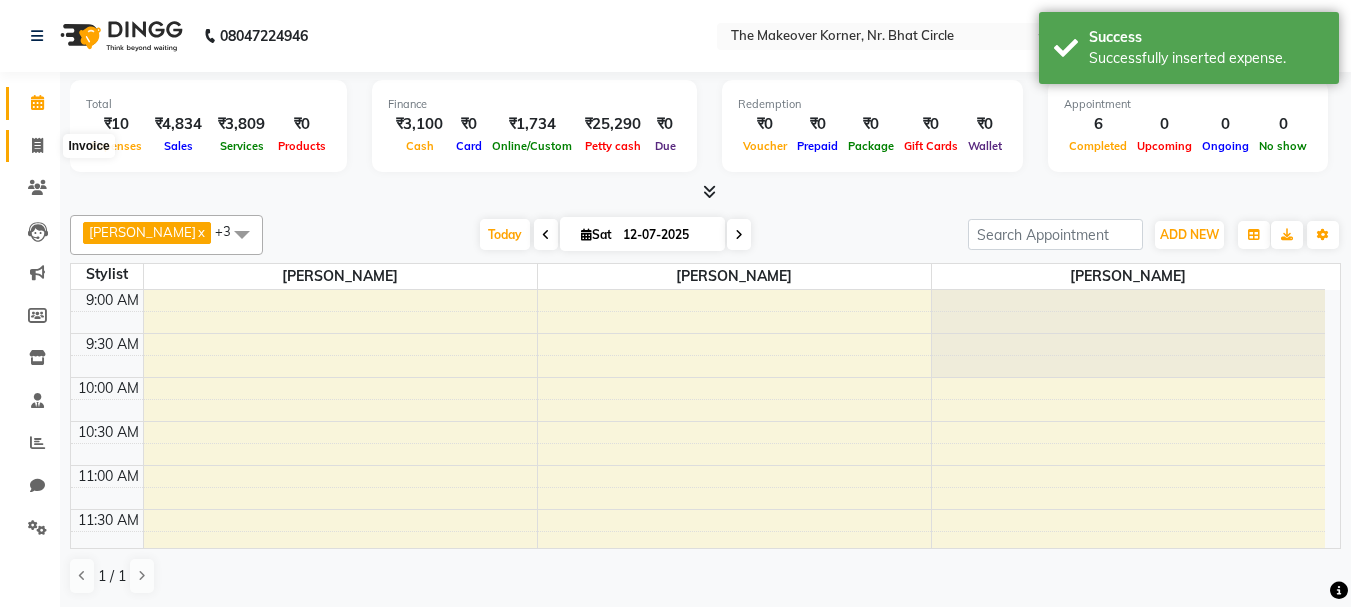 click 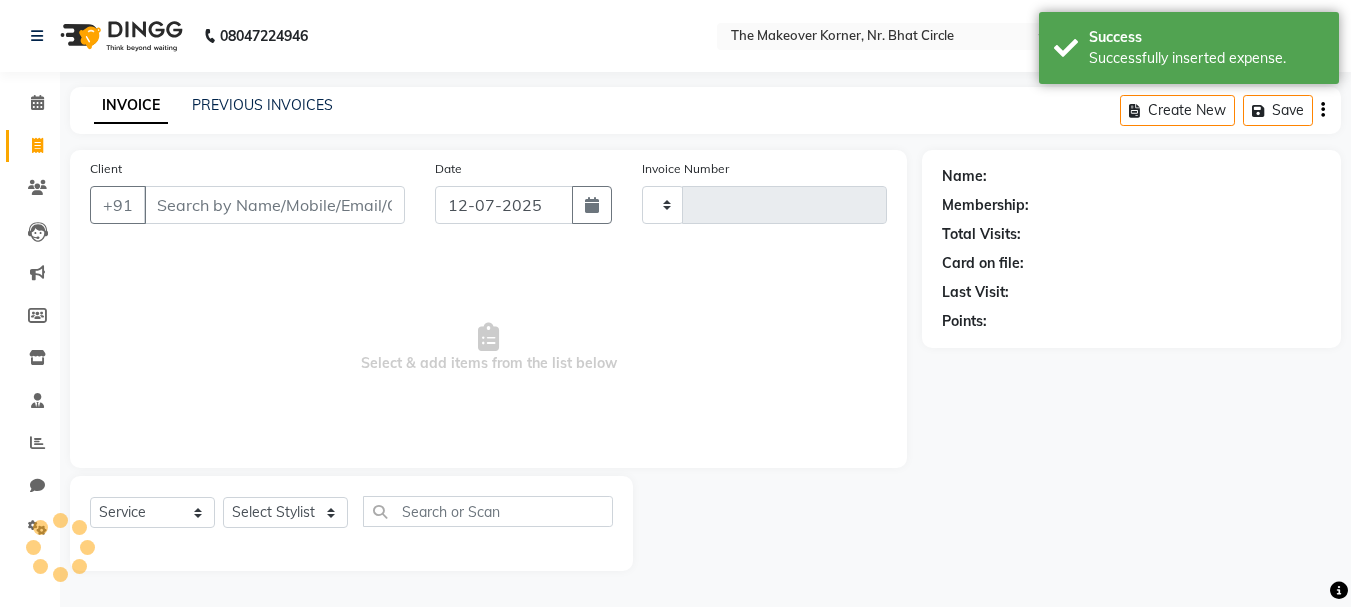 type on "0289" 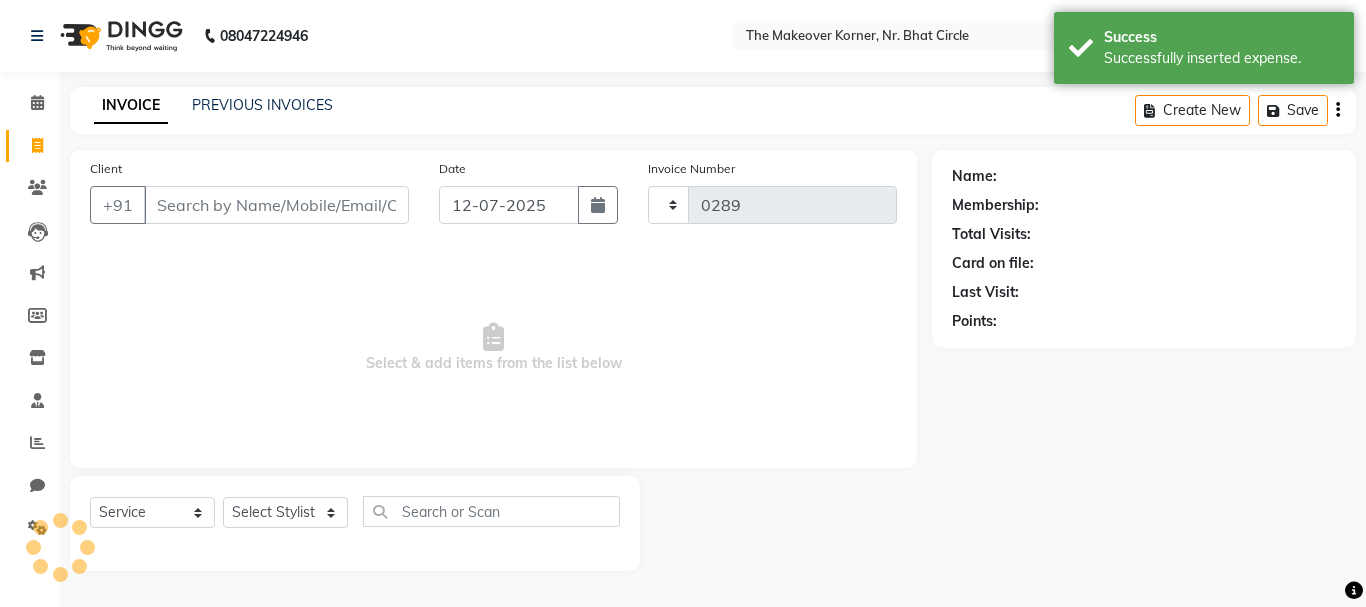 select on "5477" 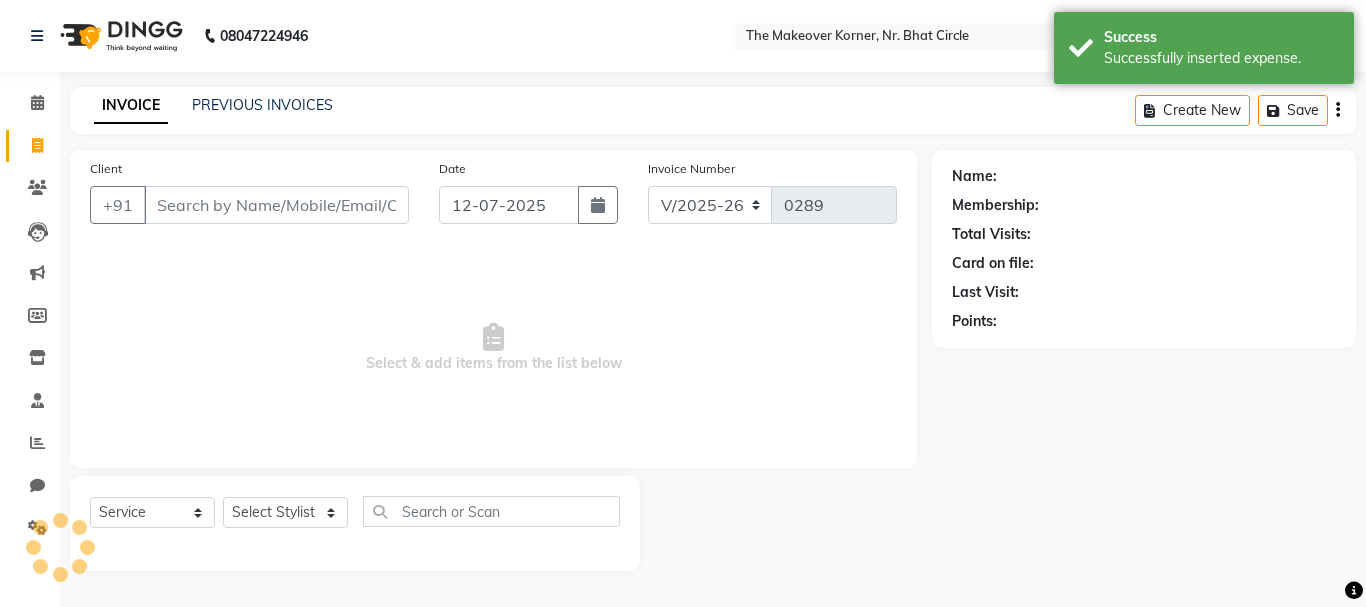 click on "Client" at bounding box center [276, 205] 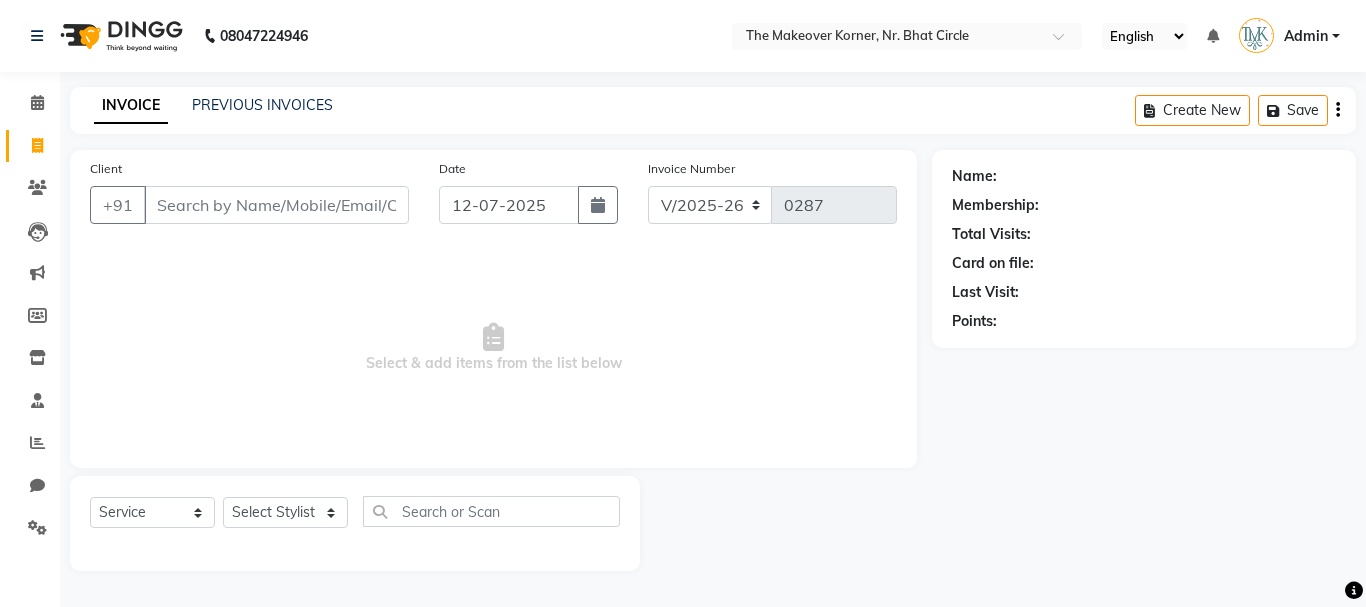 select on "5477" 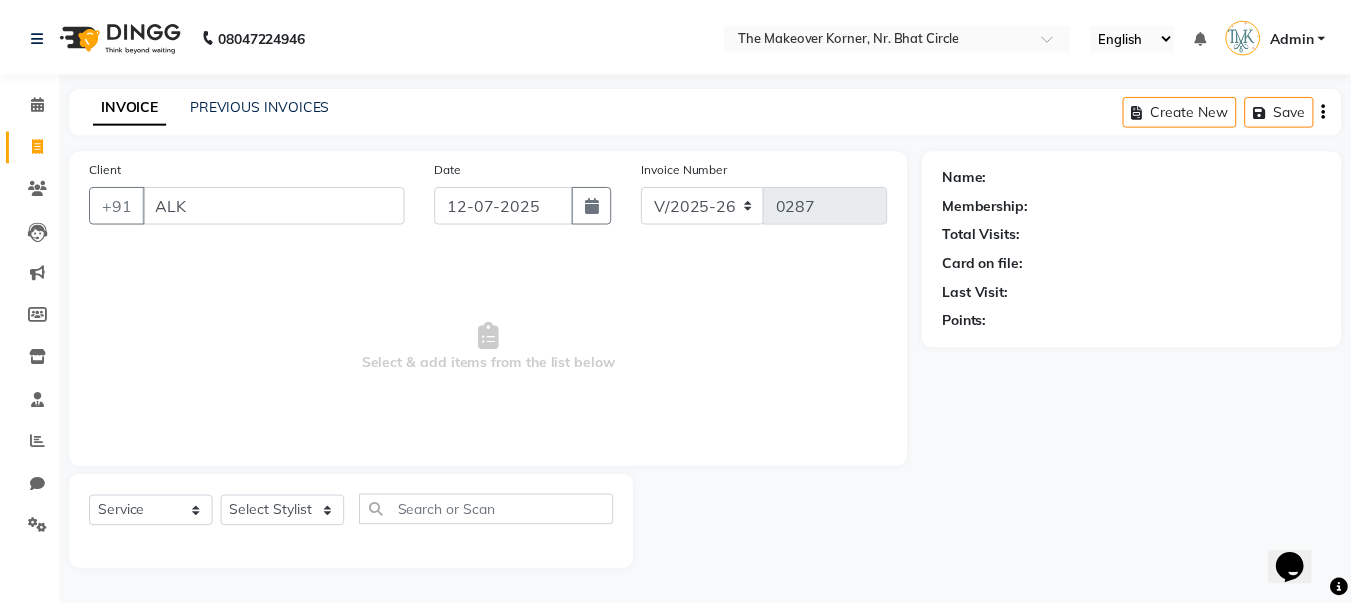 scroll, scrollTop: 0, scrollLeft: 0, axis: both 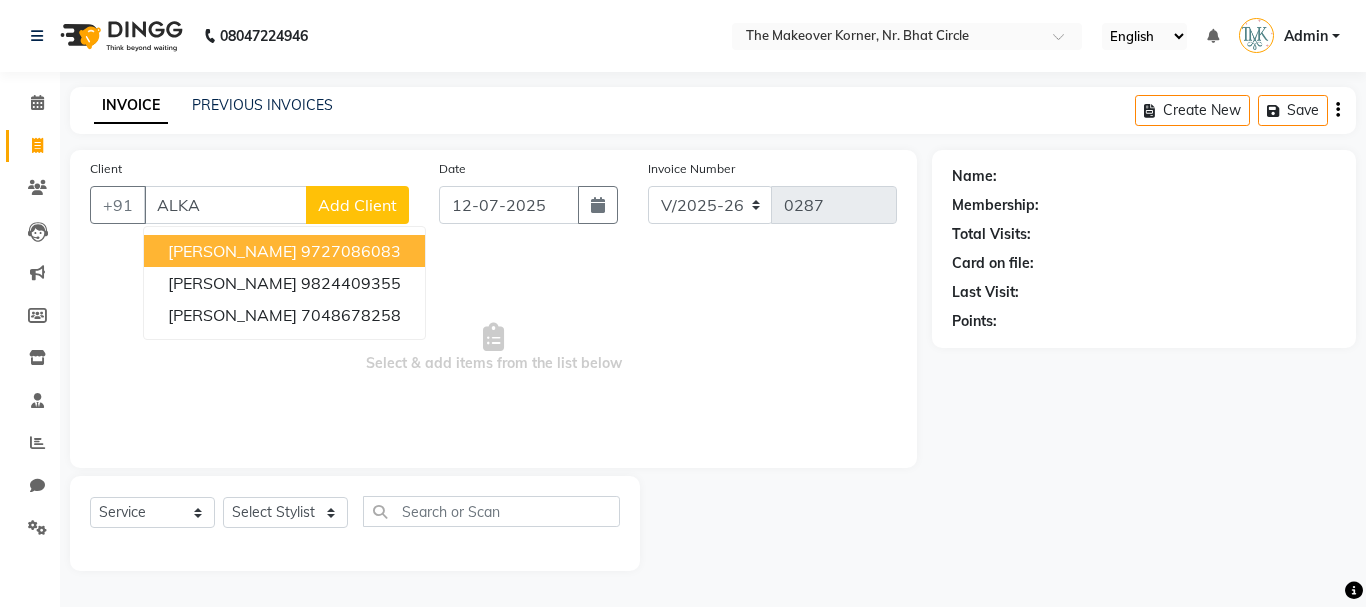 click on "[PERSON_NAME]" at bounding box center [232, 251] 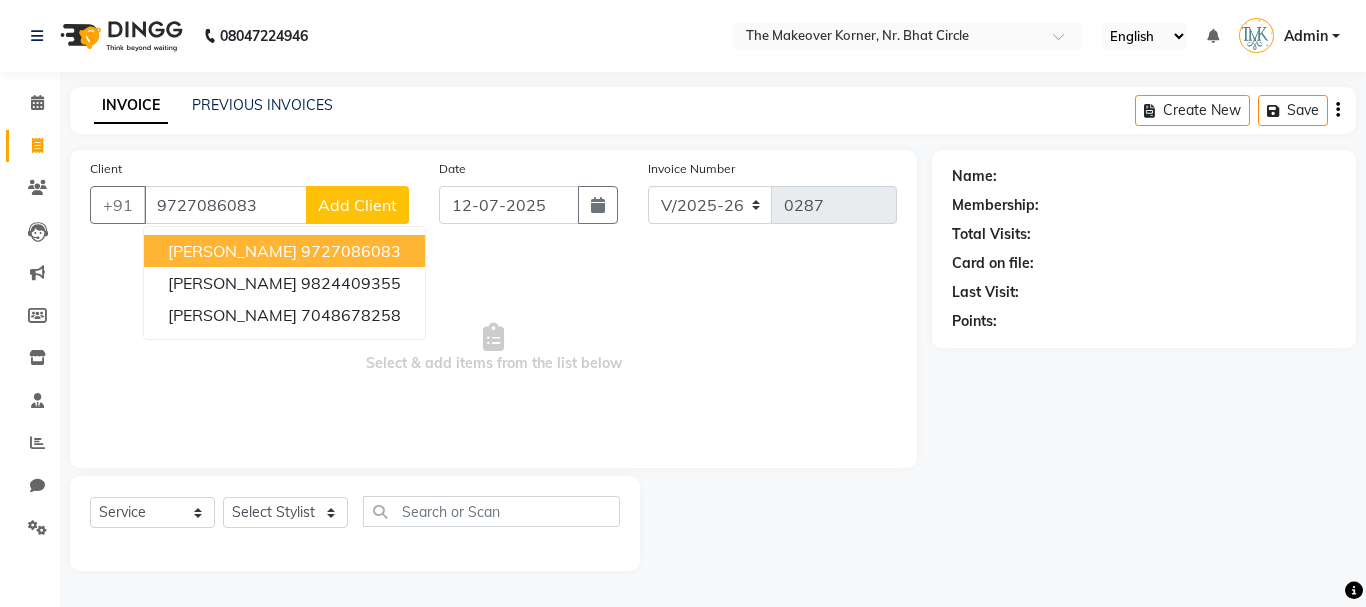 type on "9727086083" 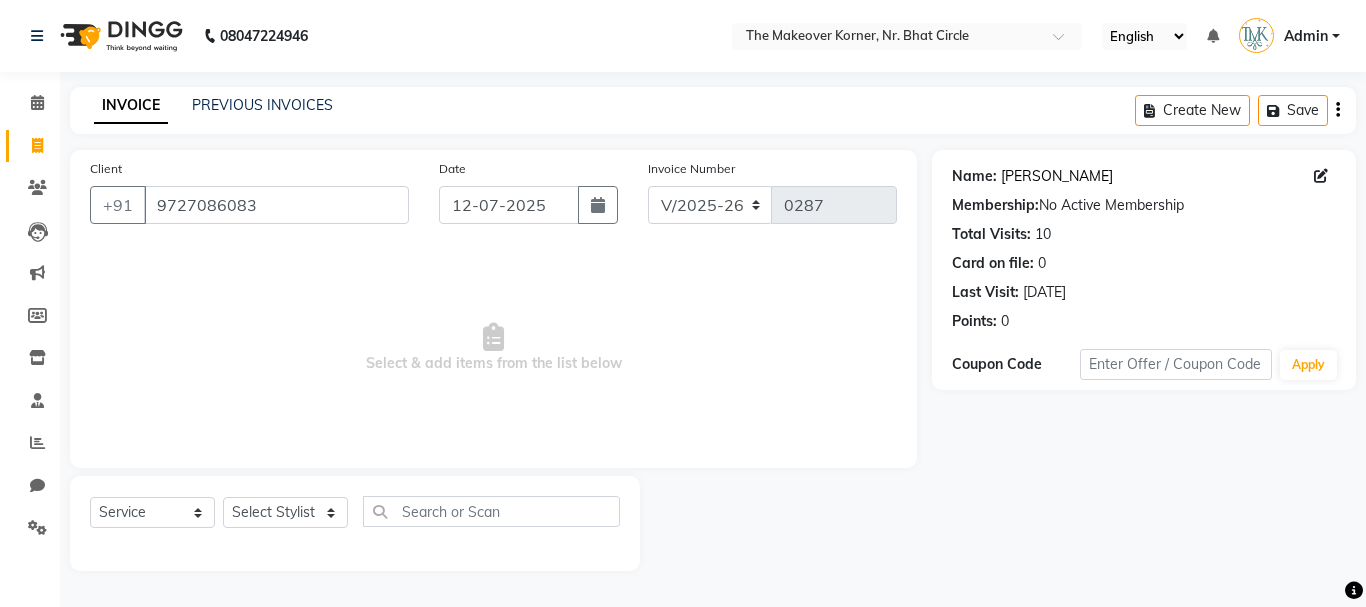 click on "[PERSON_NAME]" 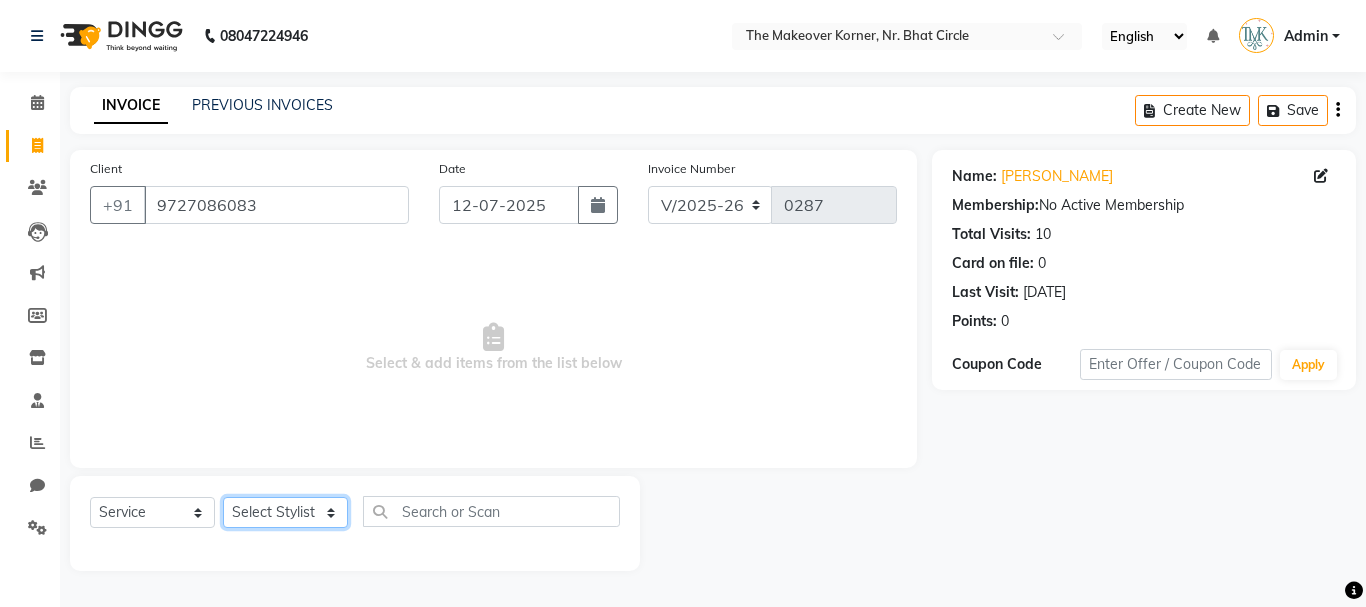 click on "Select Stylist Admin [PERSON_NAME] [PERSON_NAME] [PERSON_NAME]" 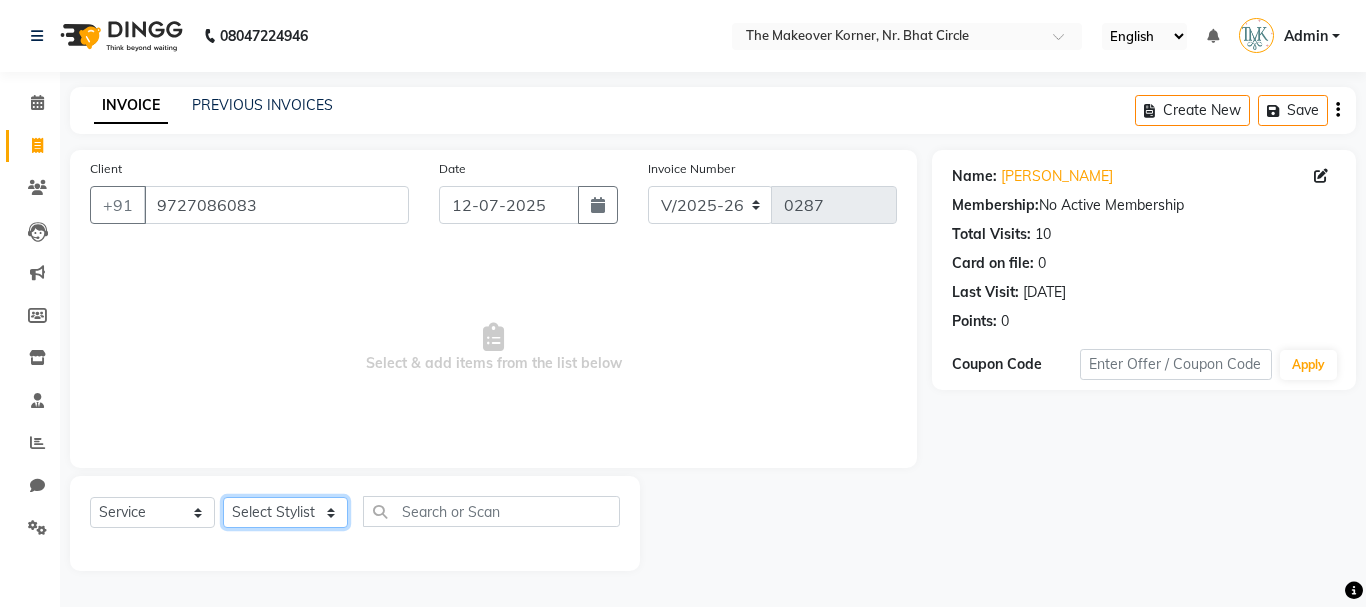 select on "53830" 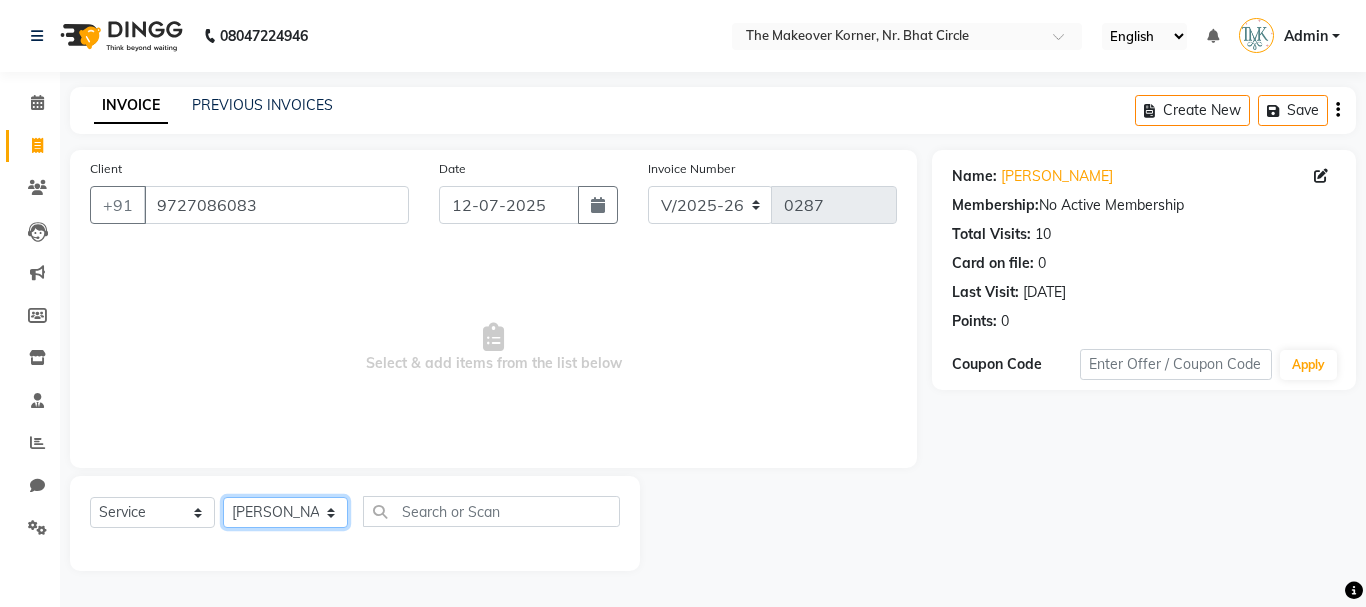click on "Select Stylist Admin [PERSON_NAME] [PERSON_NAME] [PERSON_NAME]" 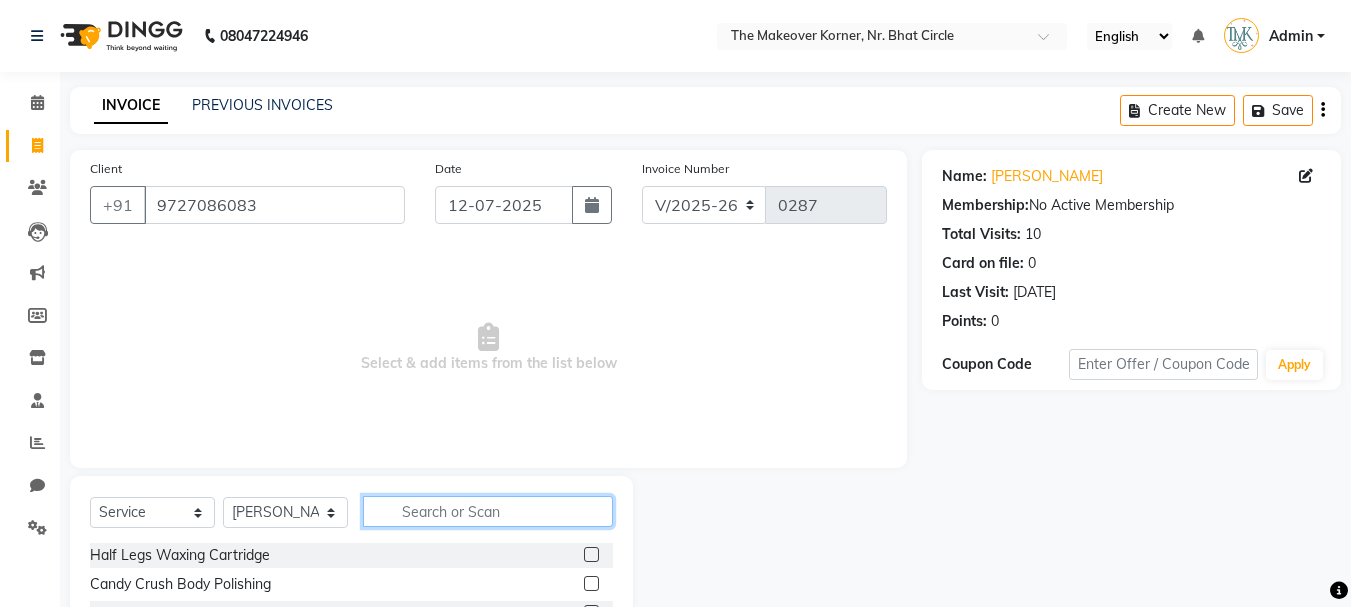 click 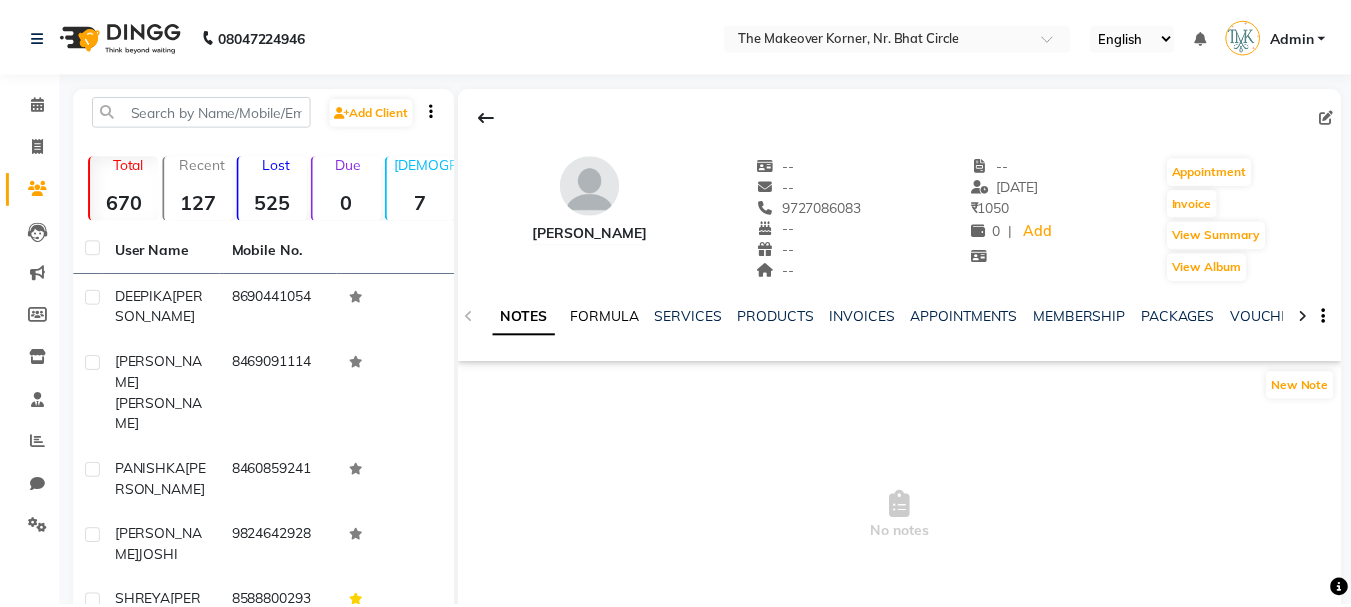scroll, scrollTop: 0, scrollLeft: 0, axis: both 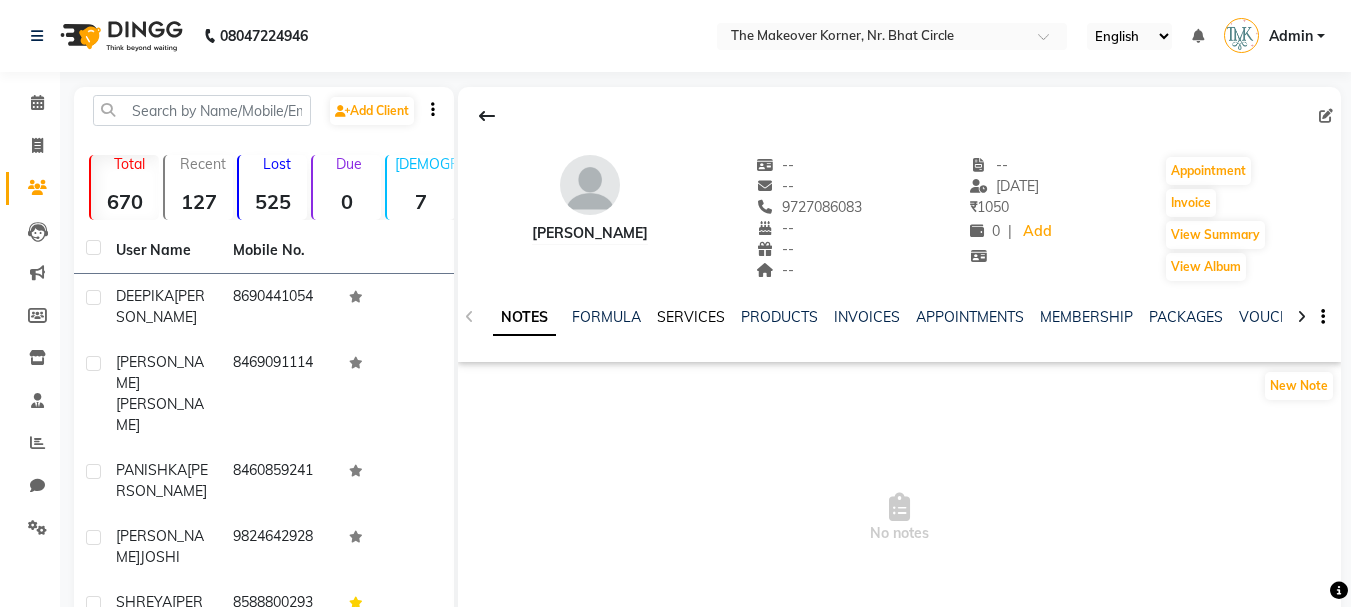 click on "SERVICES" 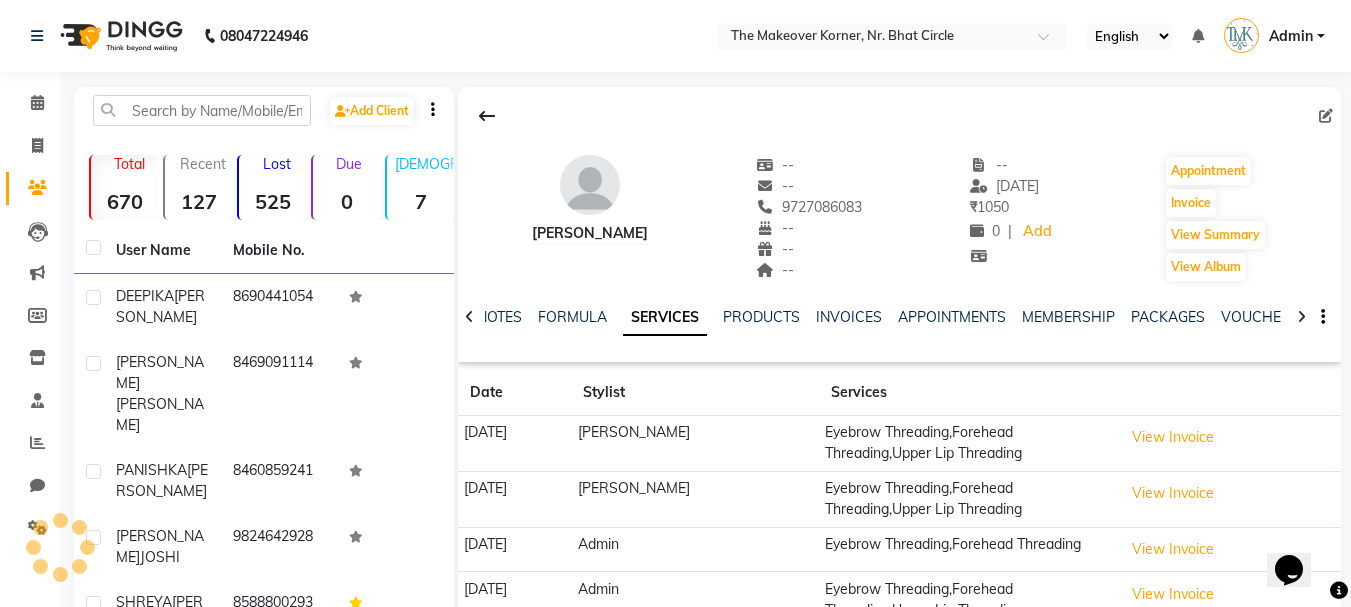 scroll, scrollTop: 0, scrollLeft: 0, axis: both 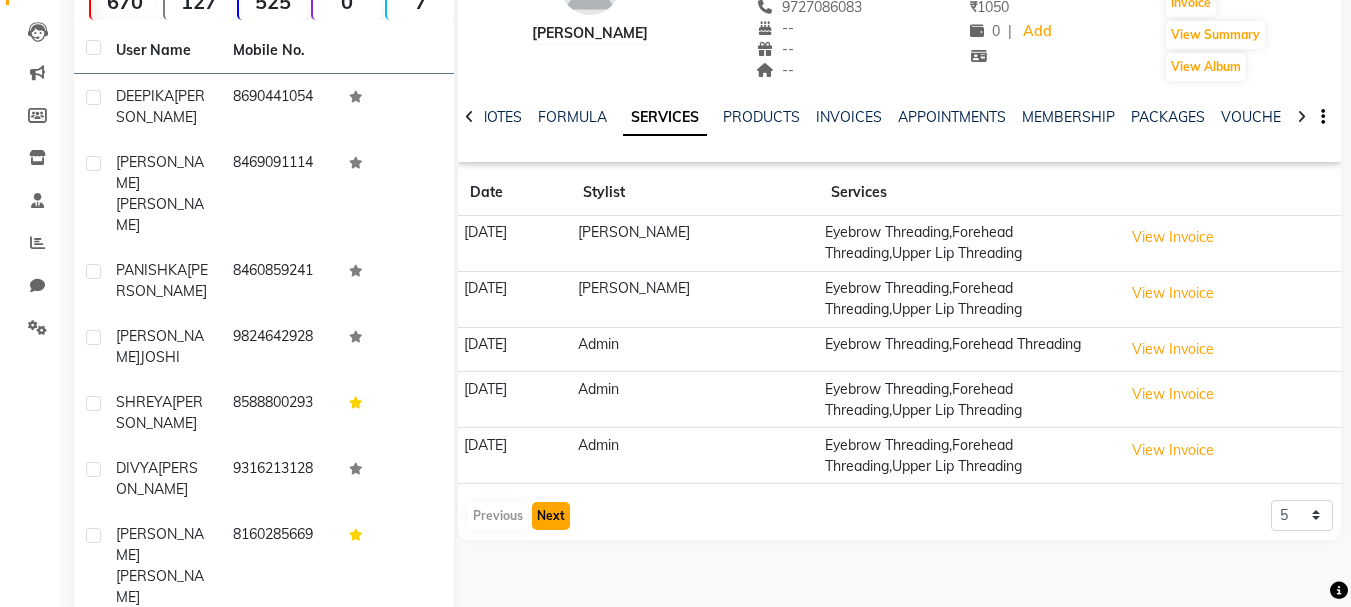 click on "Next" 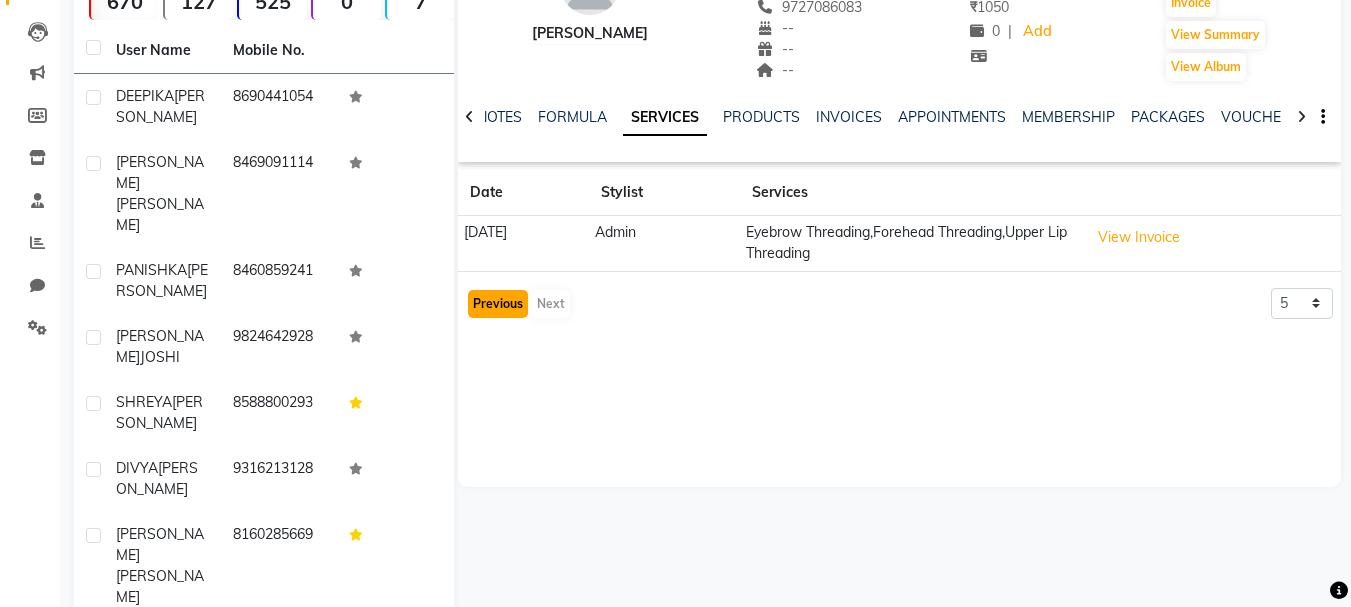 click on "Previous" 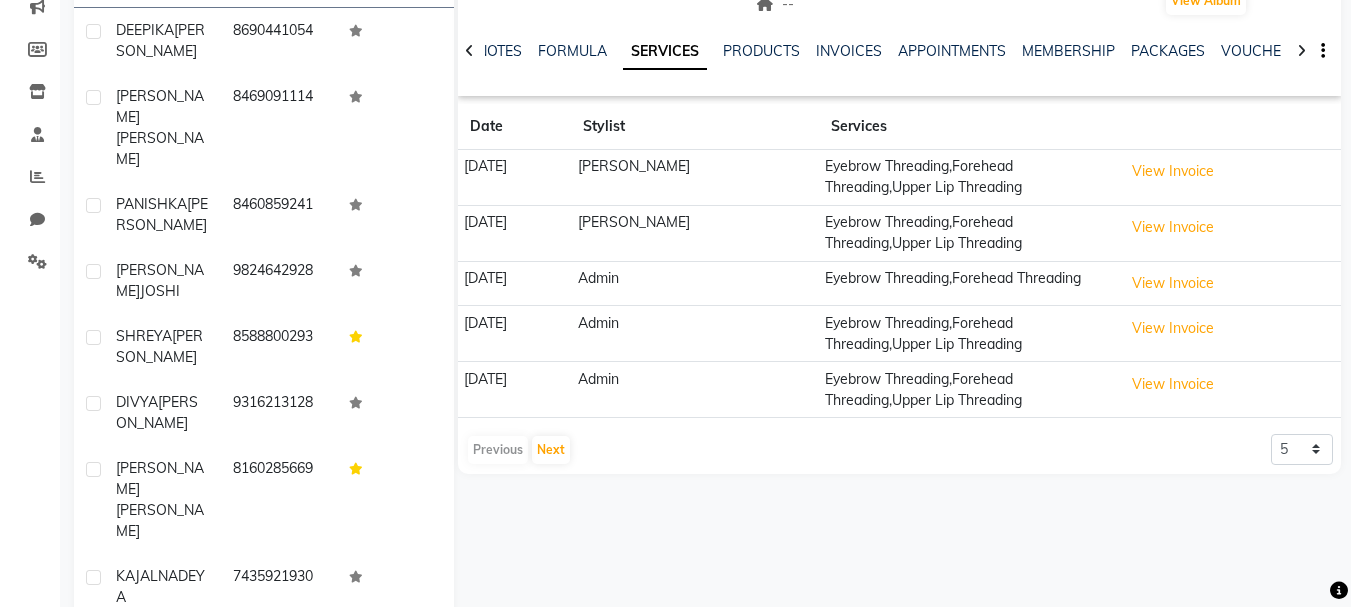 scroll, scrollTop: 0, scrollLeft: 0, axis: both 